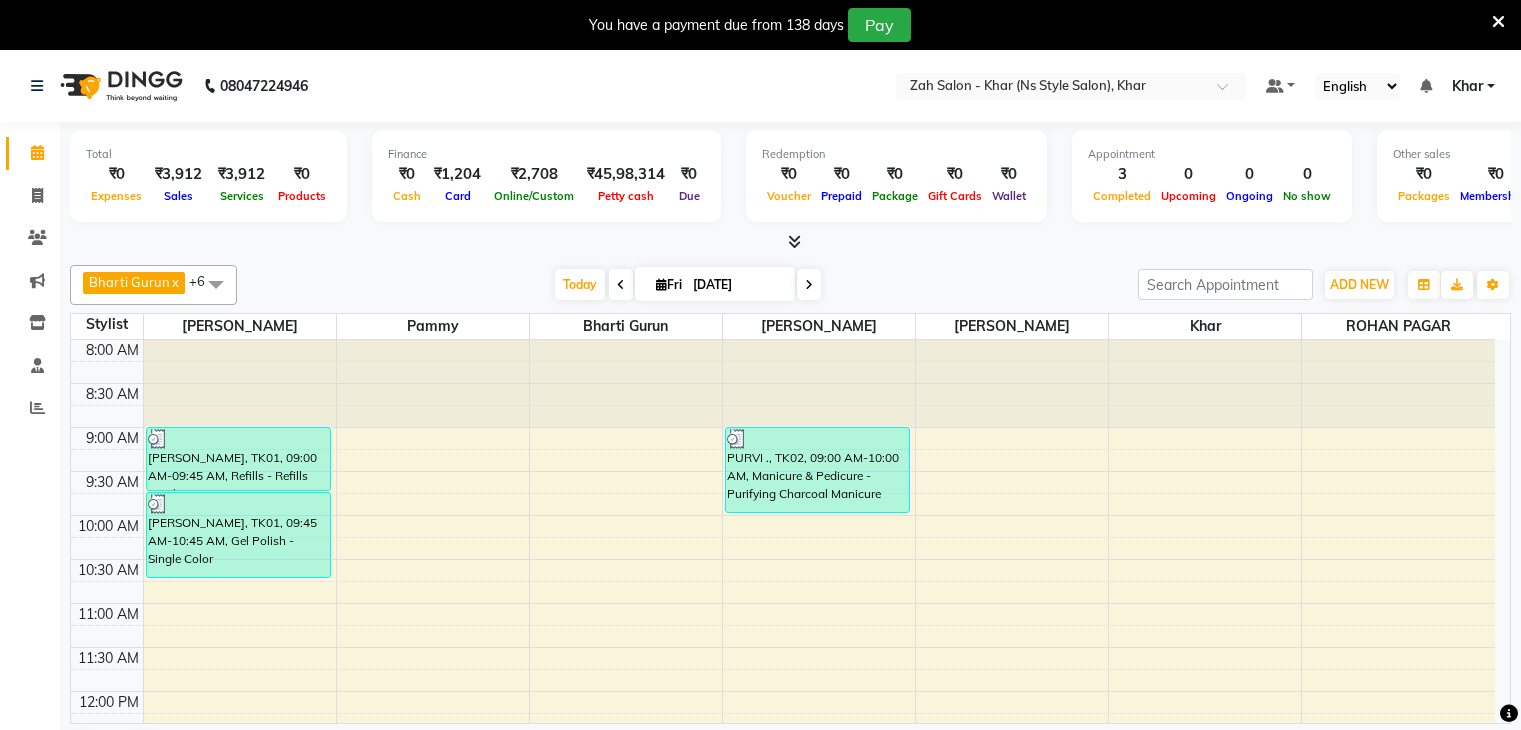 scroll, scrollTop: 0, scrollLeft: 0, axis: both 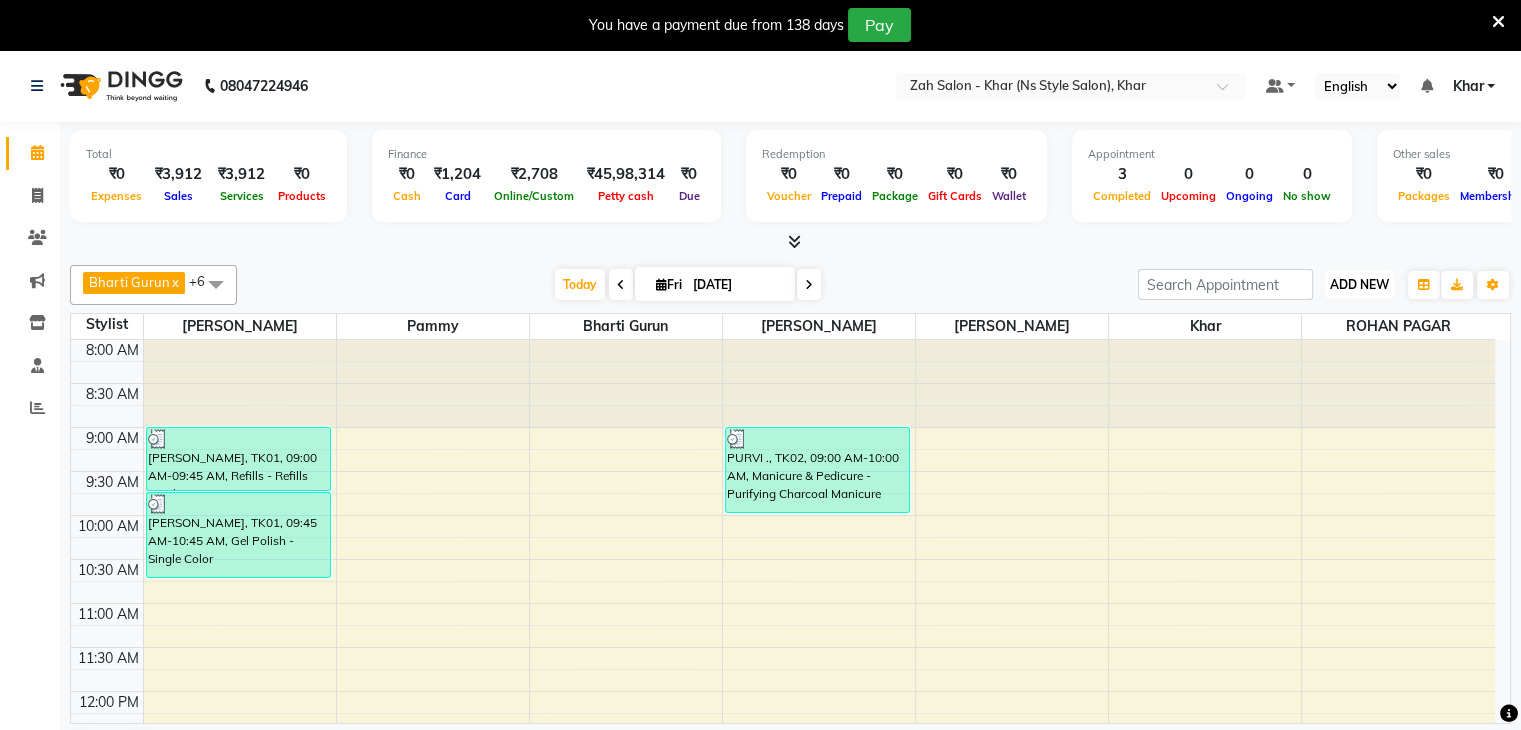 click on "ADD NEW Toggle Dropdown" at bounding box center [1359, 285] 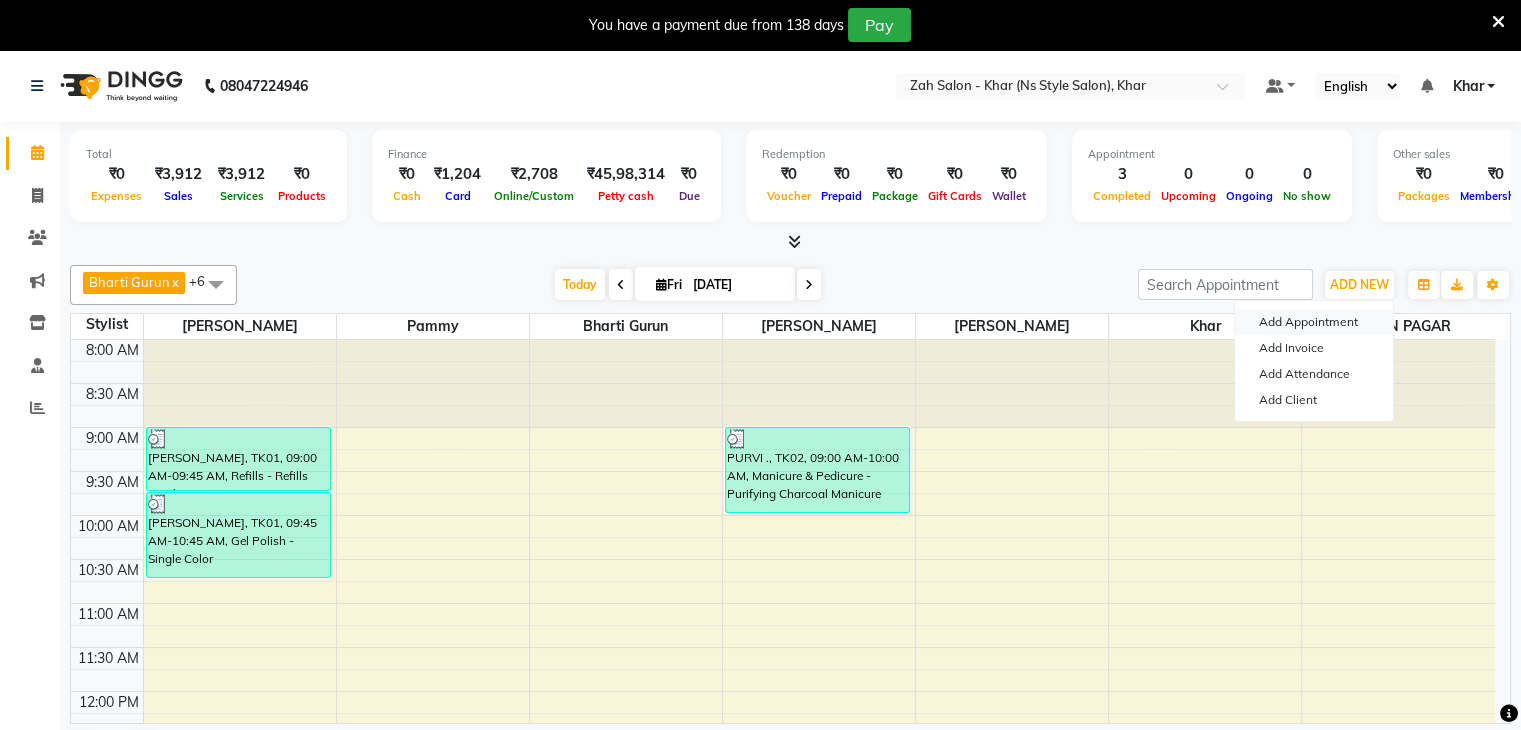 click on "Add Appointment" at bounding box center (1314, 322) 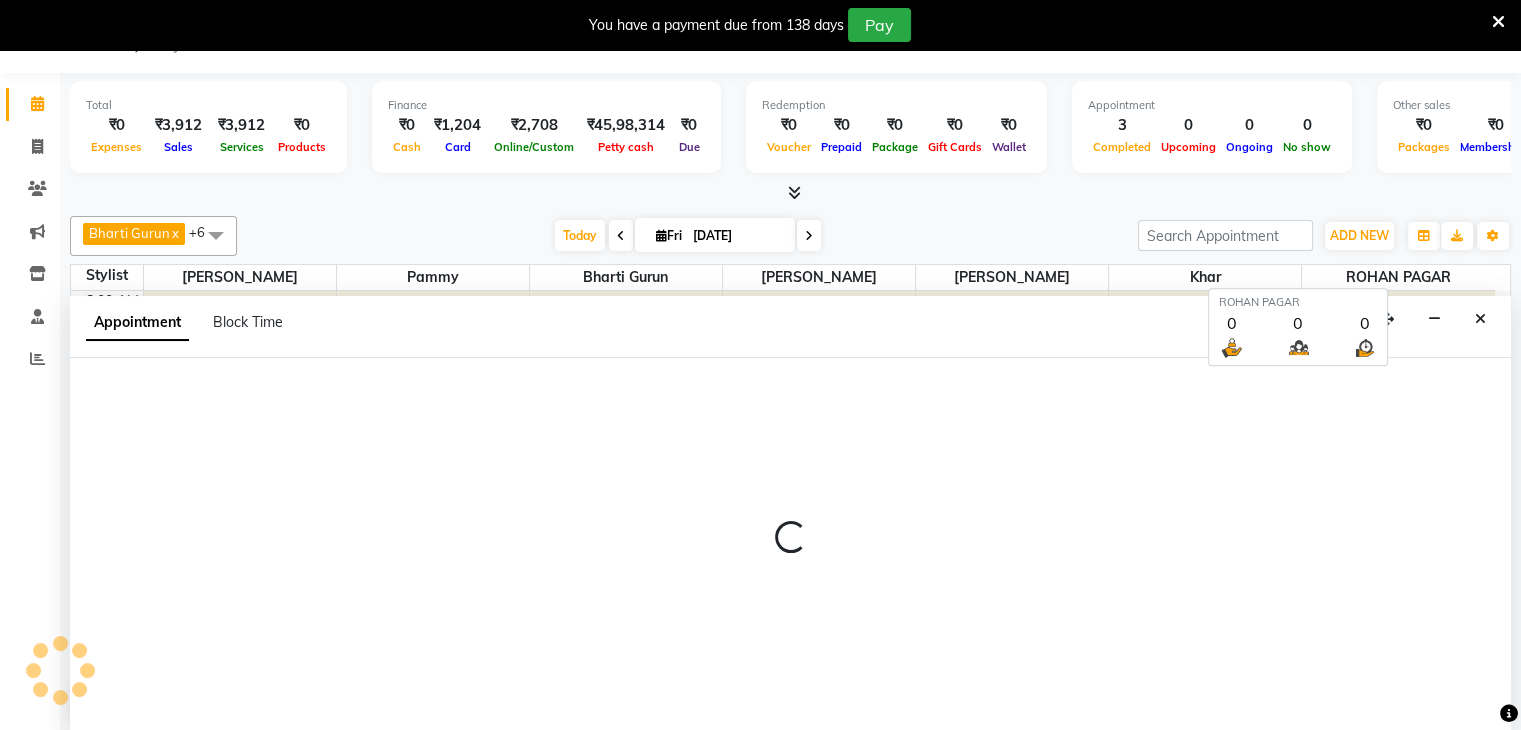 select on "540" 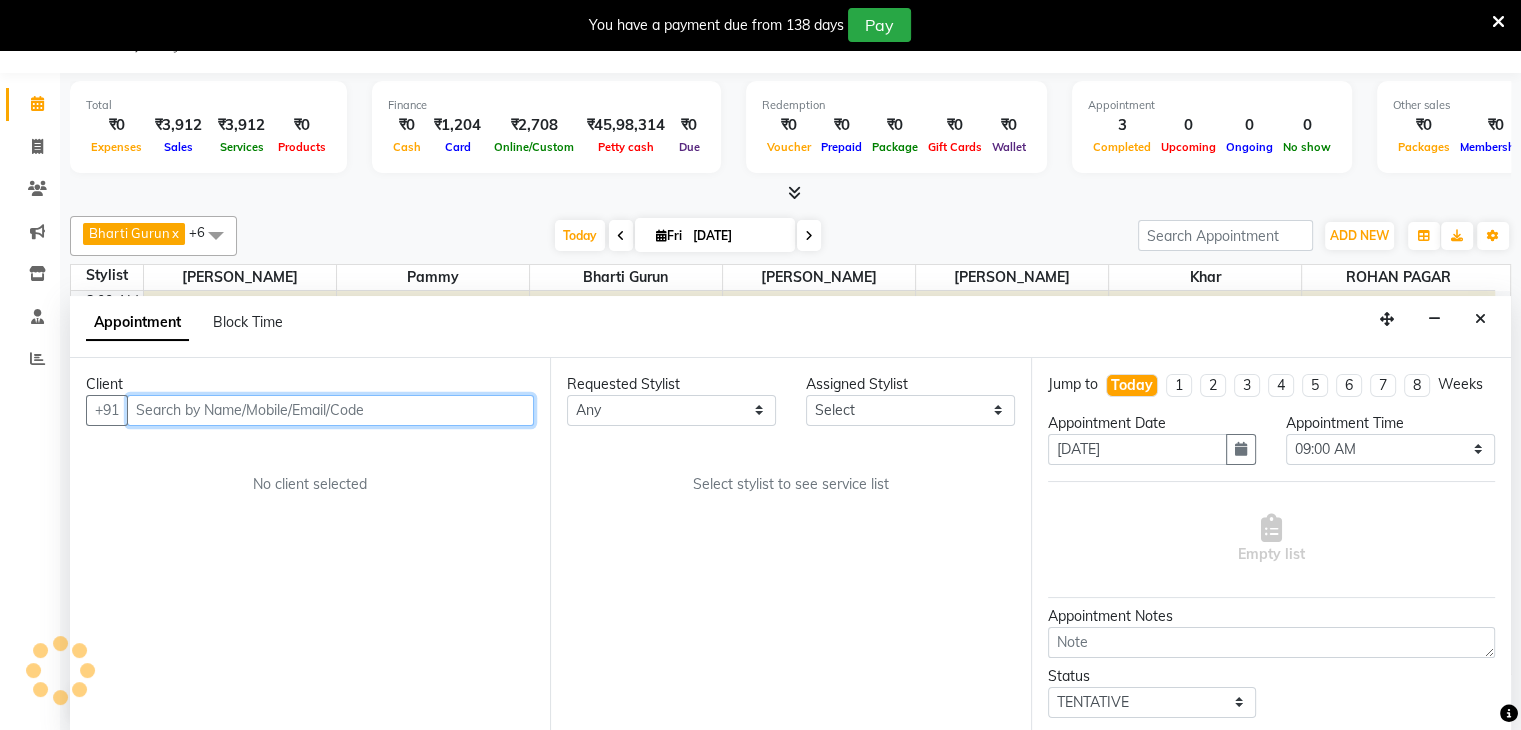 scroll, scrollTop: 51, scrollLeft: 0, axis: vertical 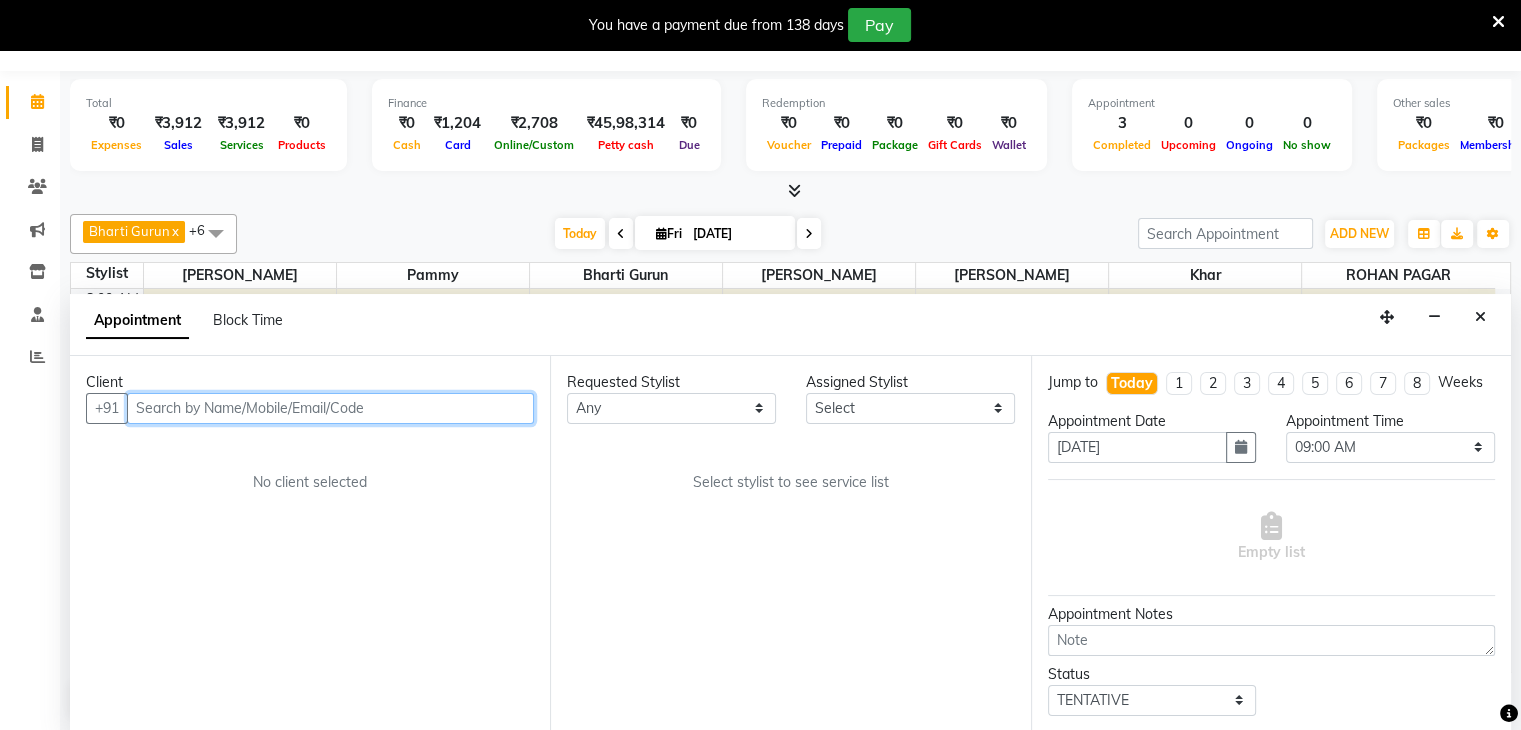 click at bounding box center [330, 408] 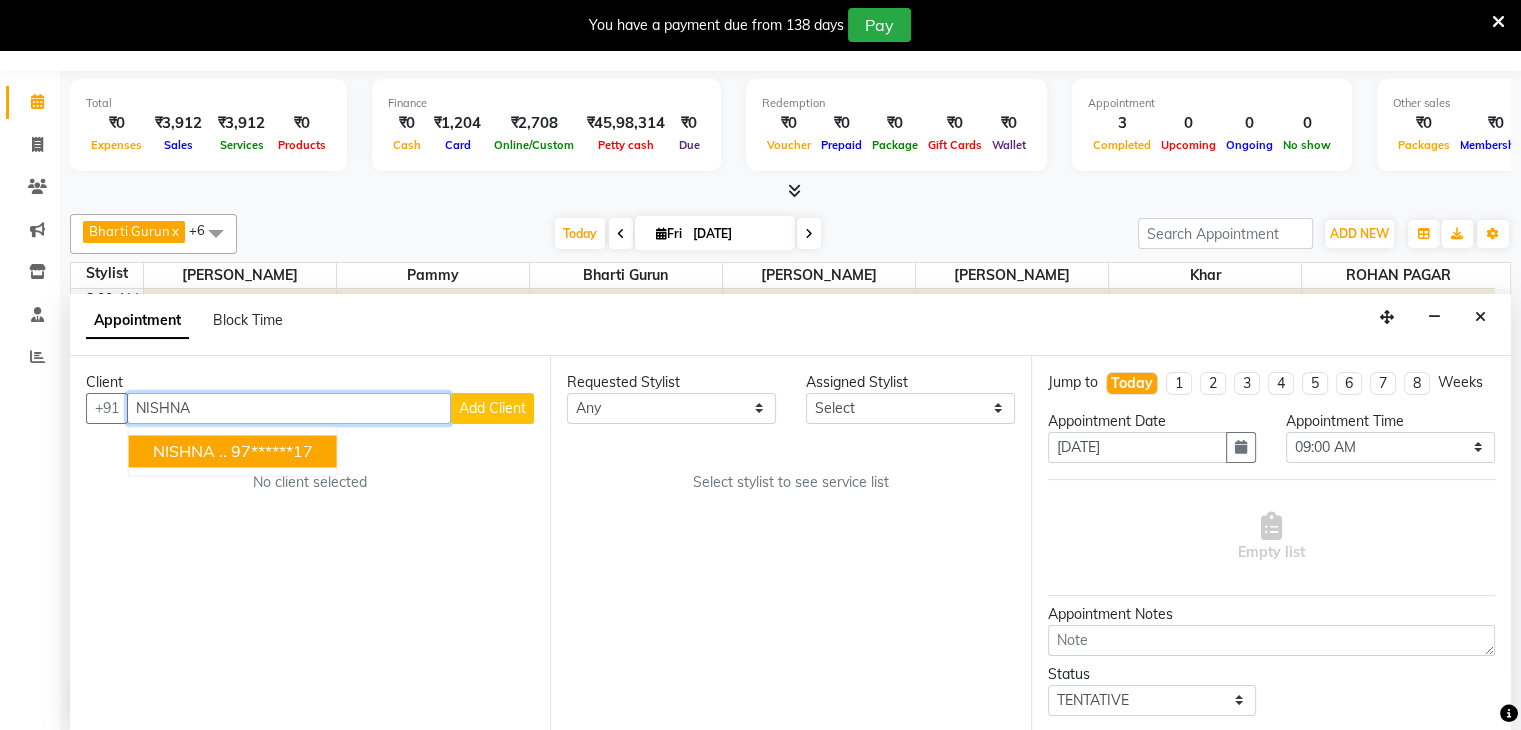 click on "97******17" at bounding box center (272, 451) 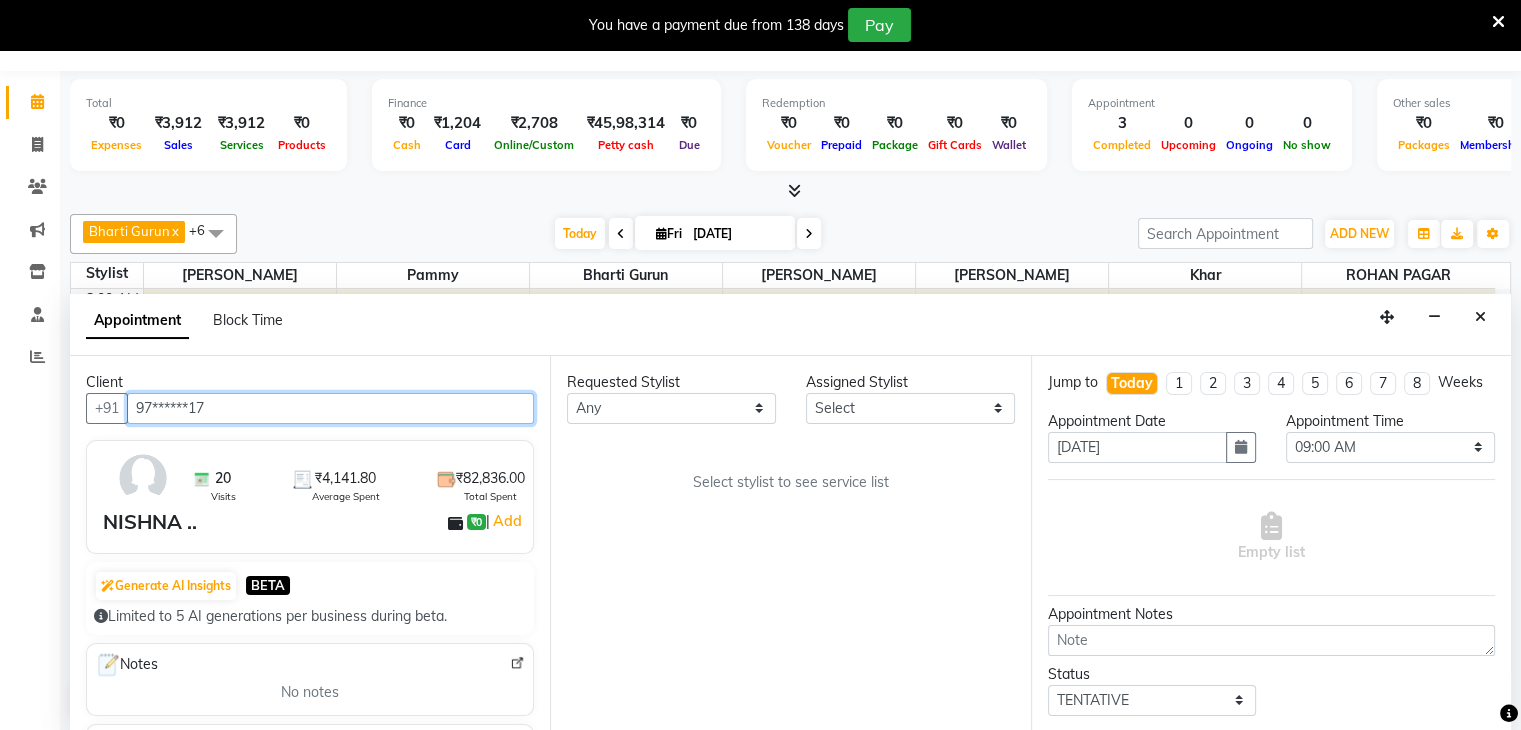 type on "97******17" 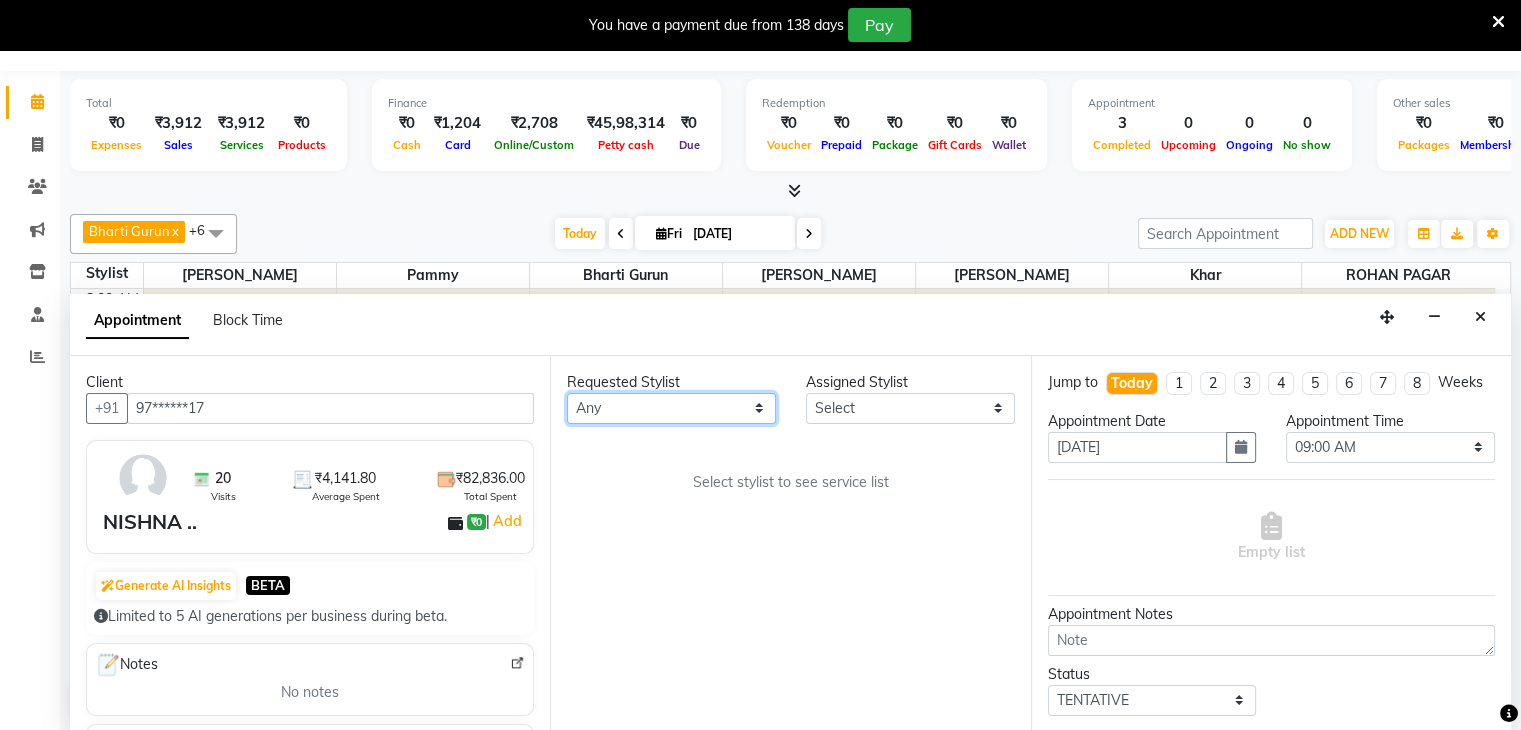 click on "Any Bharti Gurun [PERSON_NAME] [PERSON_NAME] Khar [PERSON_NAME] PAGAR [PERSON_NAME]" at bounding box center (671, 408) 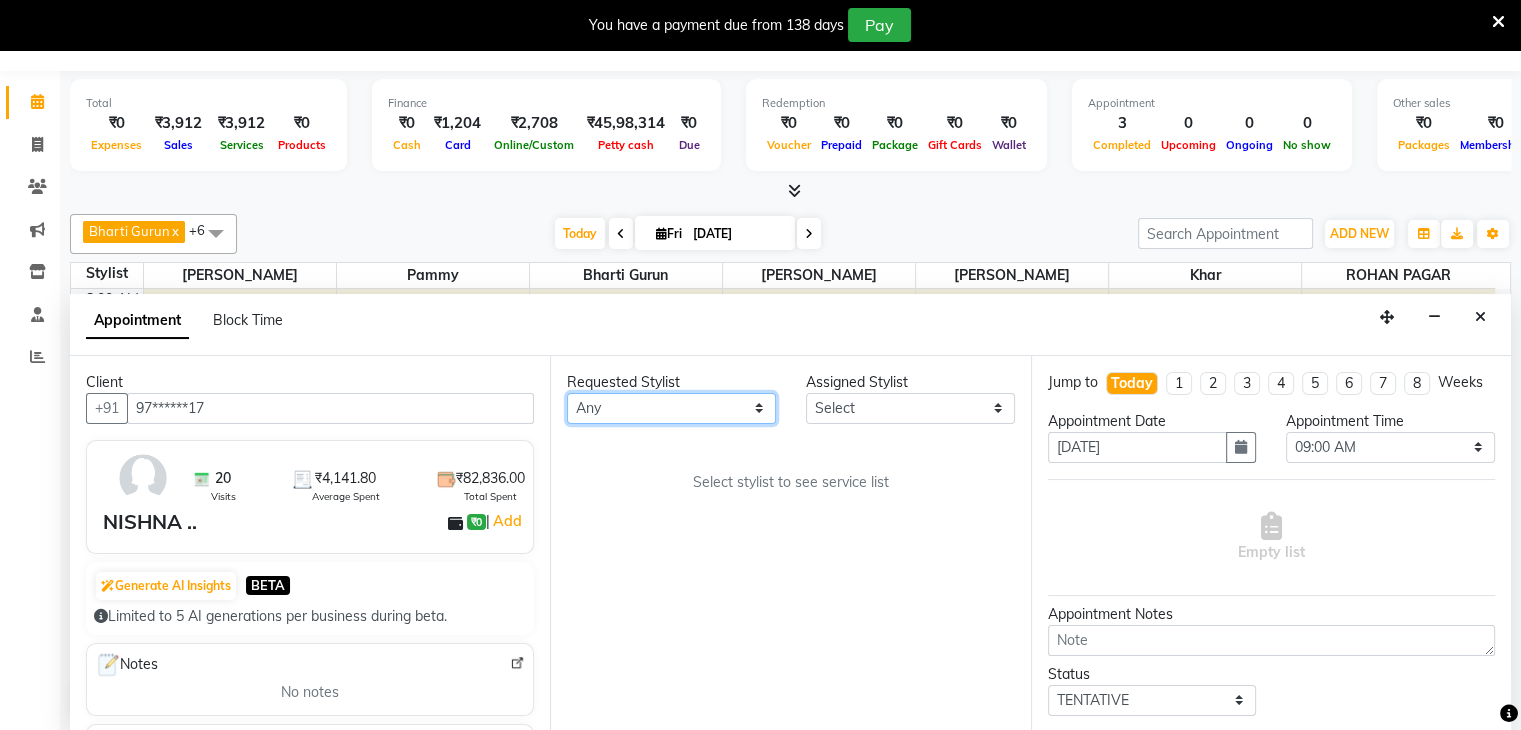 select on "38400" 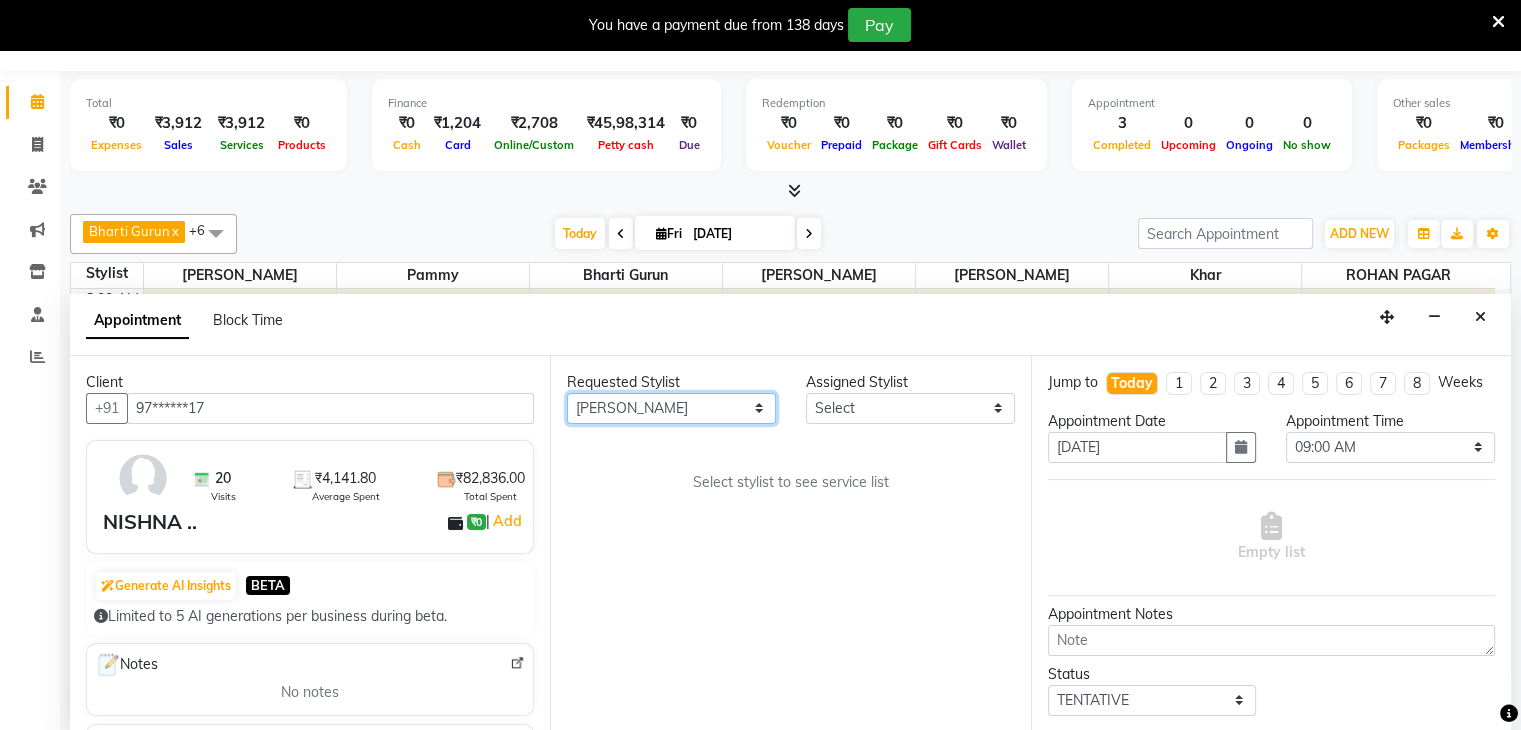 click on "Any Bharti Gurun [PERSON_NAME] [PERSON_NAME] Khar [PERSON_NAME] PAGAR [PERSON_NAME]" at bounding box center (671, 408) 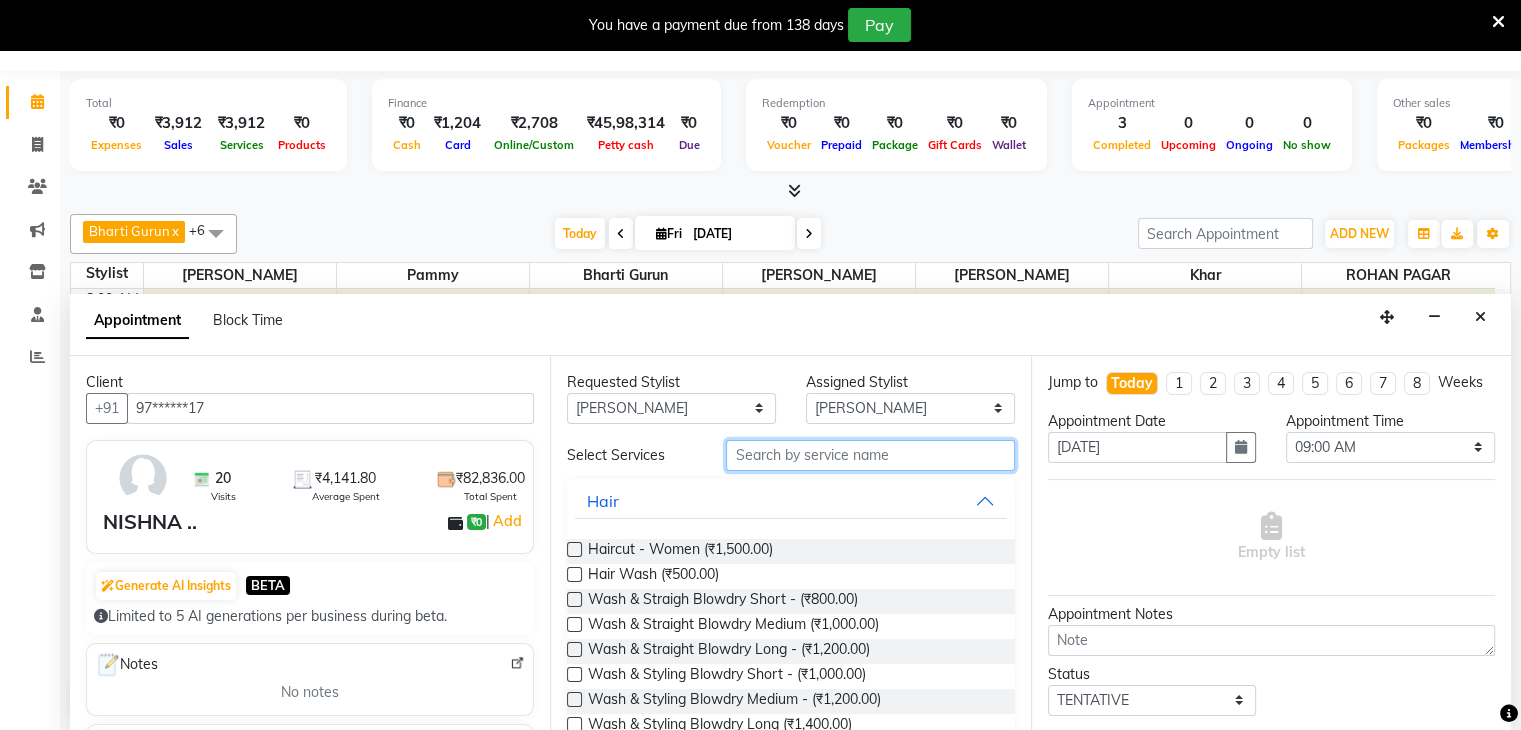 click at bounding box center [870, 455] 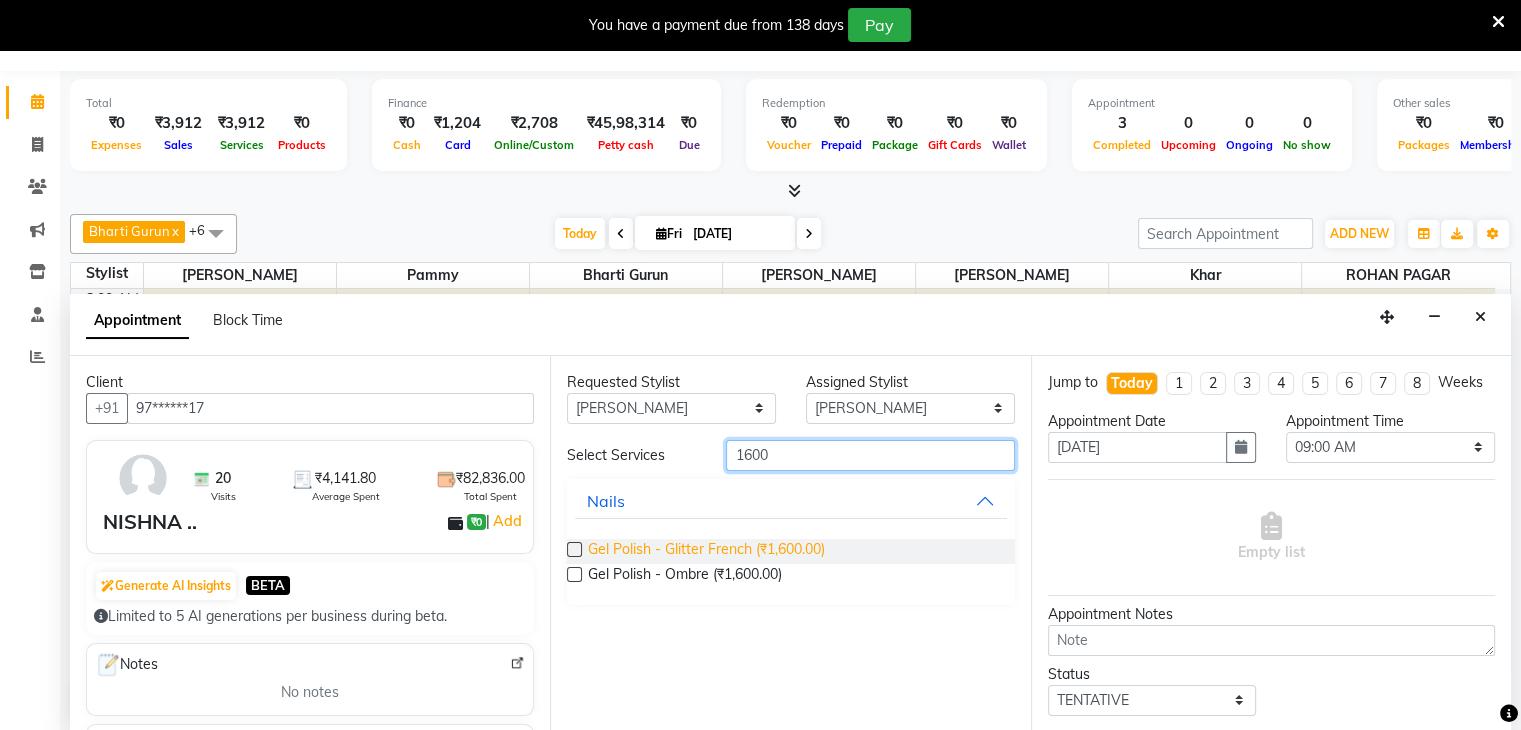 type on "1600" 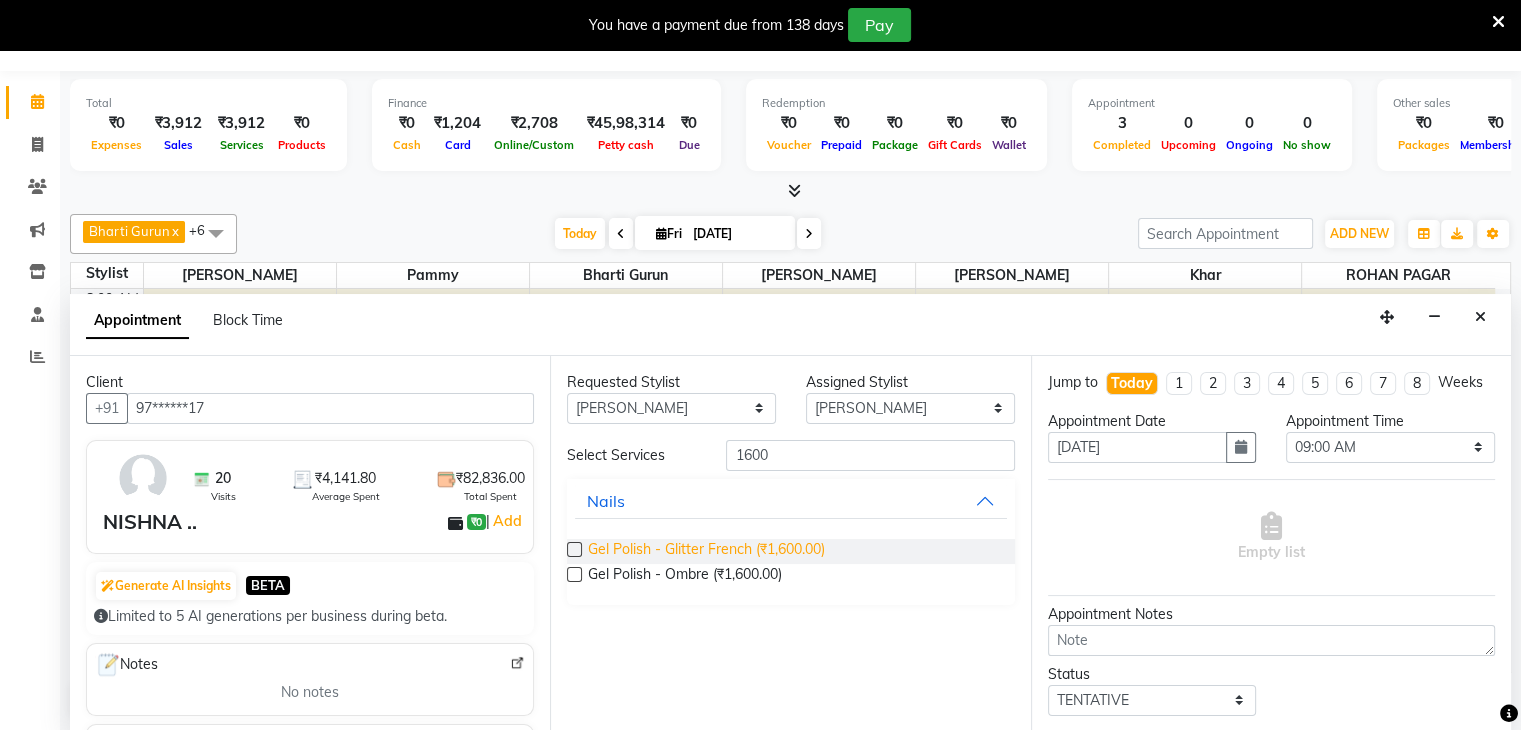 click on "Gel Polish - Glitter French (₹1,600.00)" at bounding box center (706, 551) 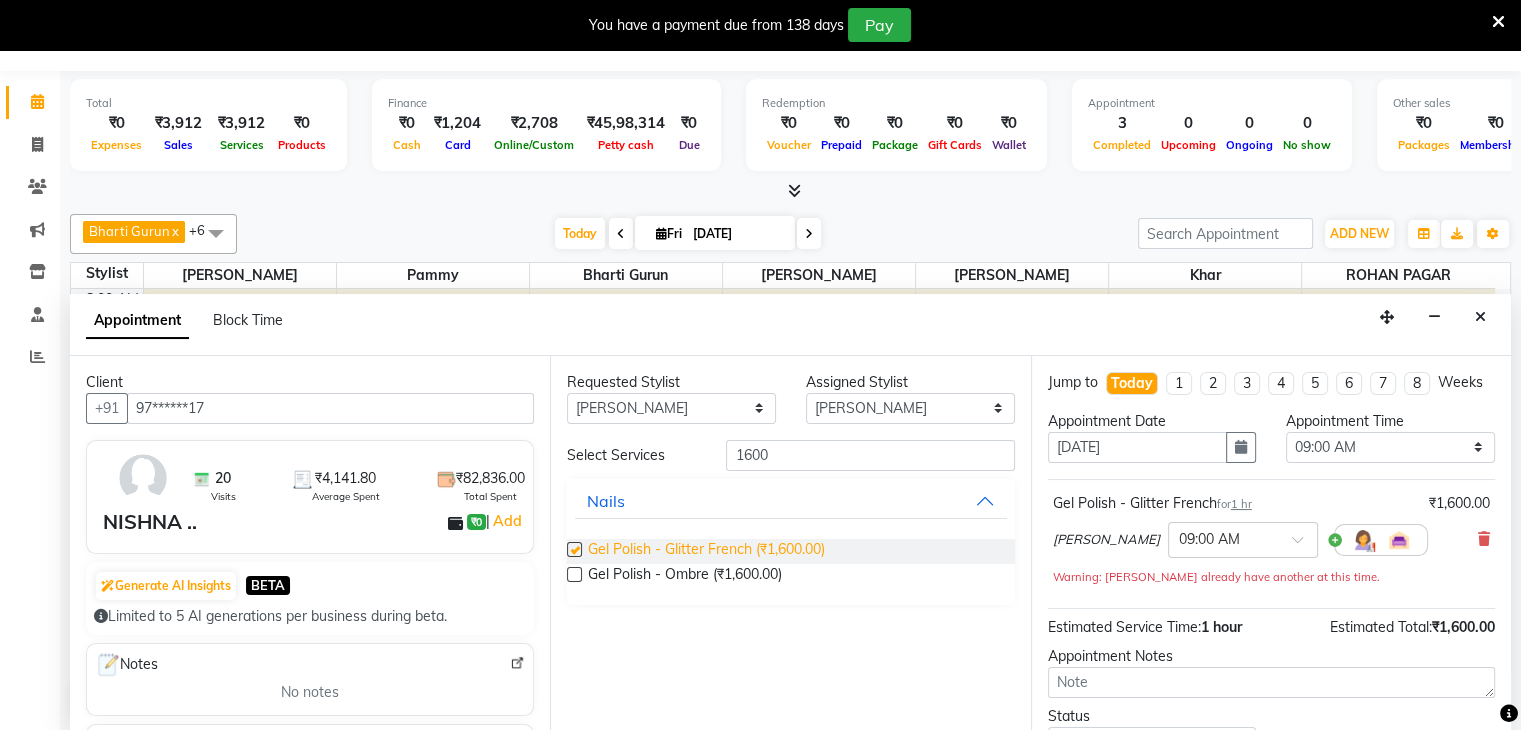 checkbox on "false" 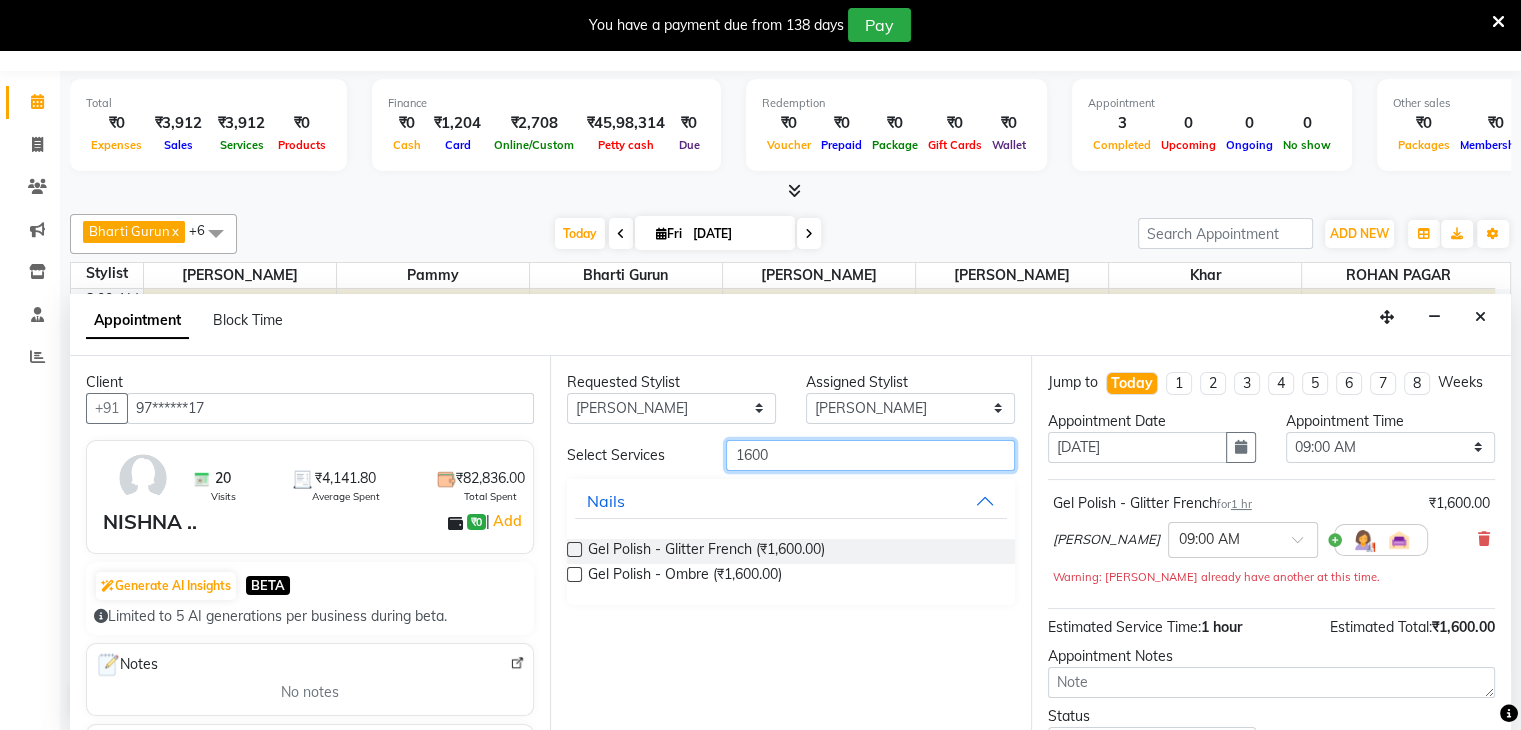 click on "1600" at bounding box center [870, 455] 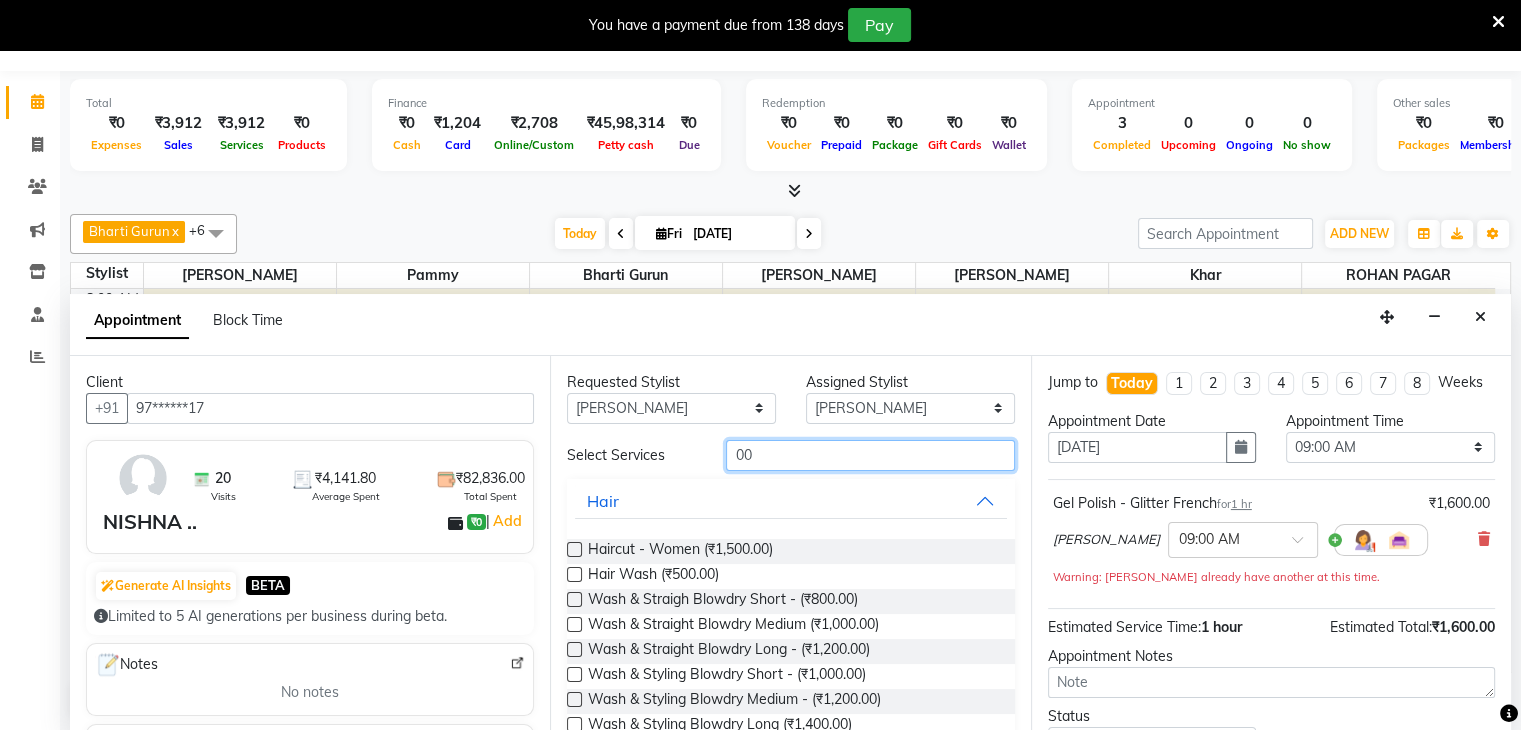 click on "00" at bounding box center (870, 455) 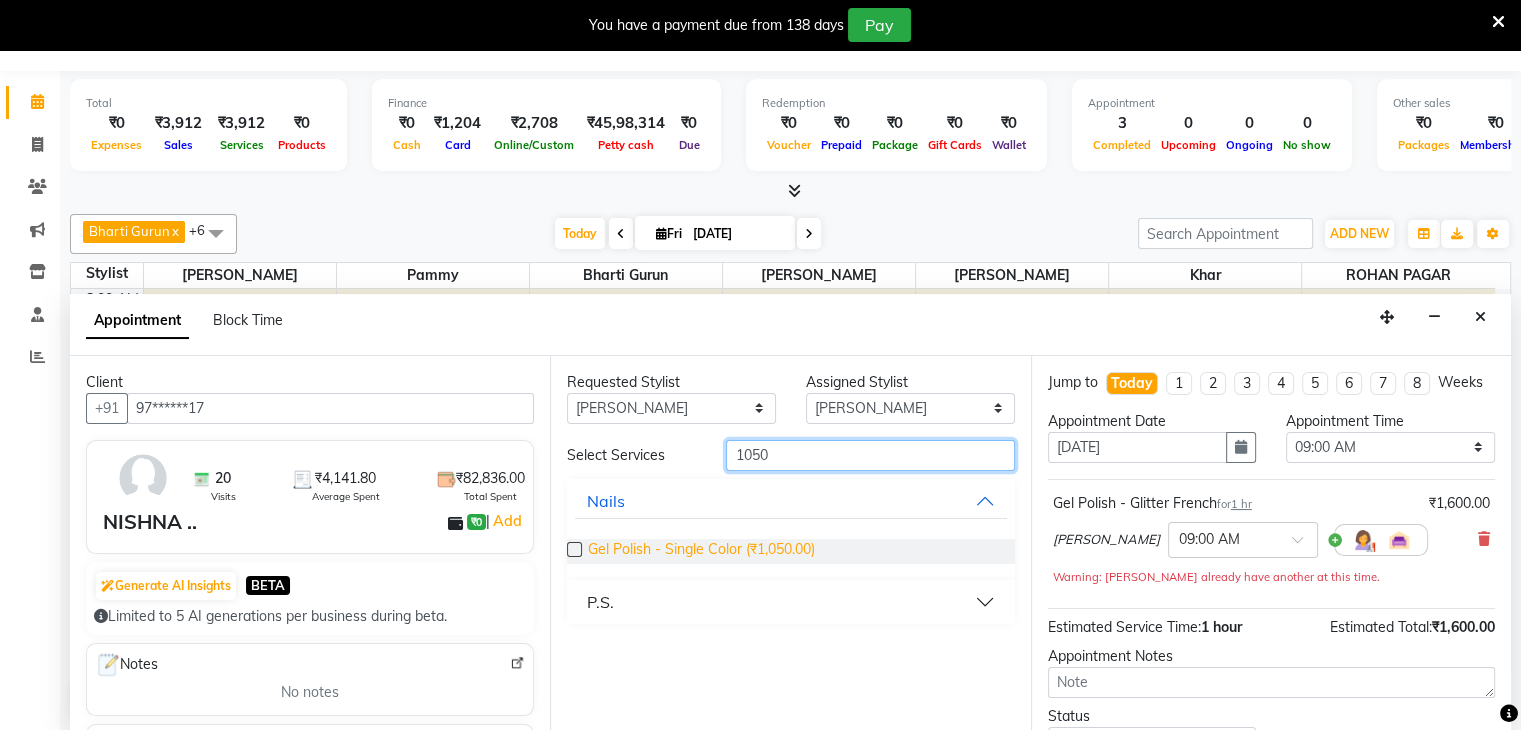 type on "1050" 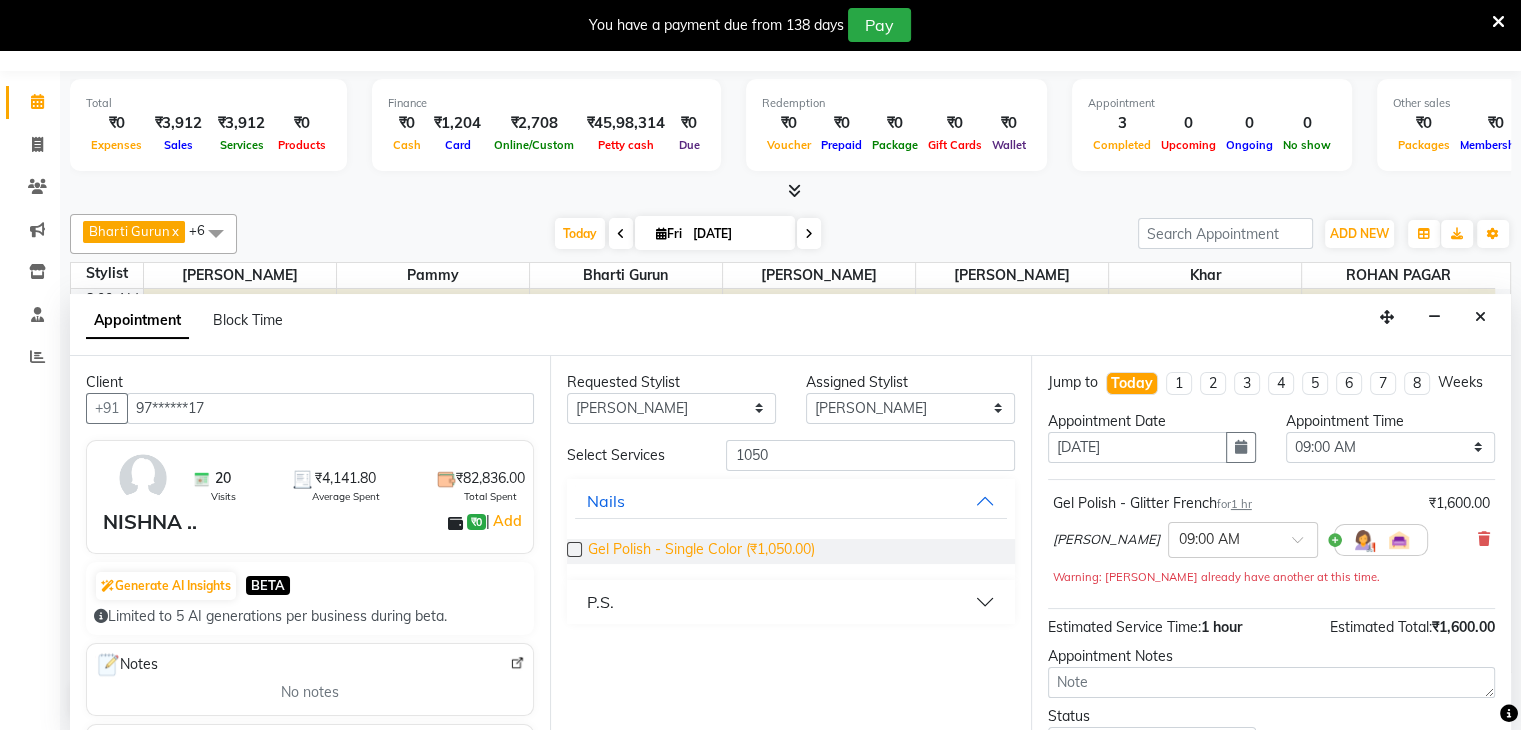 click on "Gel Polish - Single Color (₹1,050.00)" at bounding box center [701, 551] 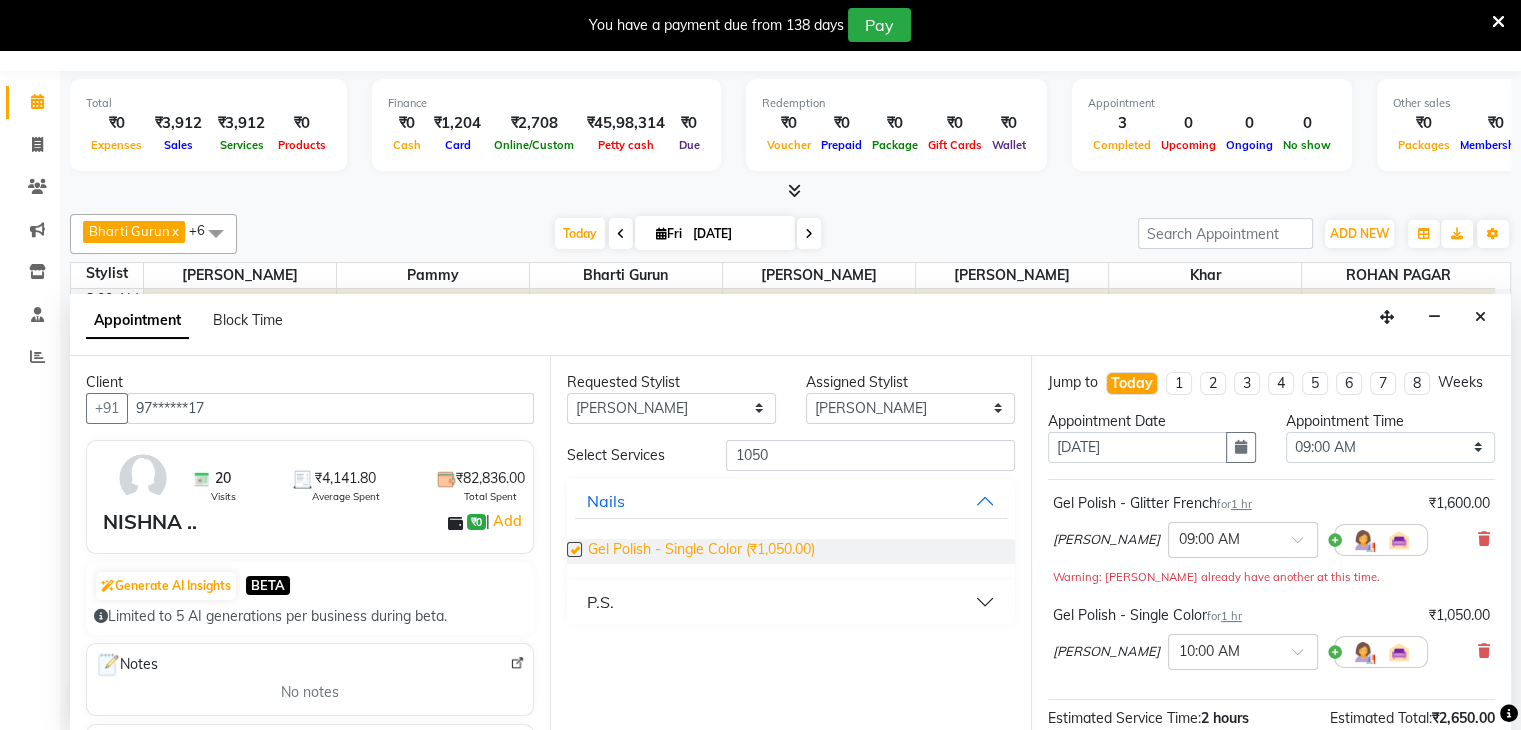 checkbox on "false" 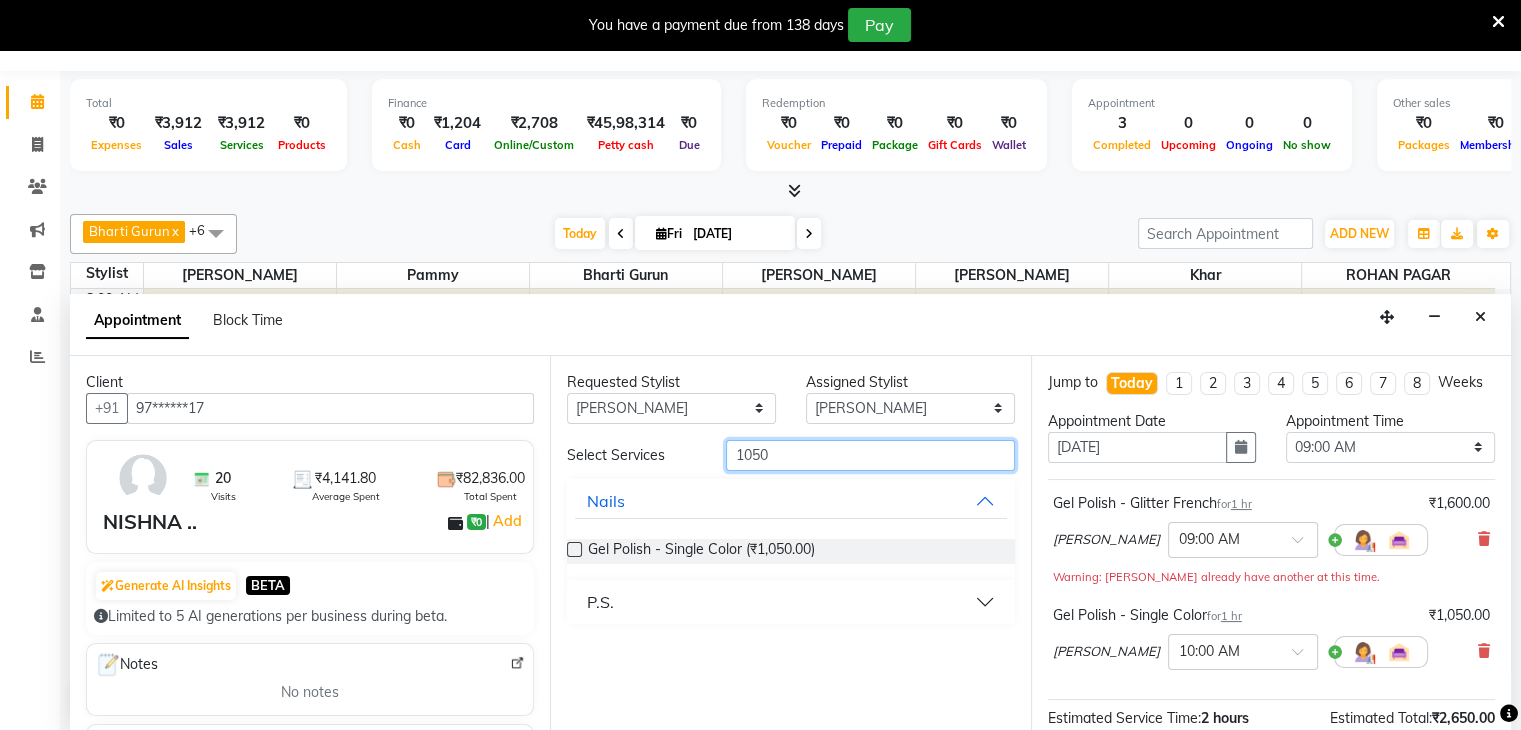click on "1050" at bounding box center [870, 455] 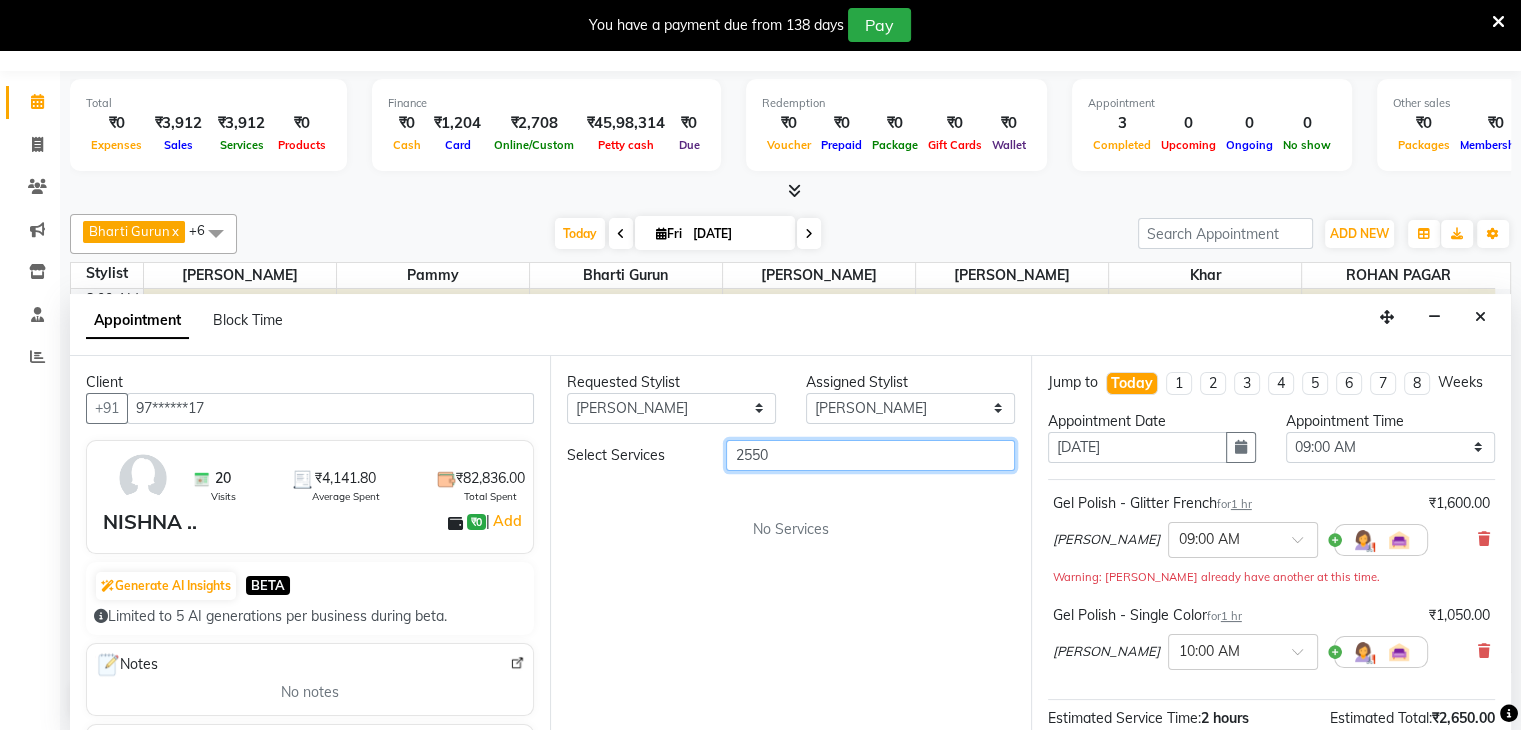click on "2550" at bounding box center (870, 455) 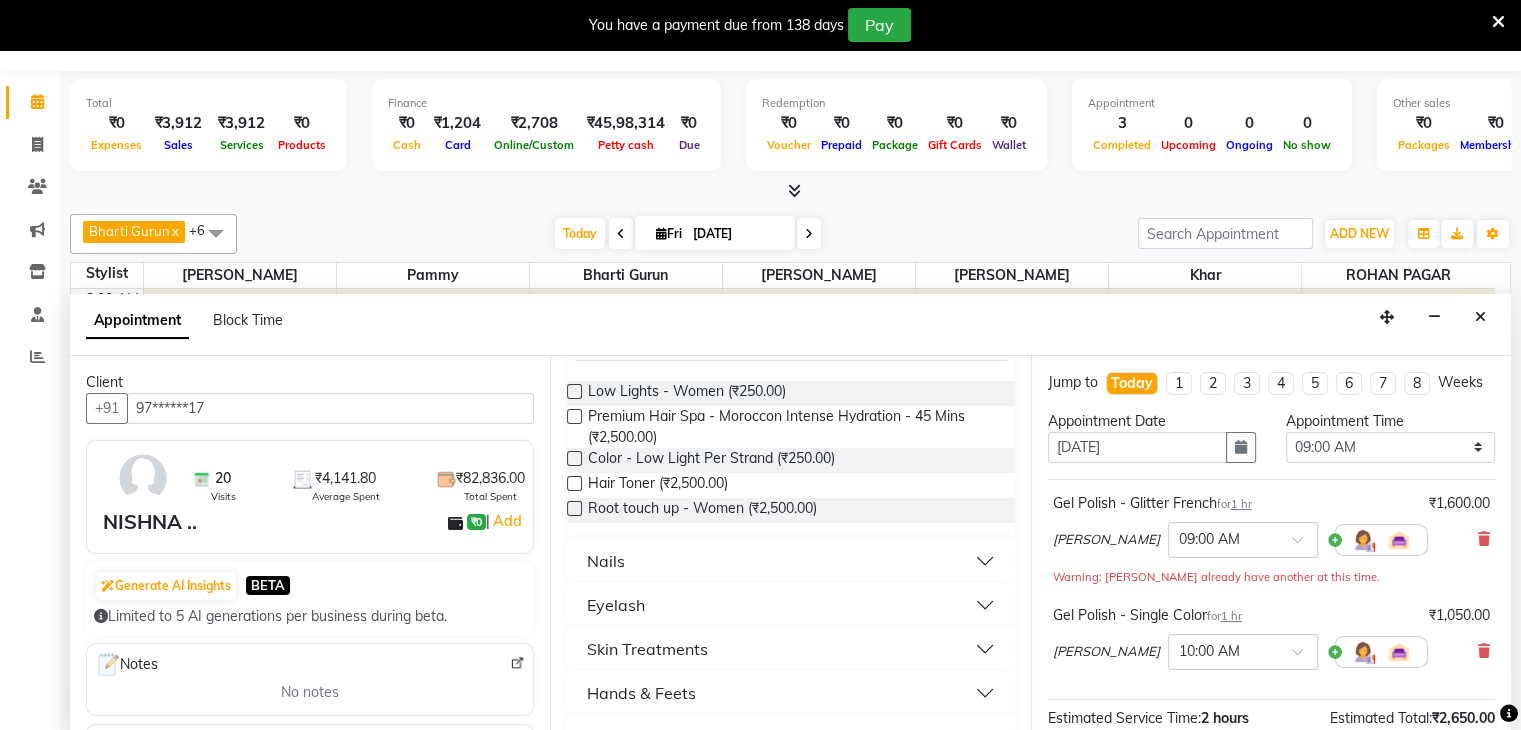 scroll, scrollTop: 200, scrollLeft: 0, axis: vertical 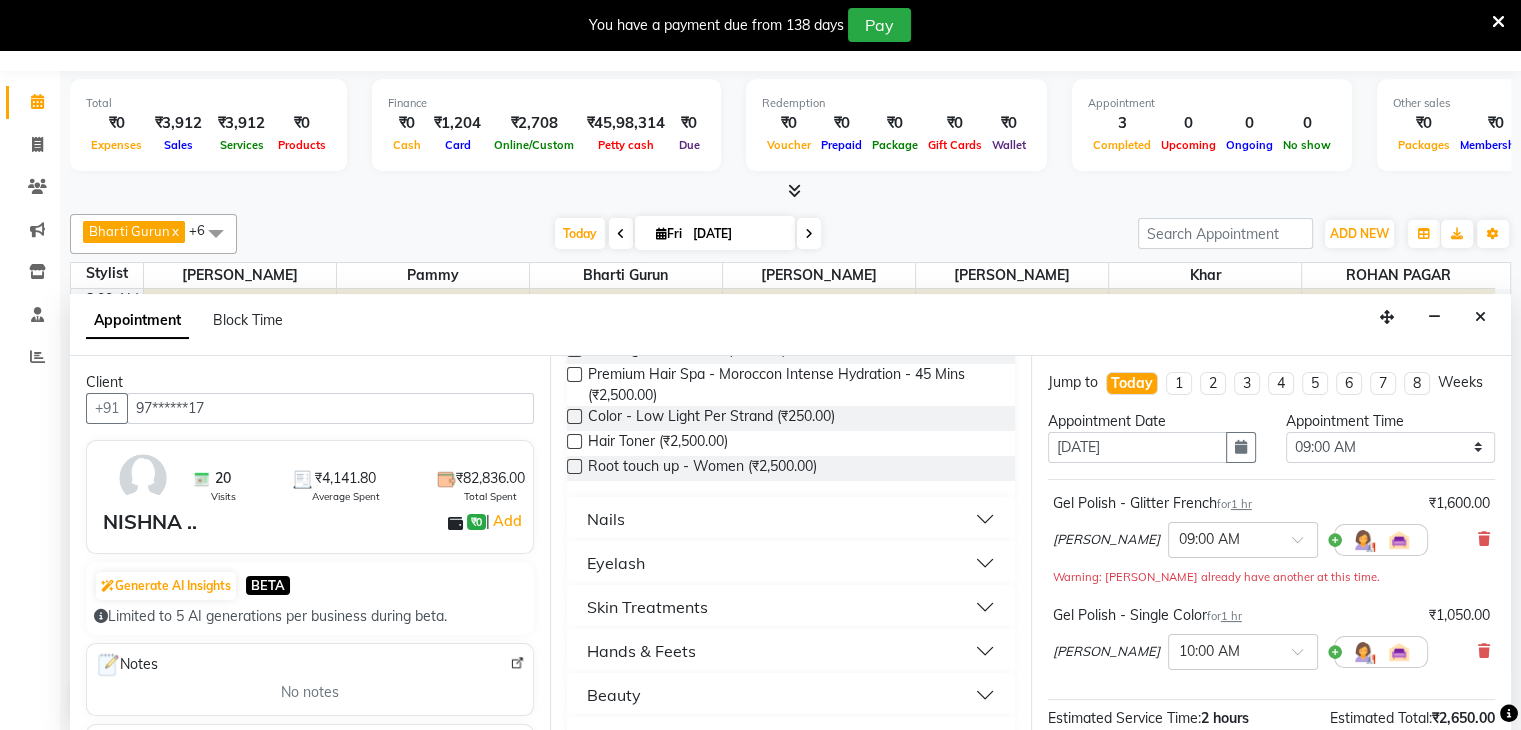 type on "250" 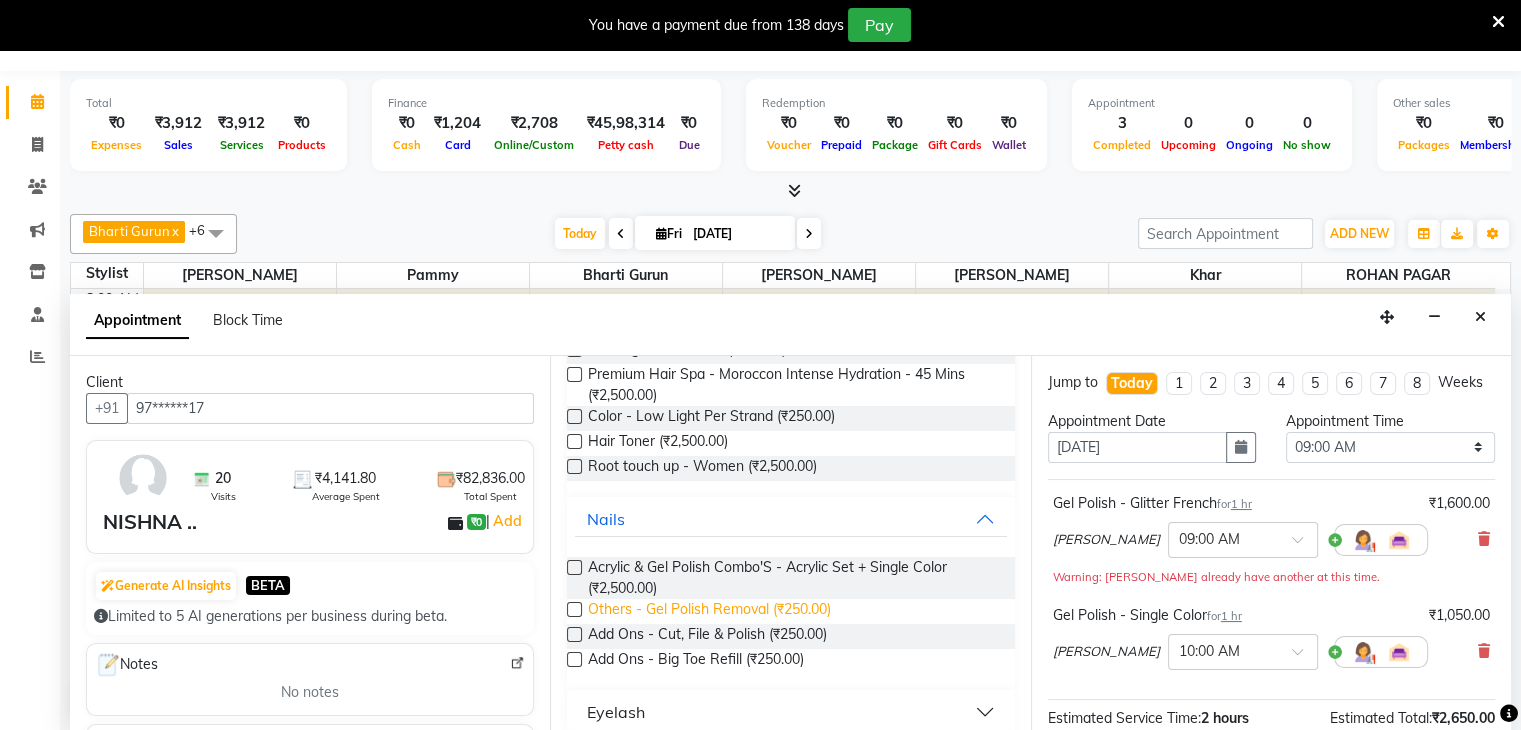 click on "Others - Gel Polish Removal (₹250.00)" at bounding box center [709, 611] 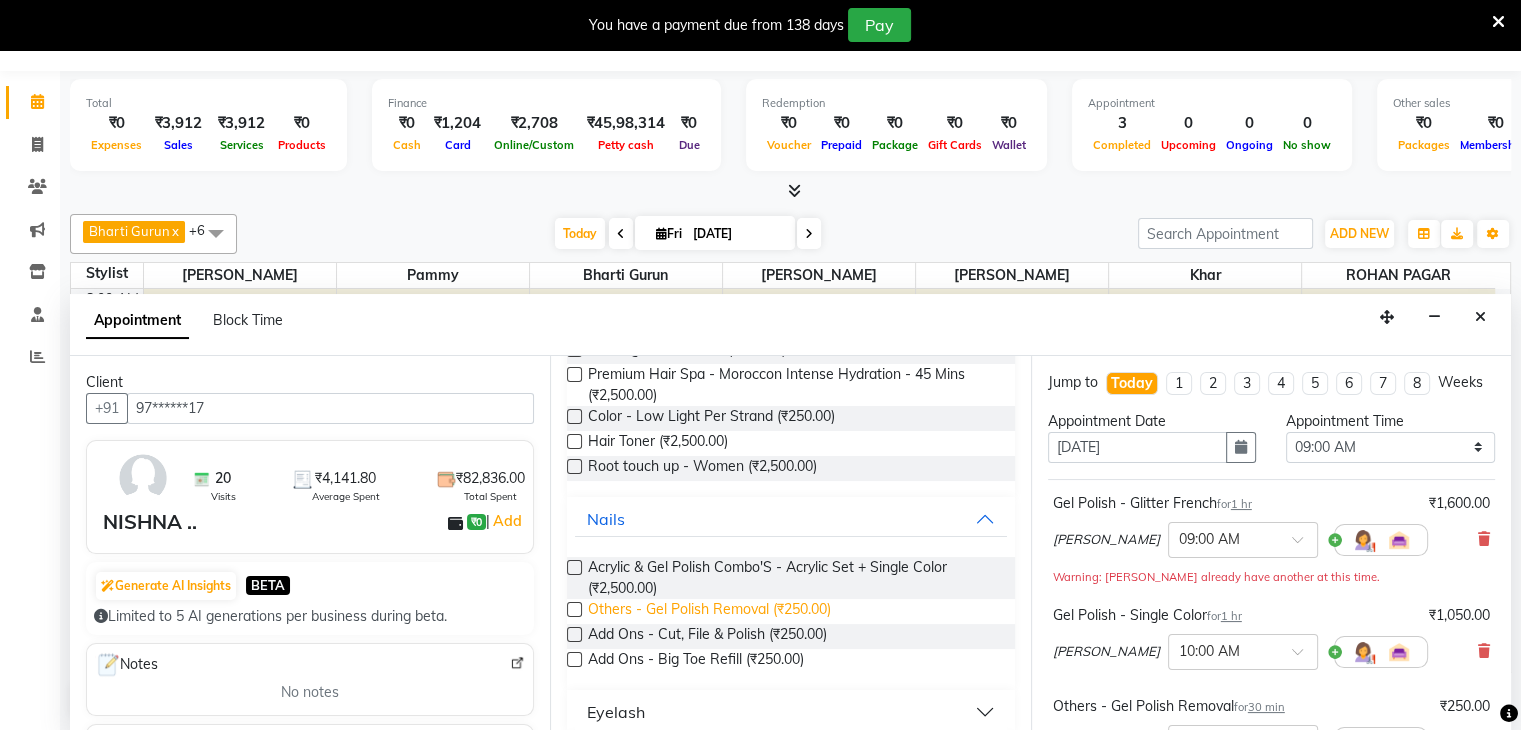 click on "Others - Gel Polish Removal (₹250.00)" at bounding box center (709, 611) 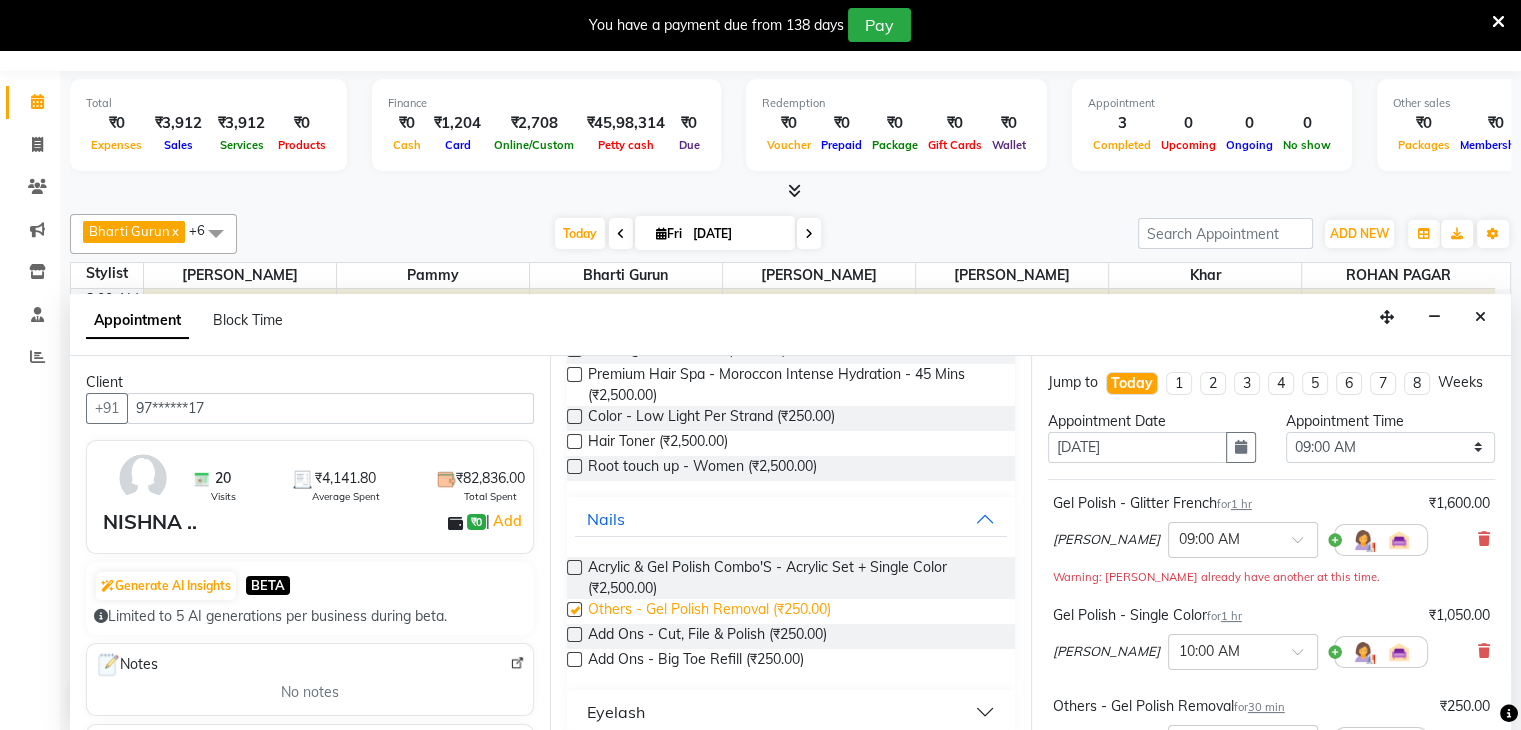 checkbox on "false" 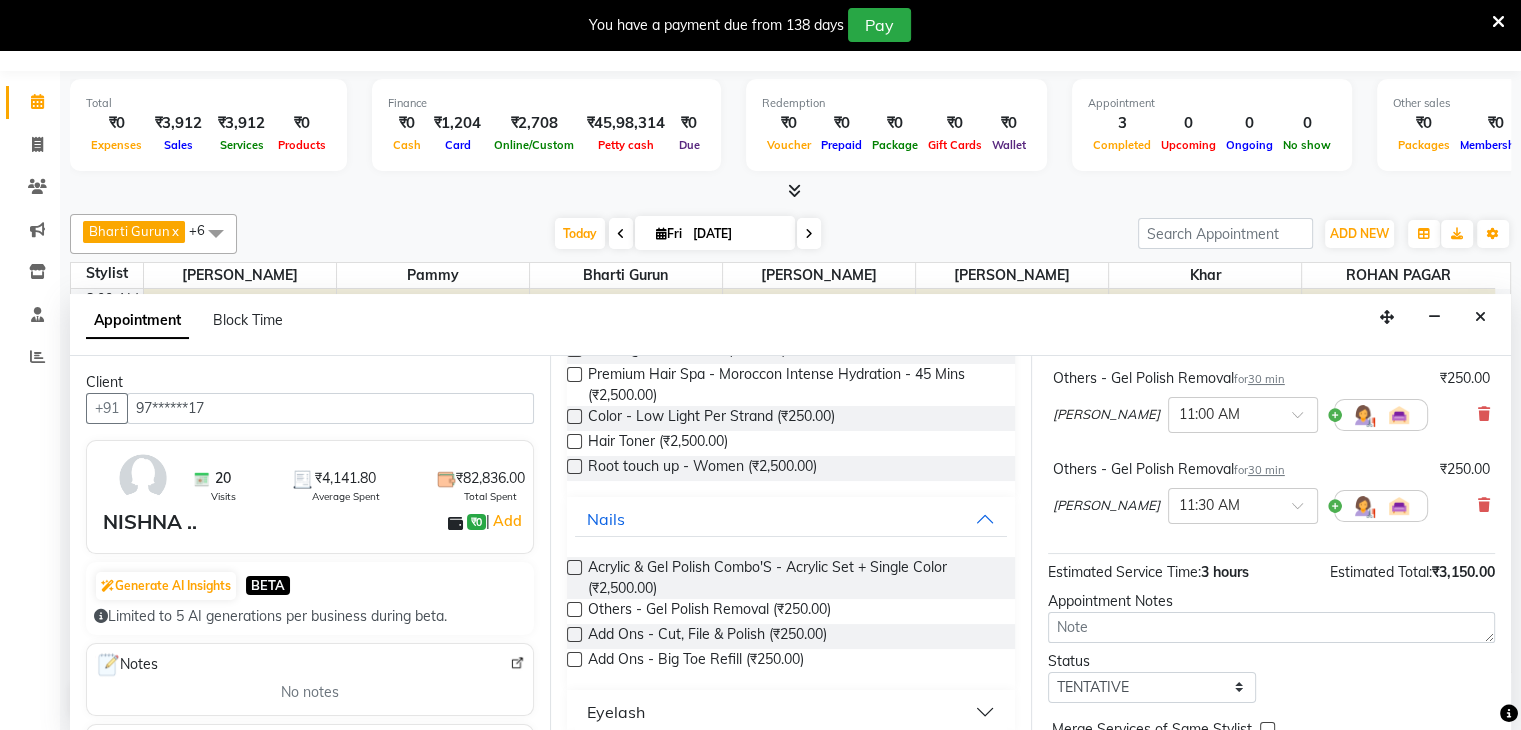 scroll, scrollTop: 444, scrollLeft: 0, axis: vertical 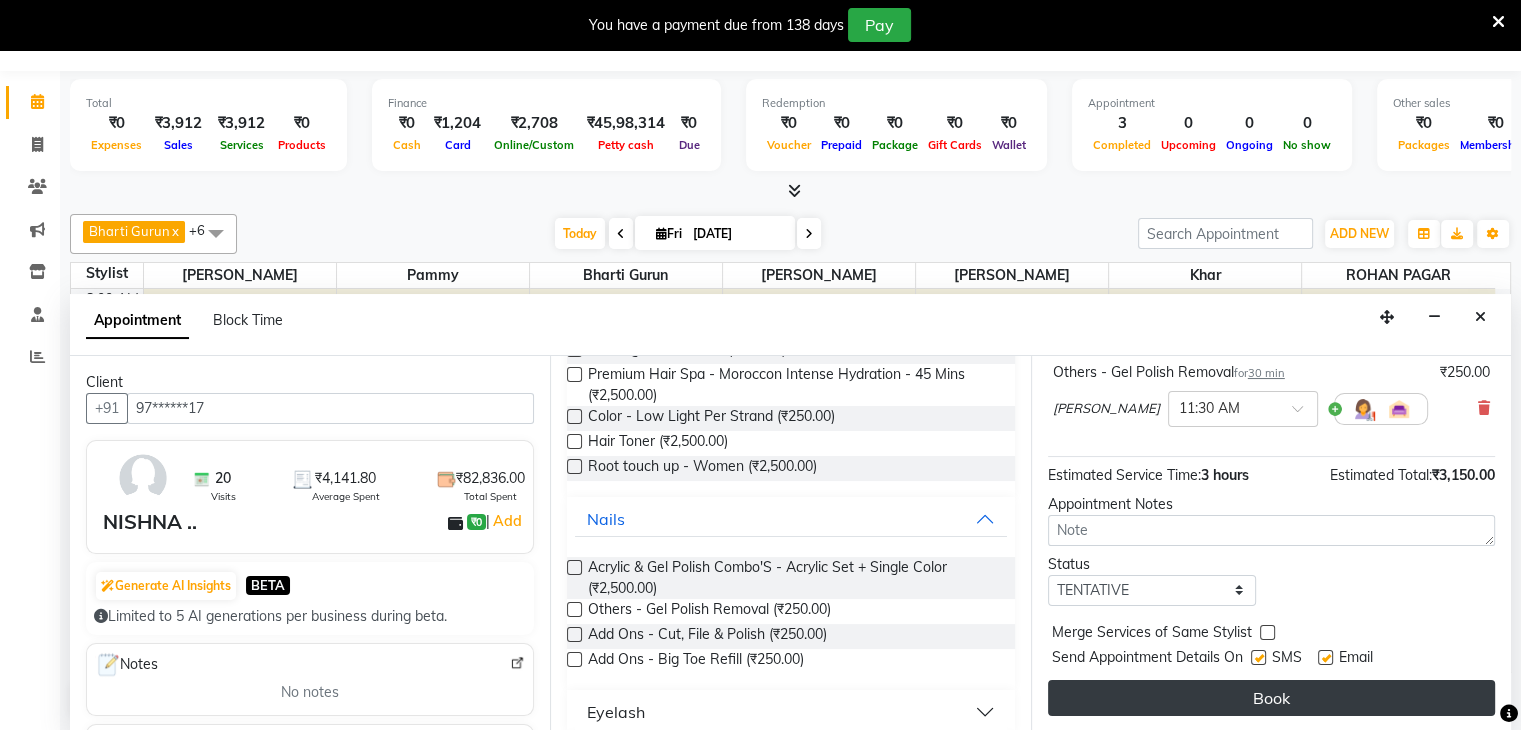 click on "Book" at bounding box center (1271, 698) 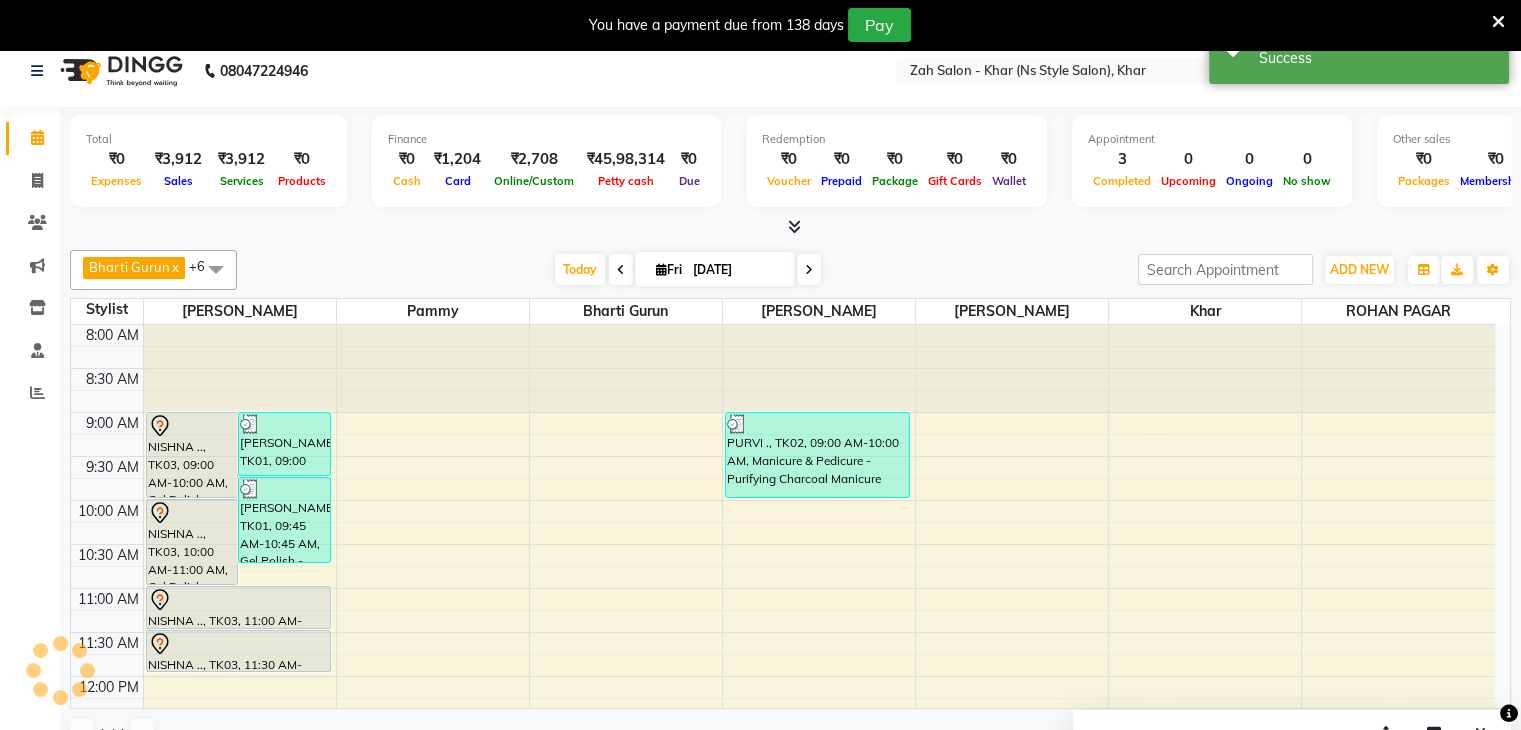 scroll, scrollTop: 0, scrollLeft: 0, axis: both 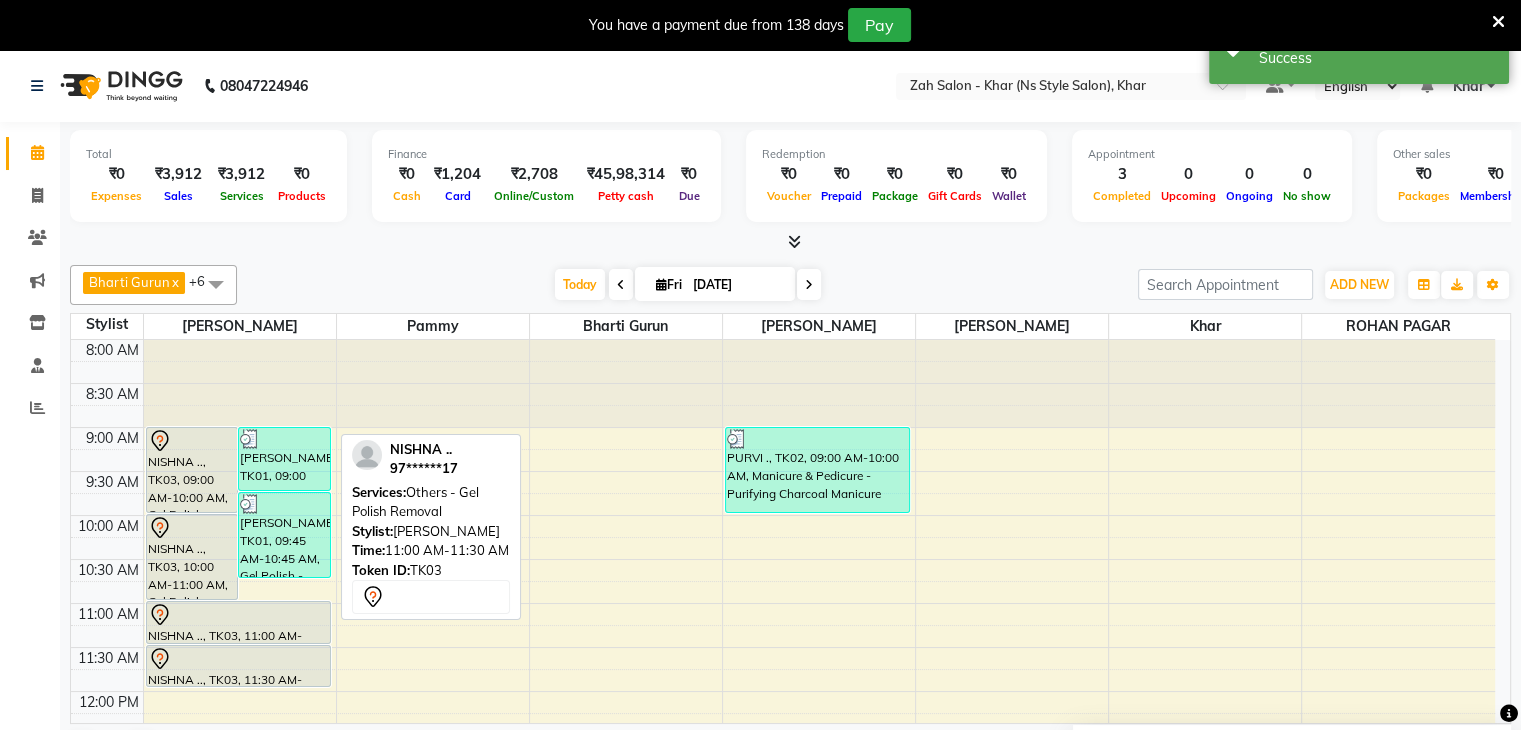 click on "NISHNA .., TK03, 11:00 AM-11:30 AM, Others - Gel Polish Removal" at bounding box center (238, 622) 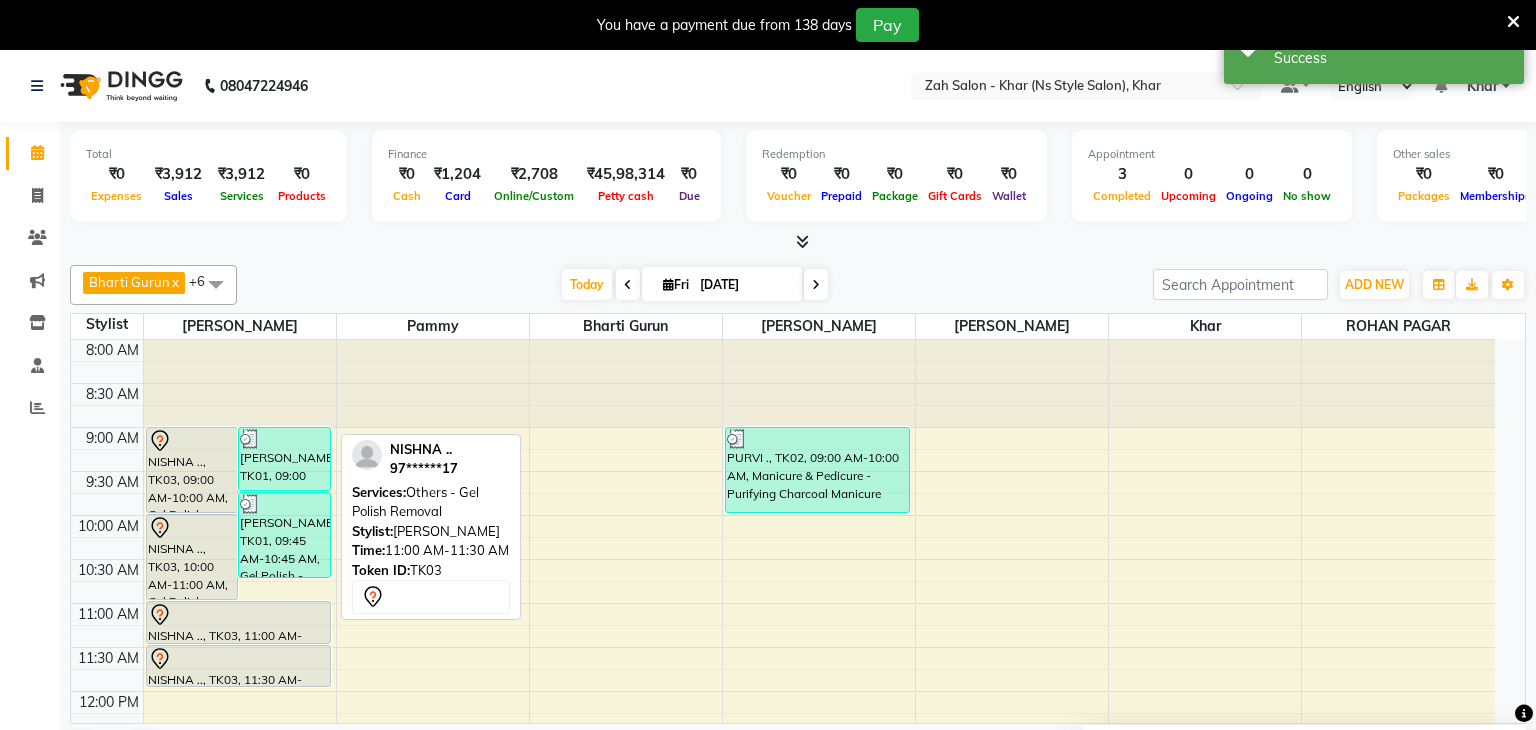 select on "7" 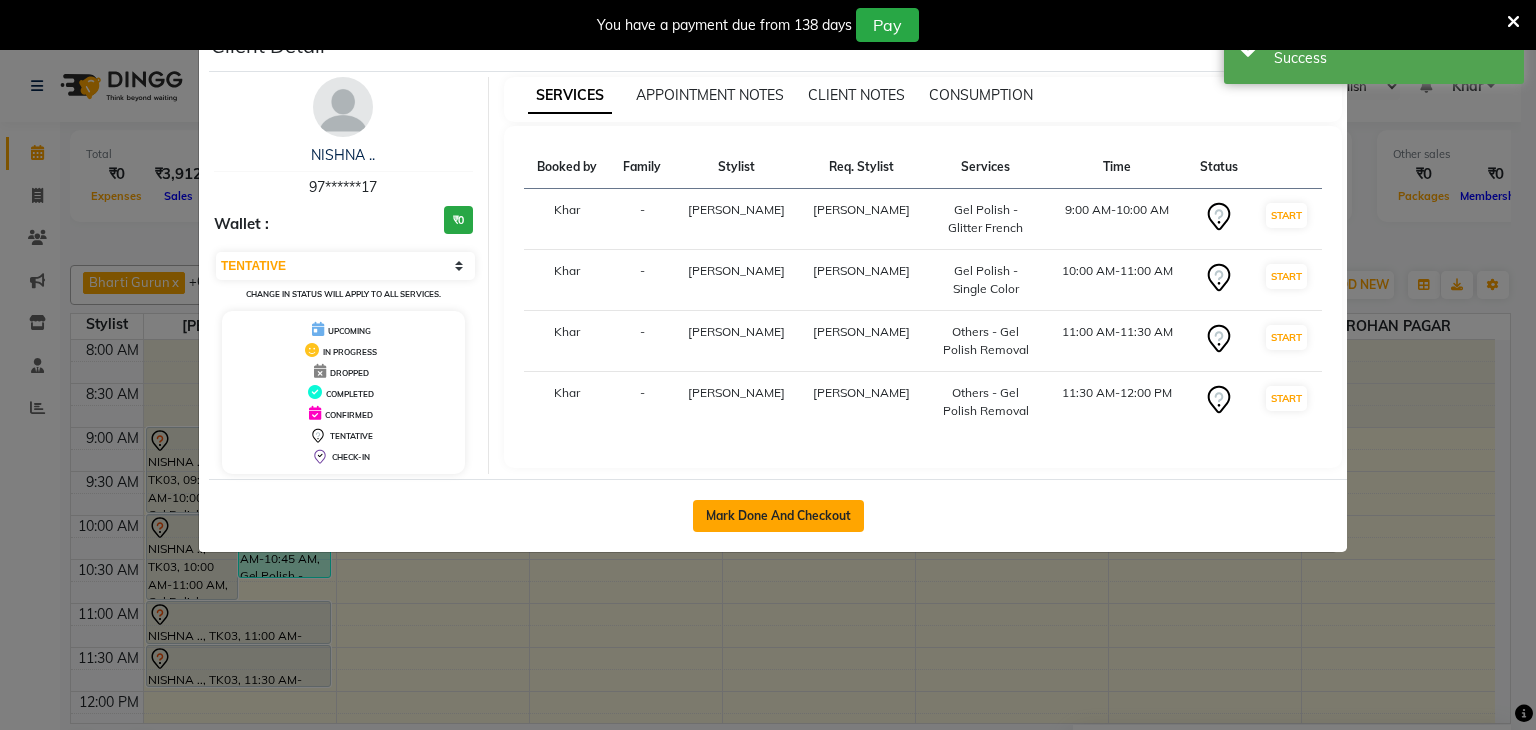 click on "Mark Done And Checkout" 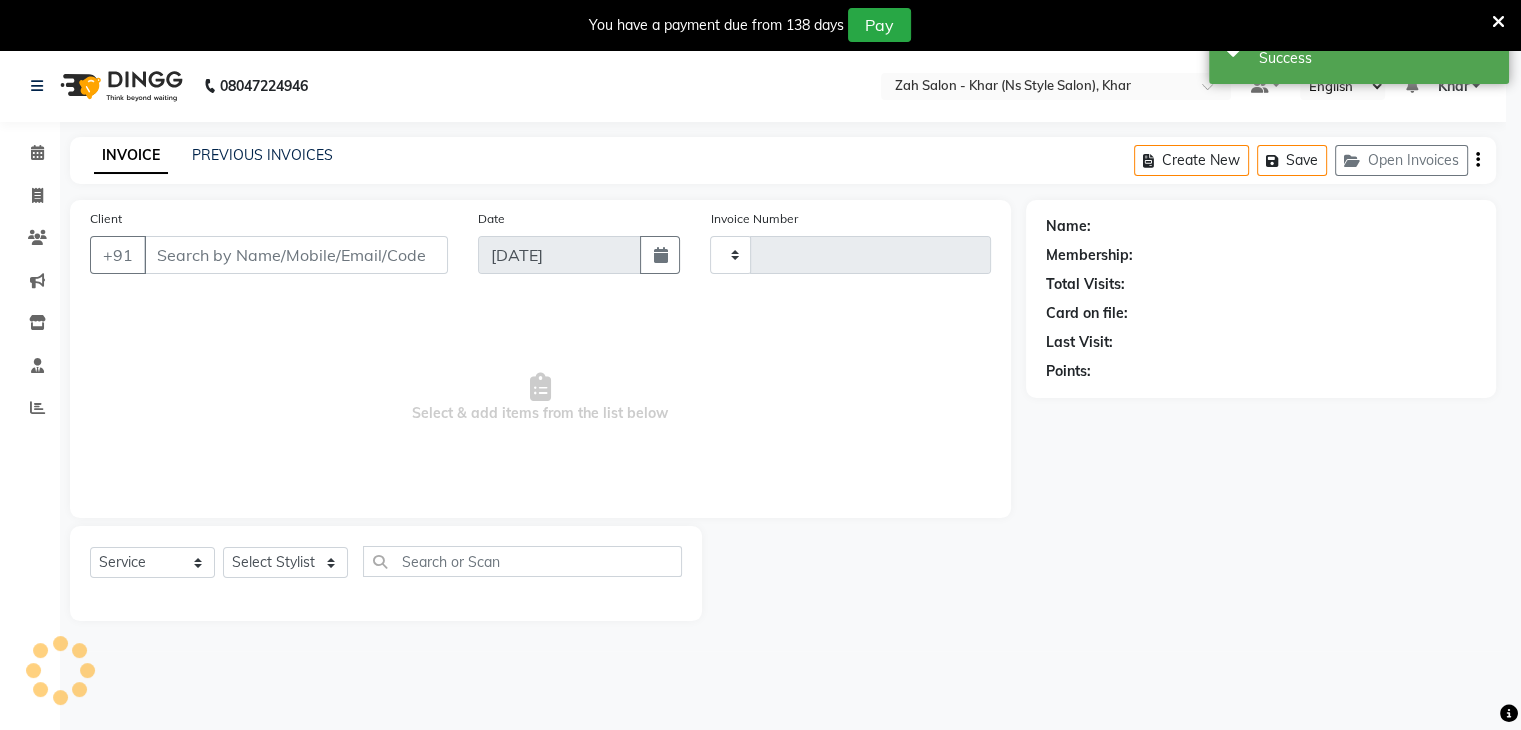 type on "0785" 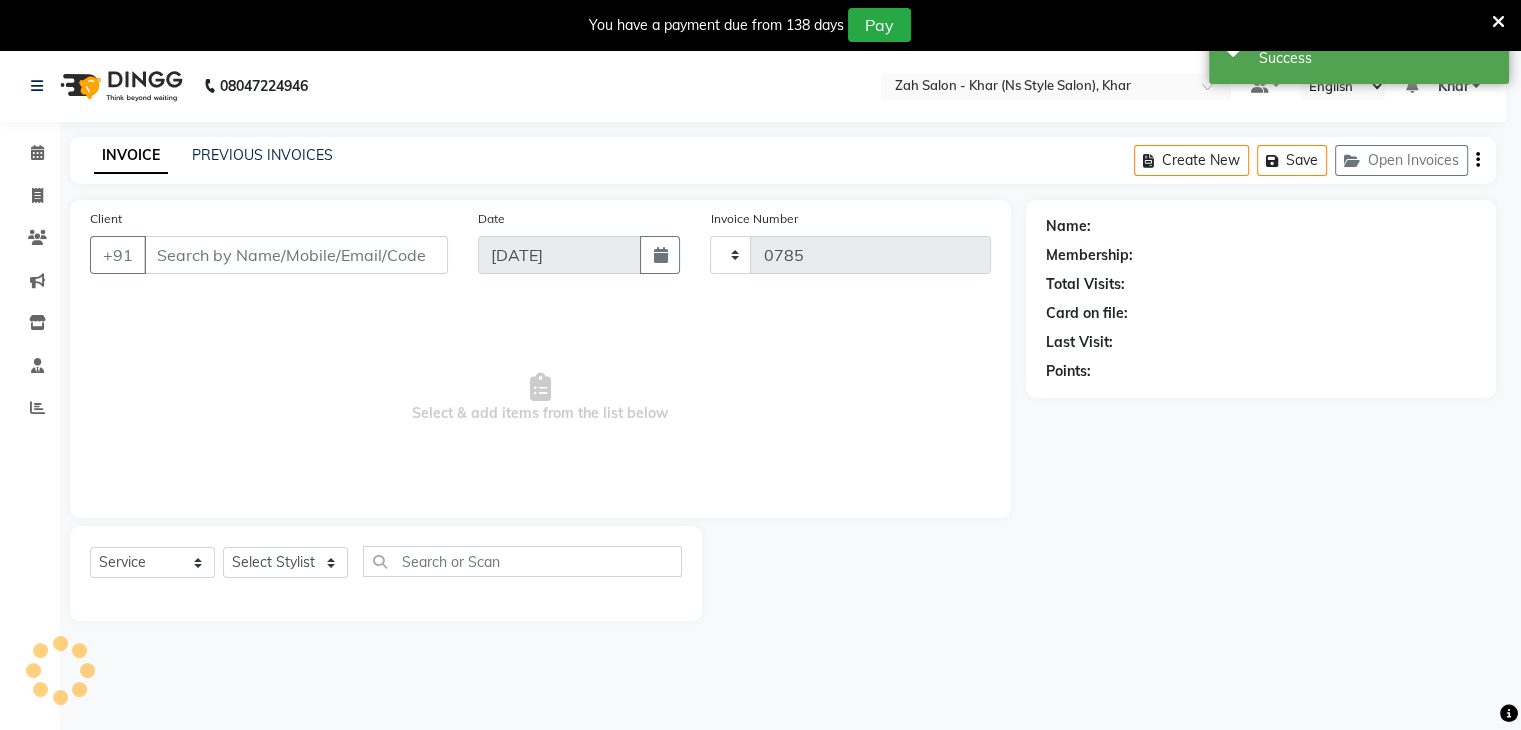 select on "5619" 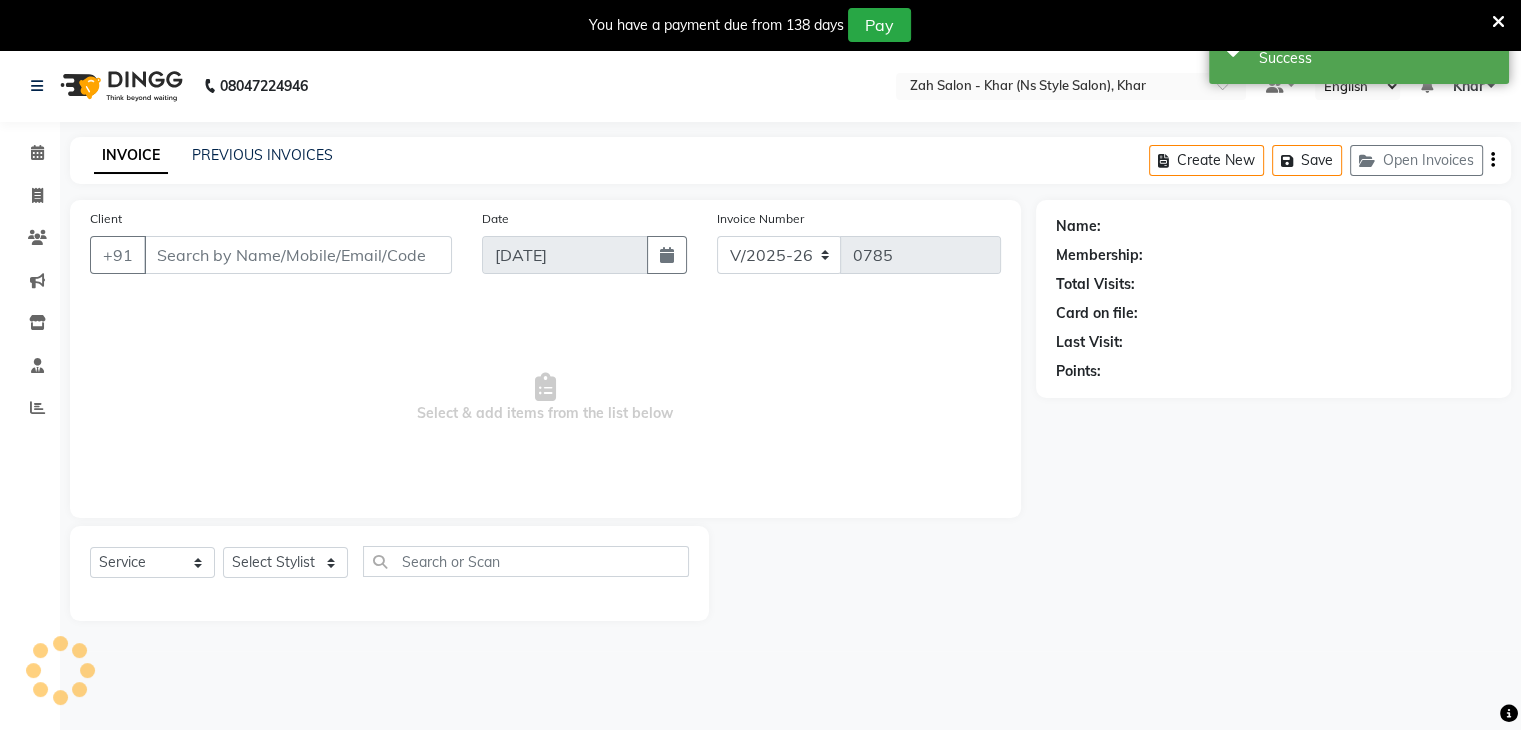 type on "97******17" 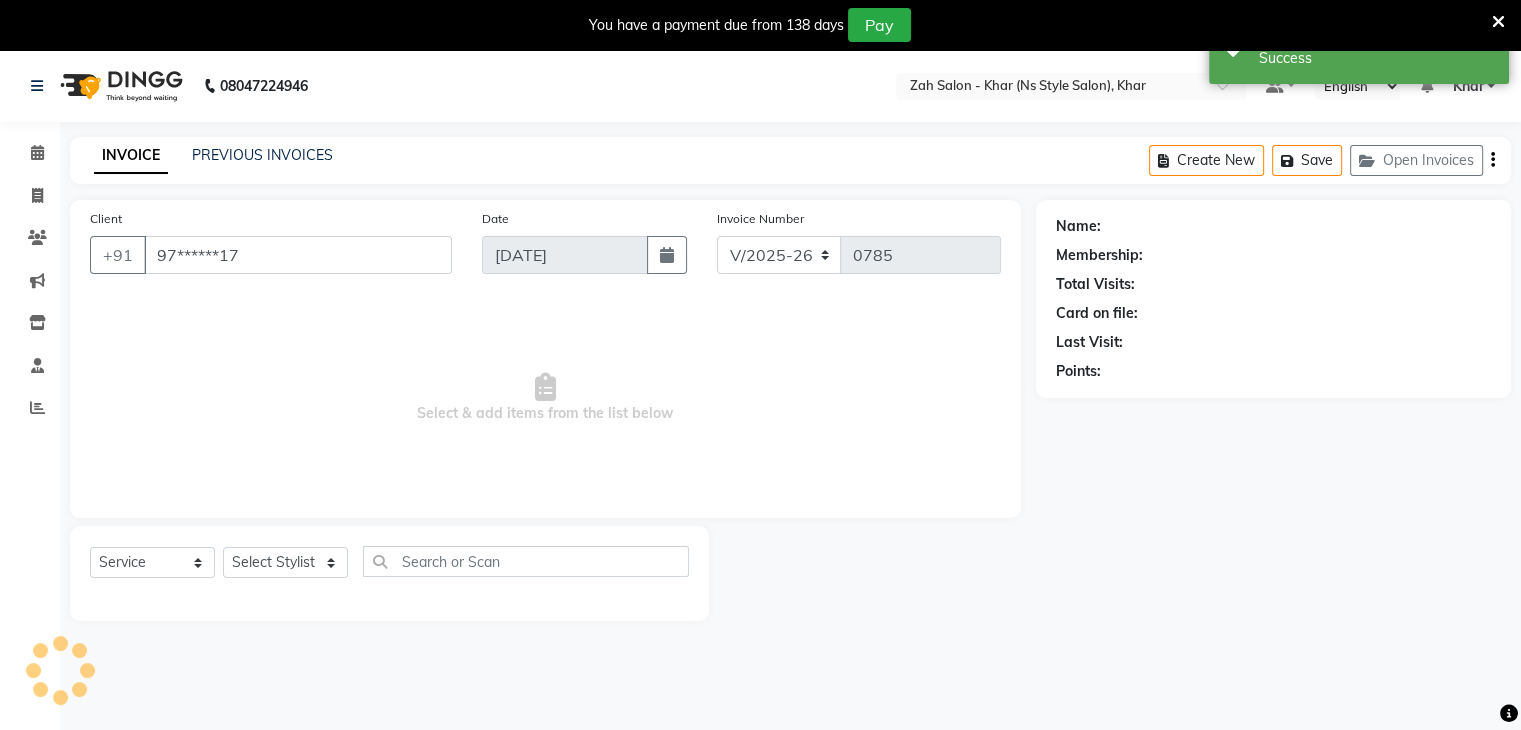 select on "38400" 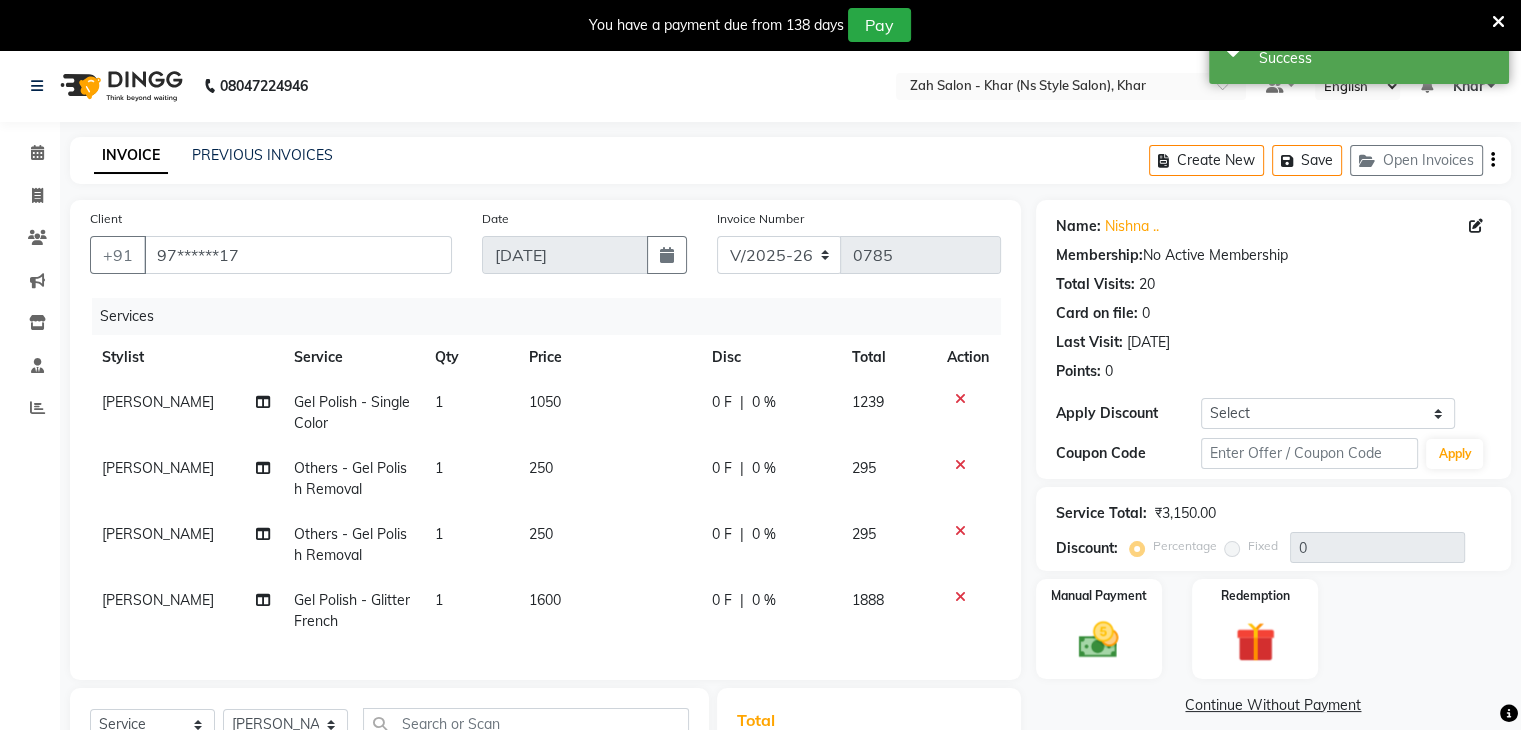 scroll, scrollTop: 299, scrollLeft: 0, axis: vertical 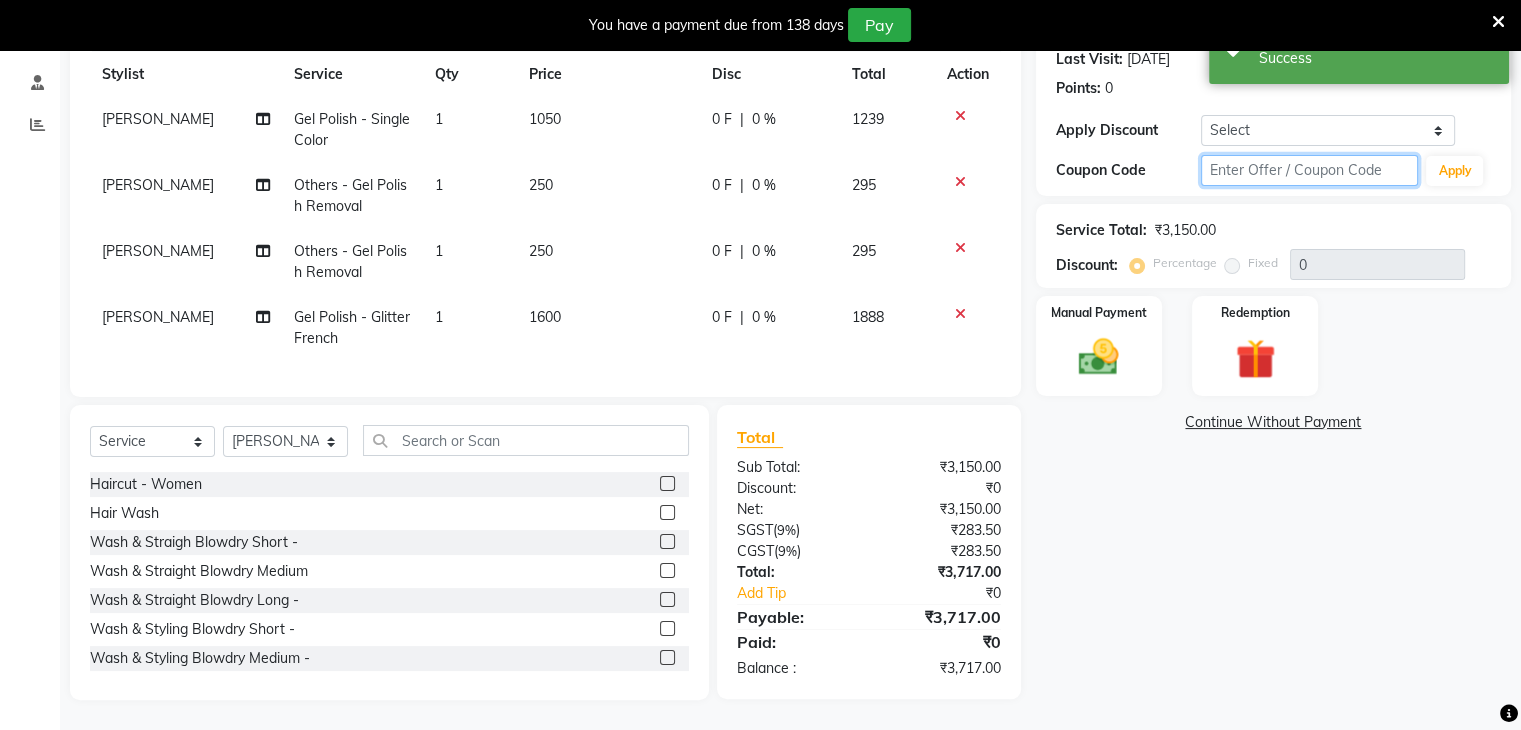 click 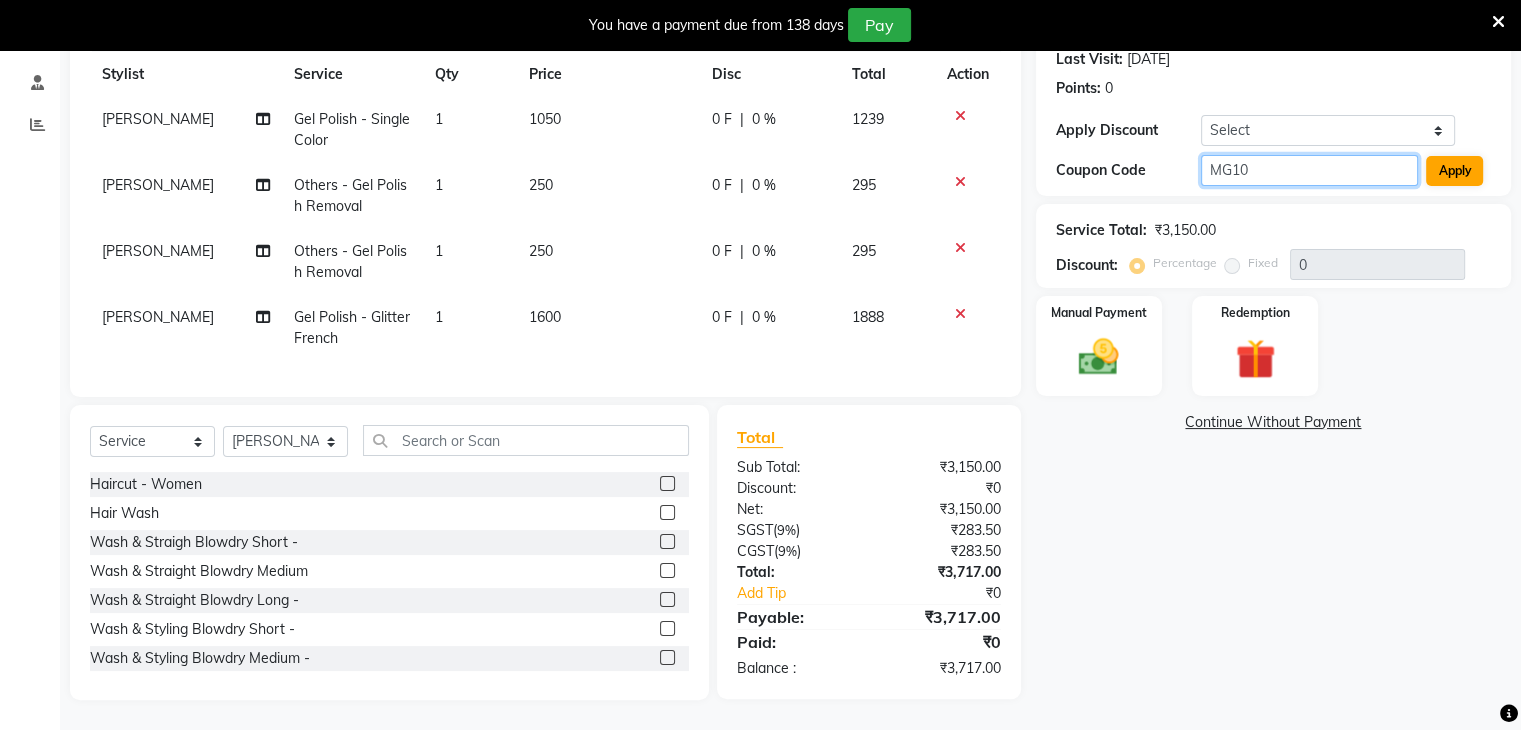 type on "MG10" 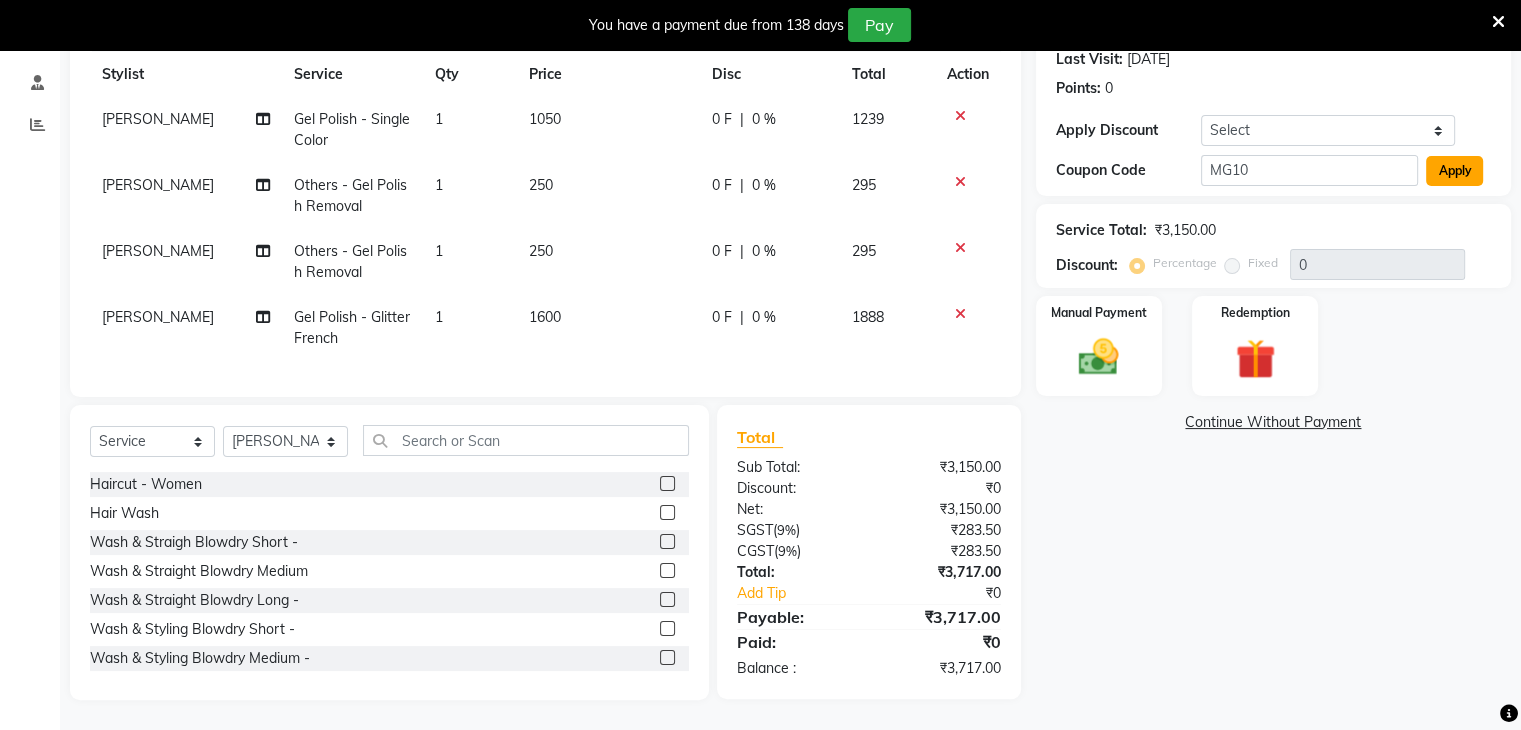click on "Apply" 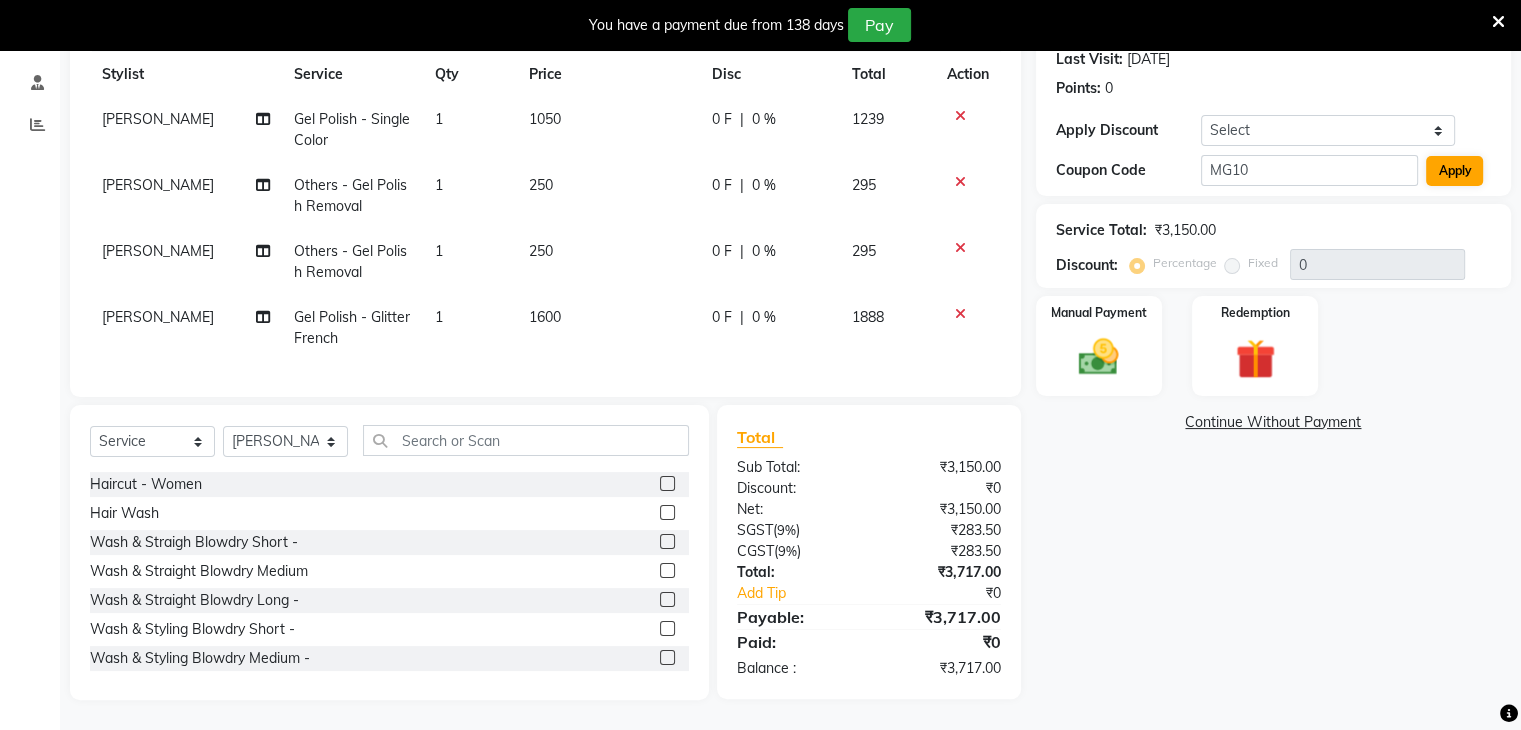 type on "10" 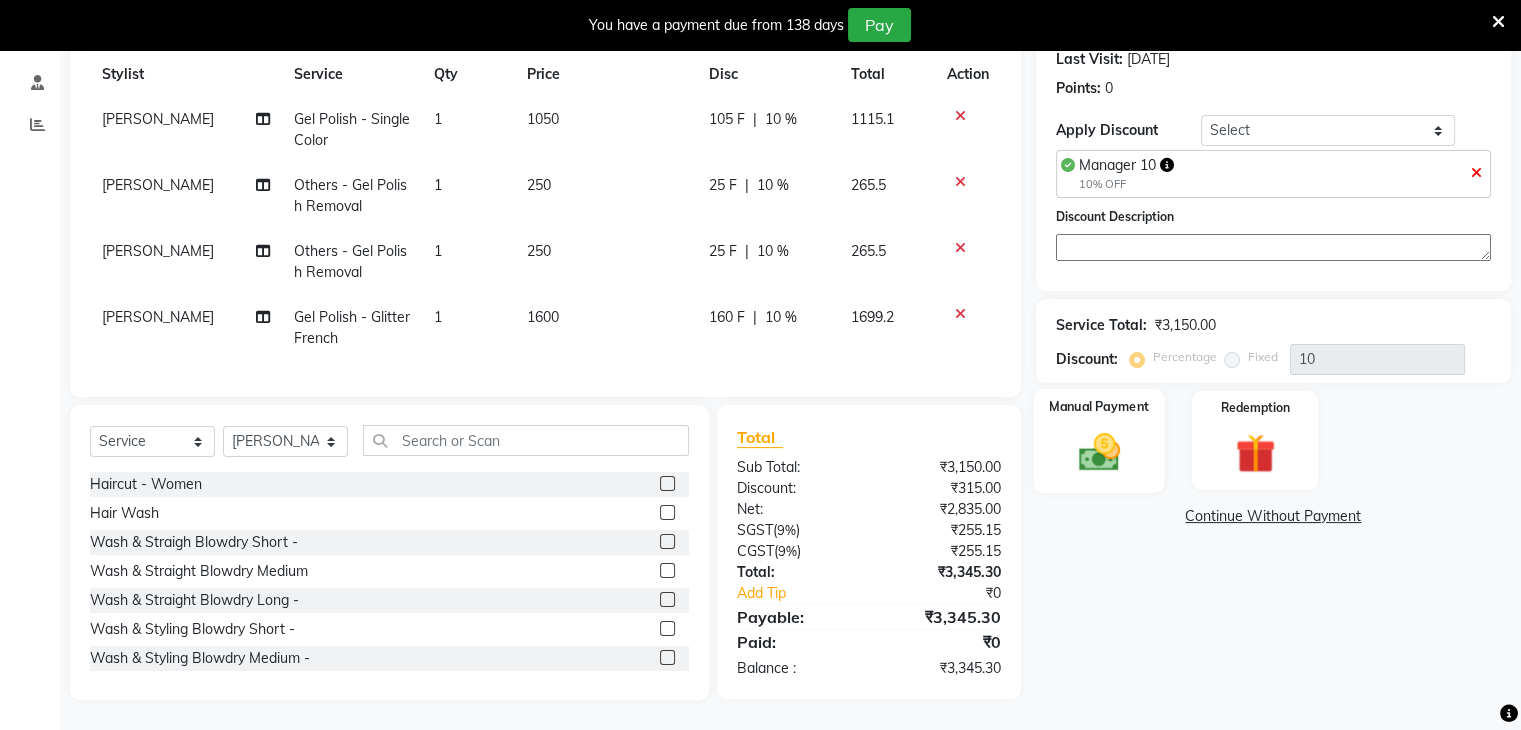 click on "Manual Payment" 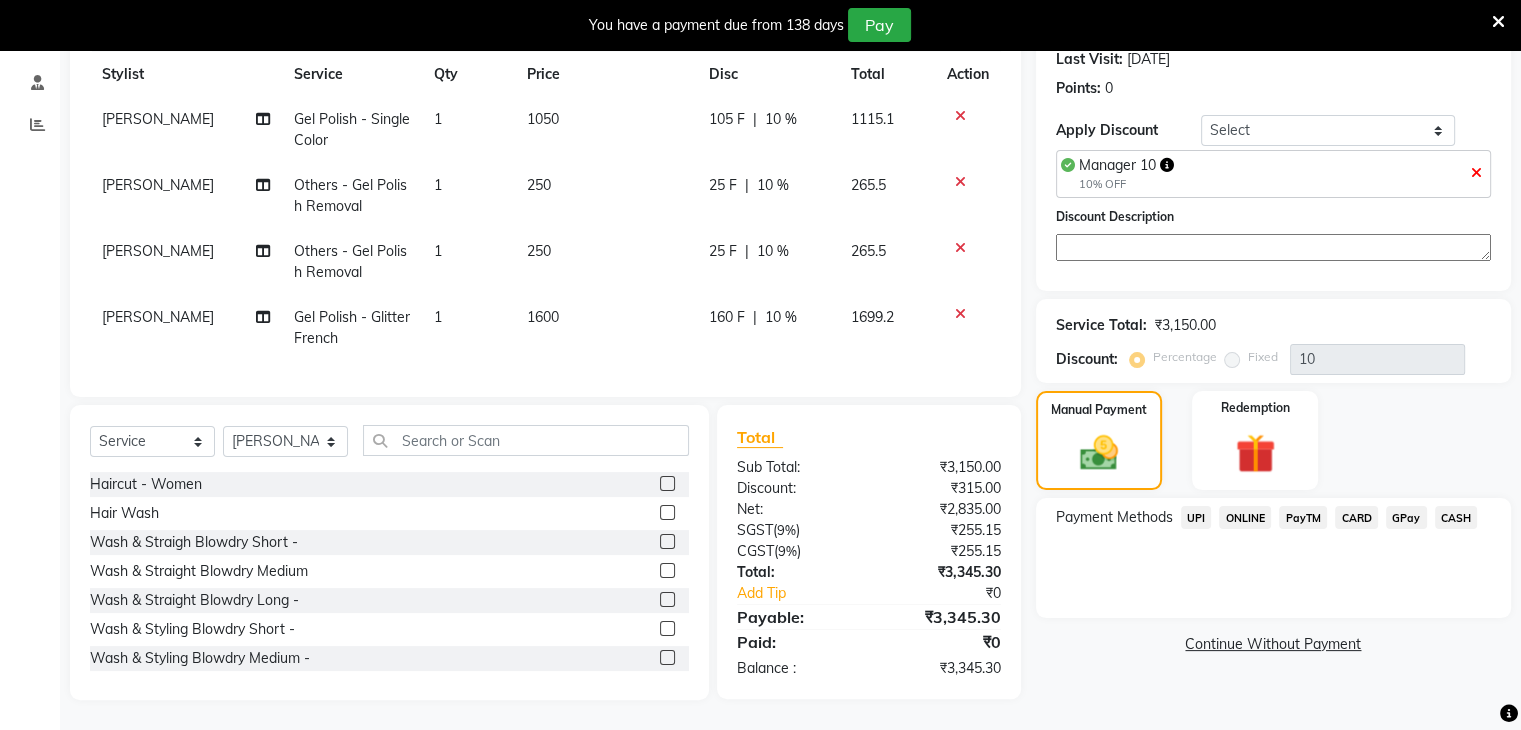 click on "CARD" 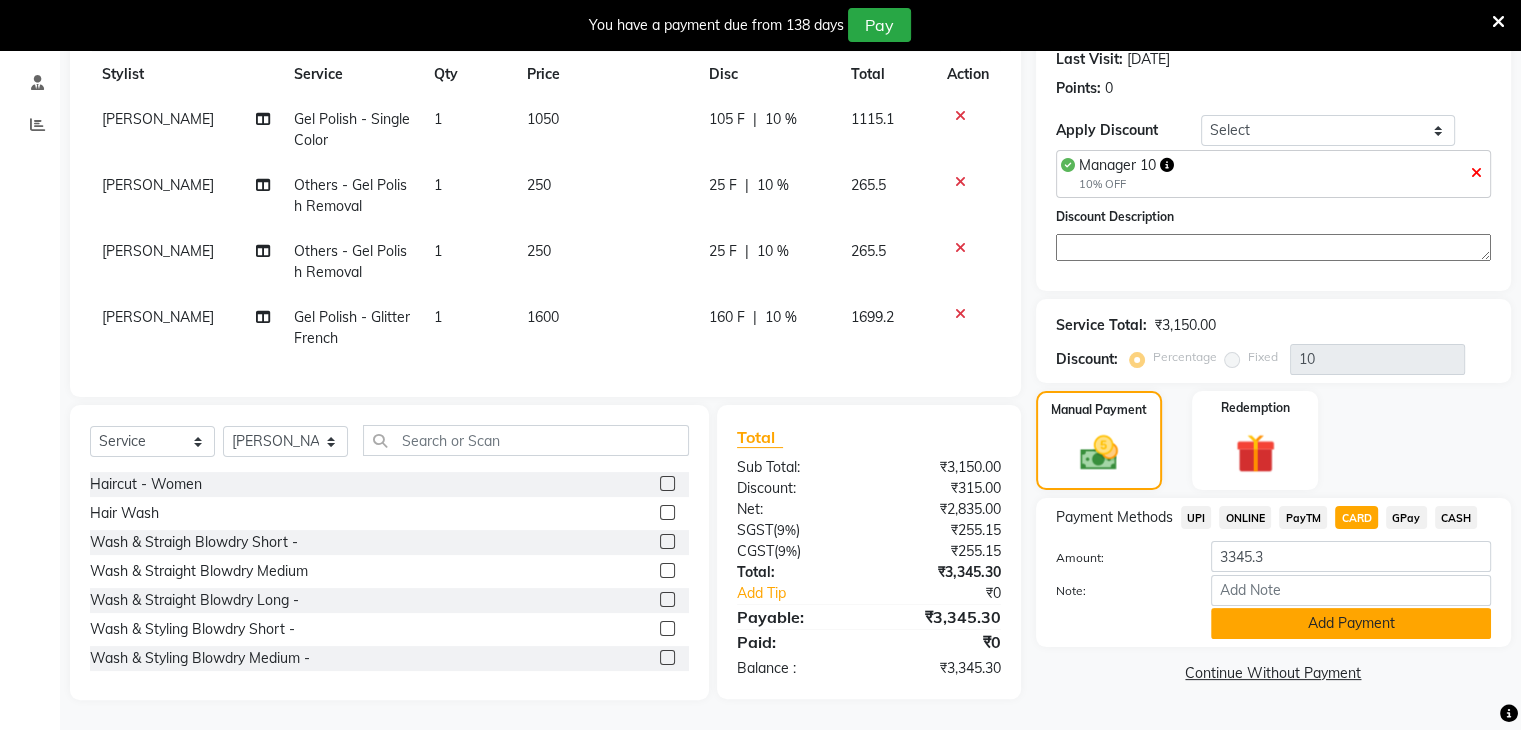click on "Add Payment" 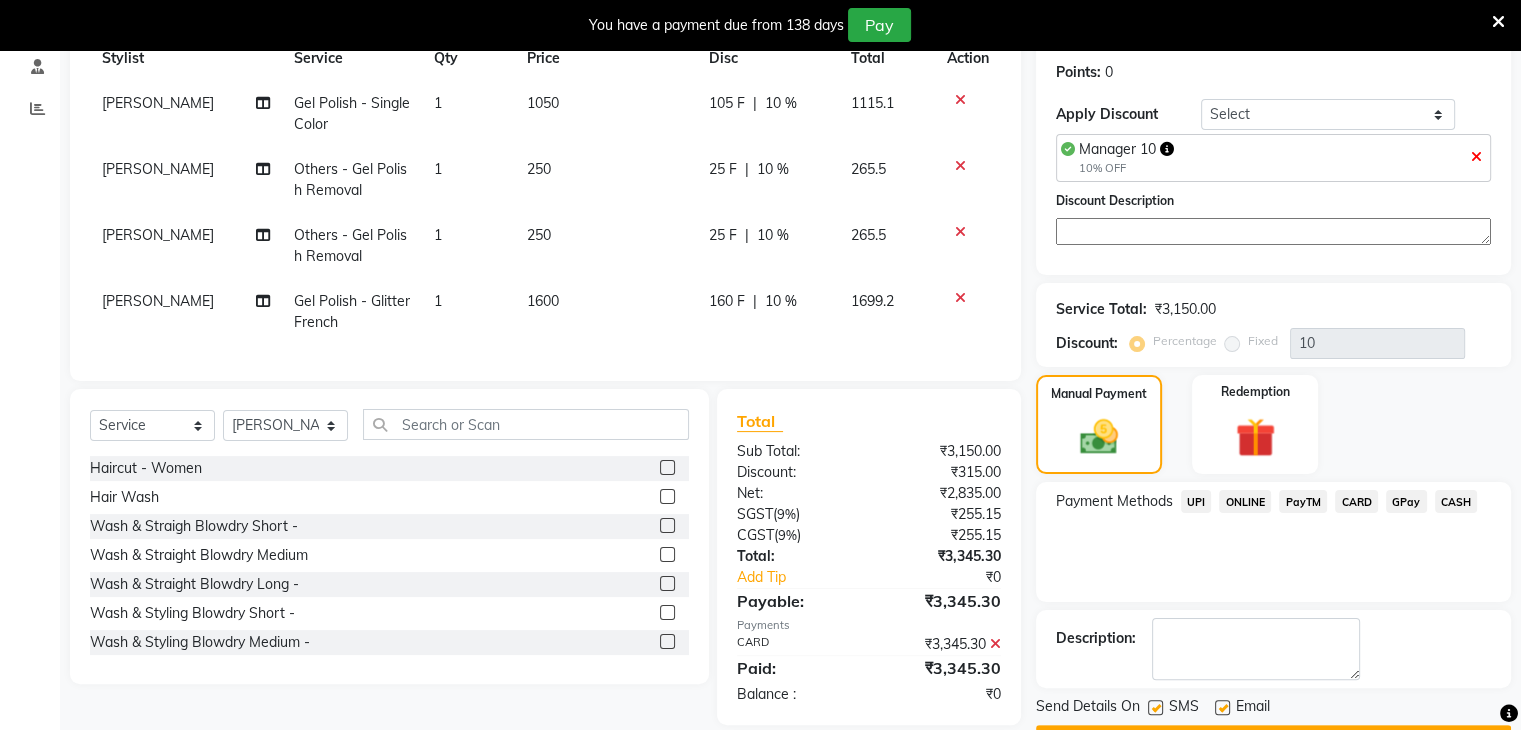scroll, scrollTop: 353, scrollLeft: 0, axis: vertical 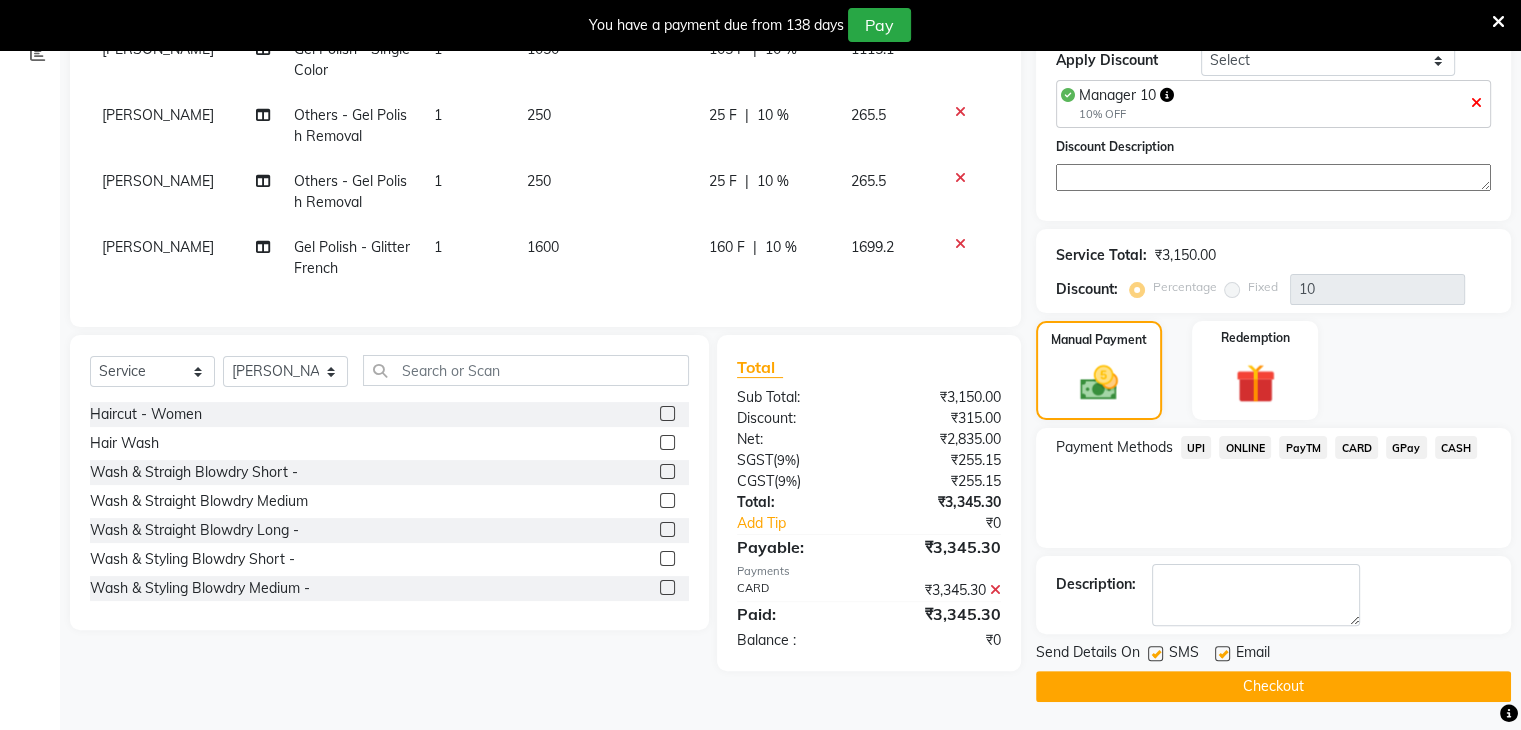 click on "Checkout" 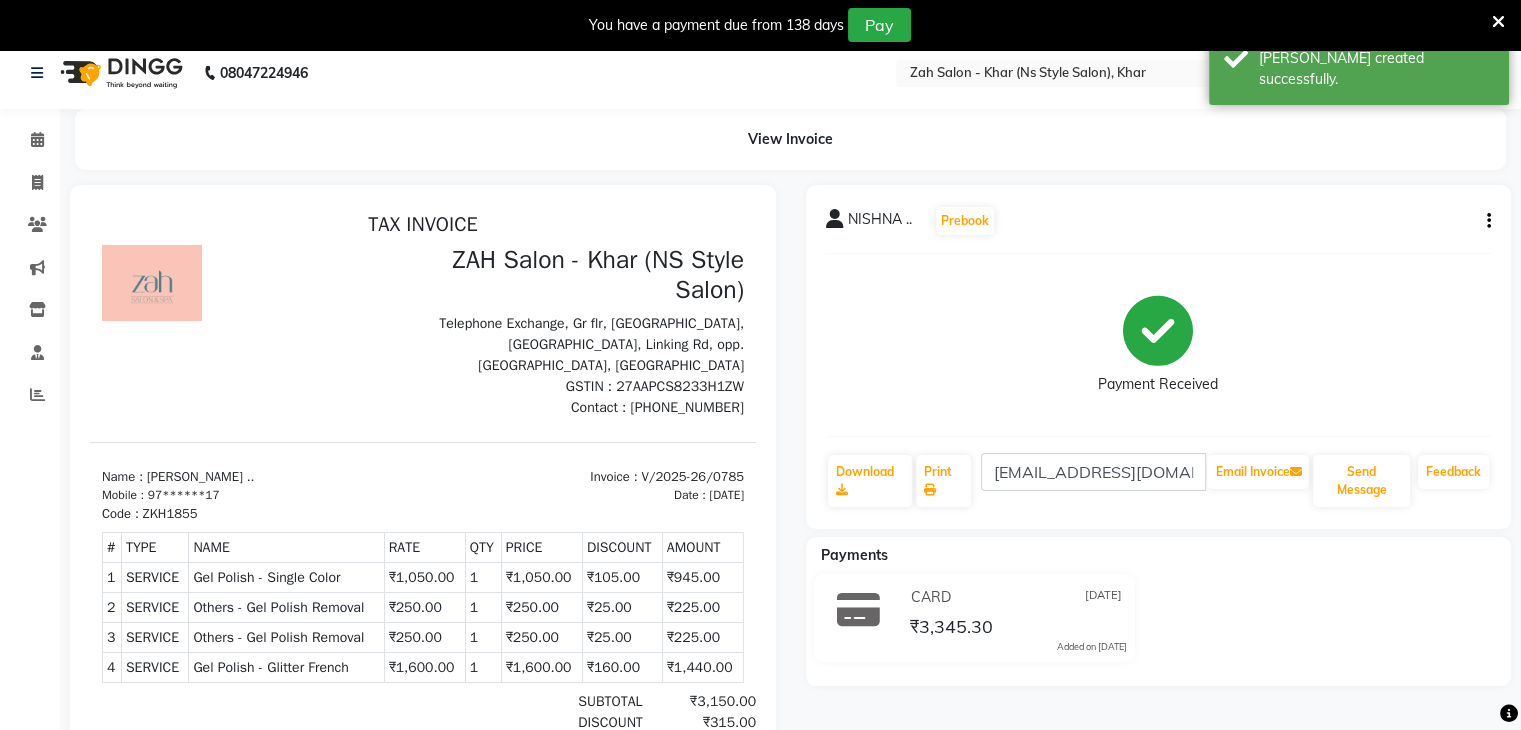 scroll, scrollTop: 0, scrollLeft: 0, axis: both 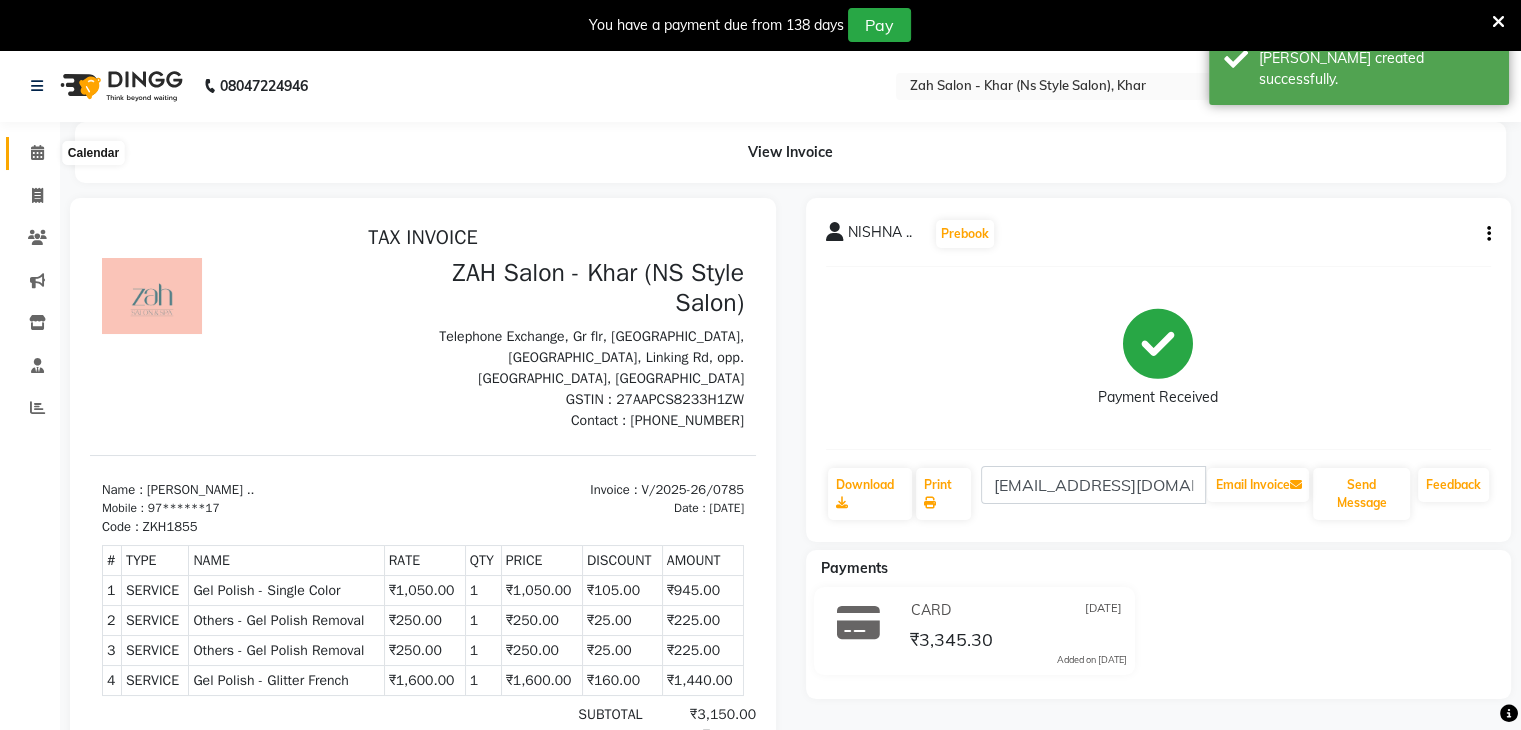 click 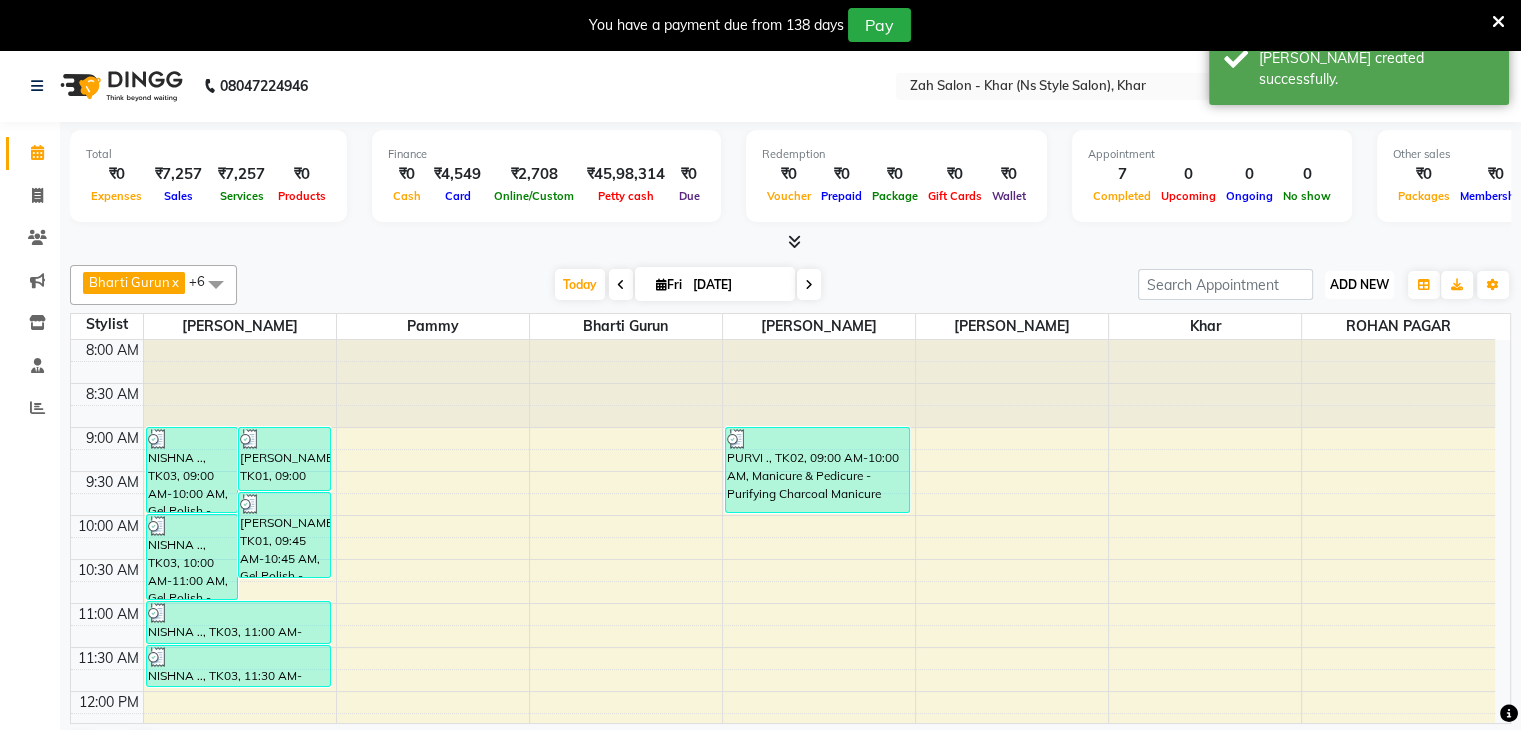 click on "ADD NEW" at bounding box center [1359, 284] 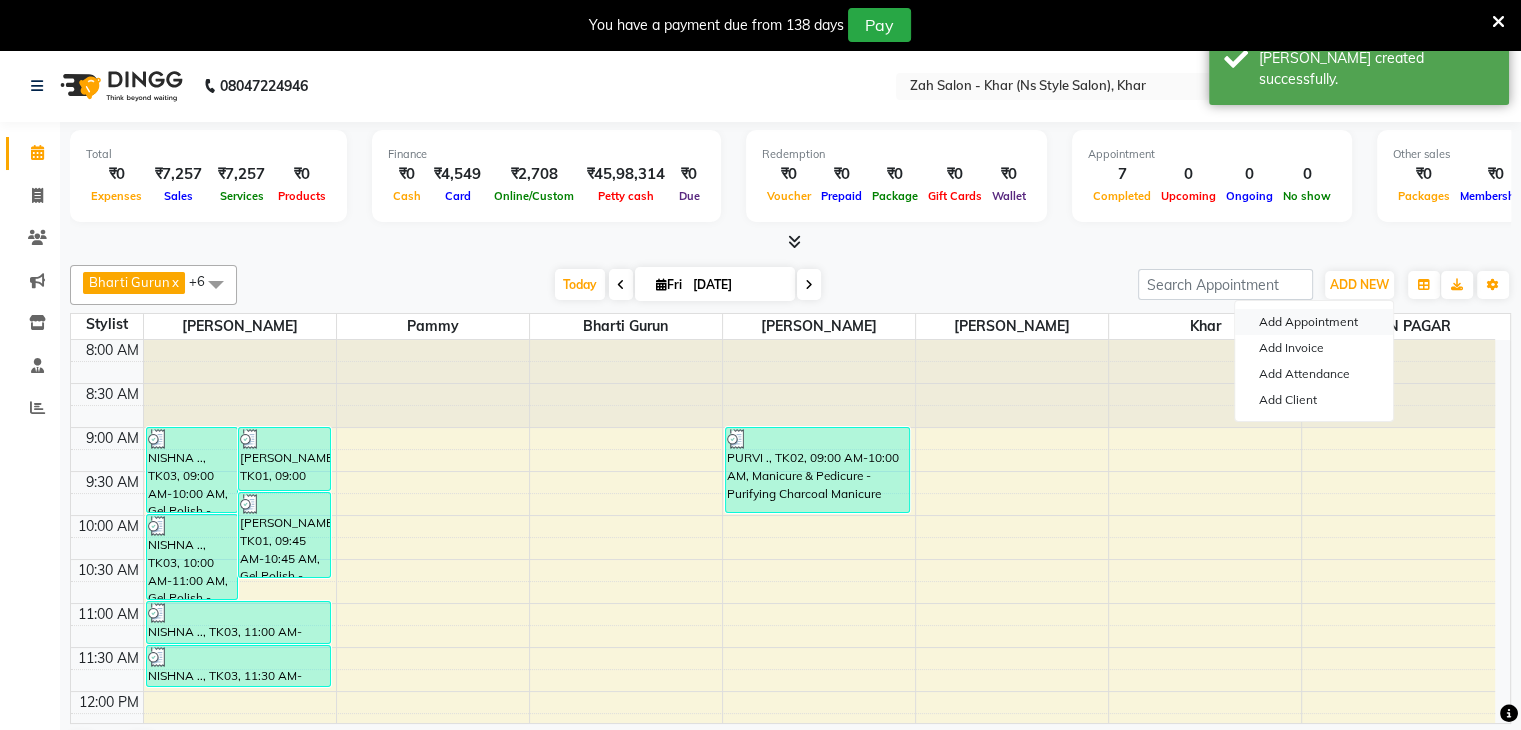 click on "Add Appointment" at bounding box center [1314, 322] 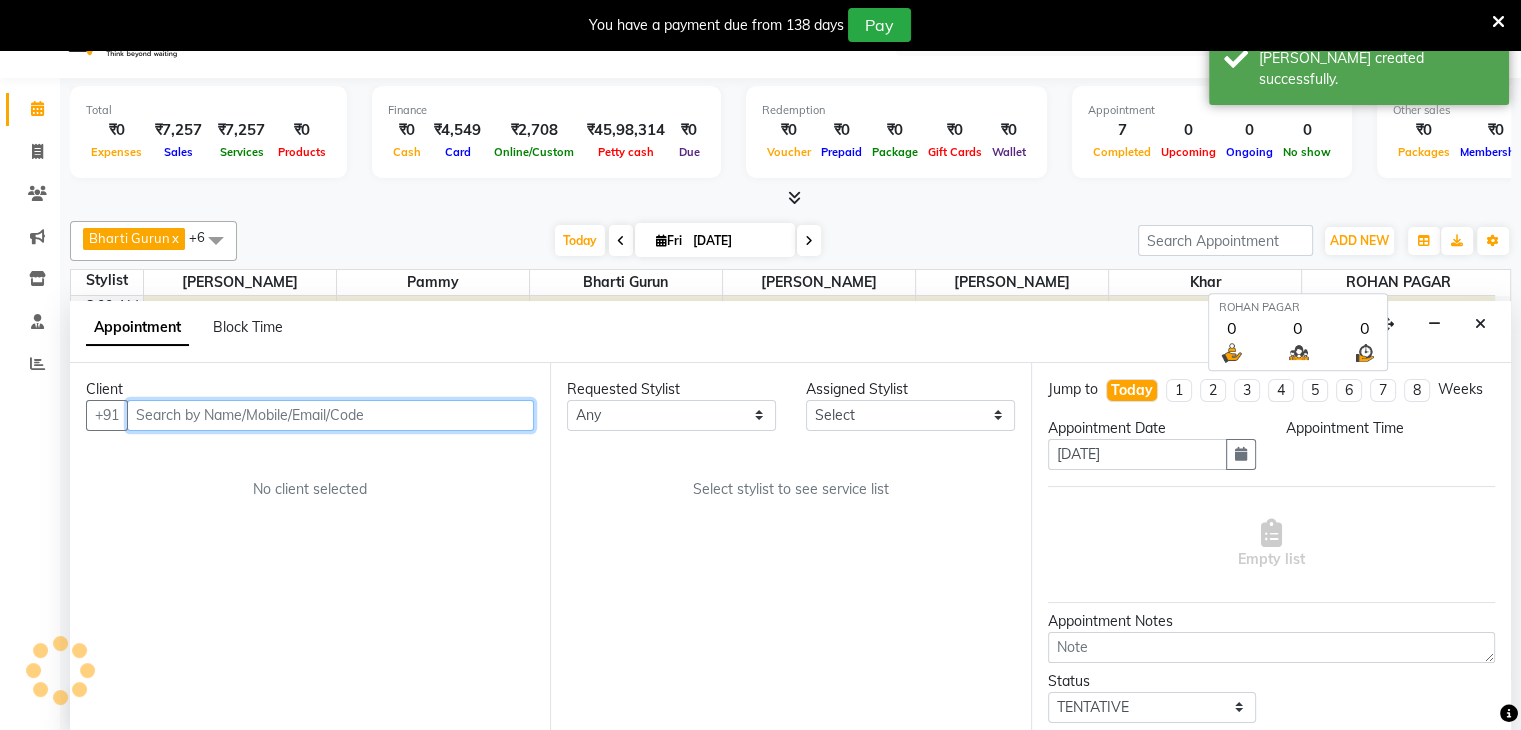 select on "540" 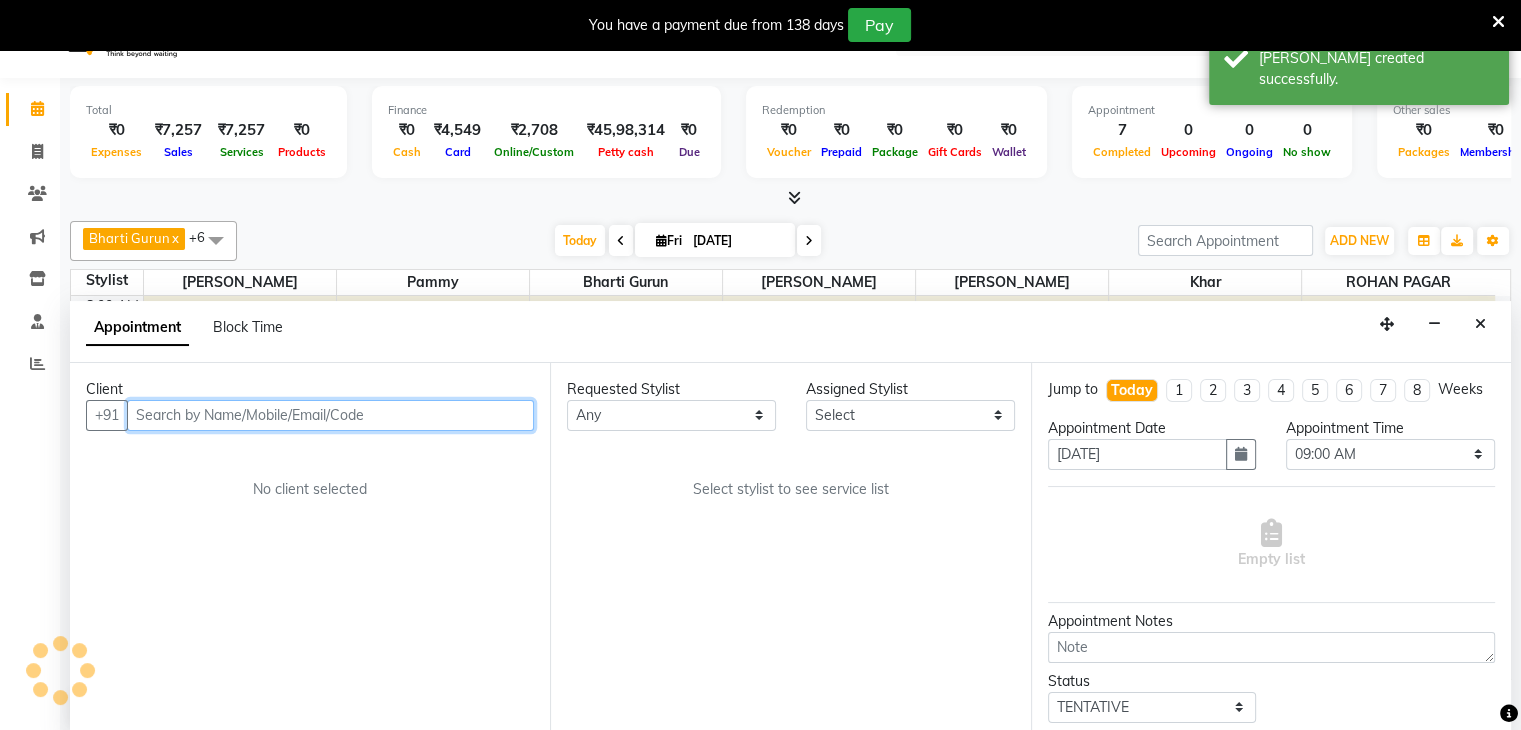 scroll, scrollTop: 51, scrollLeft: 0, axis: vertical 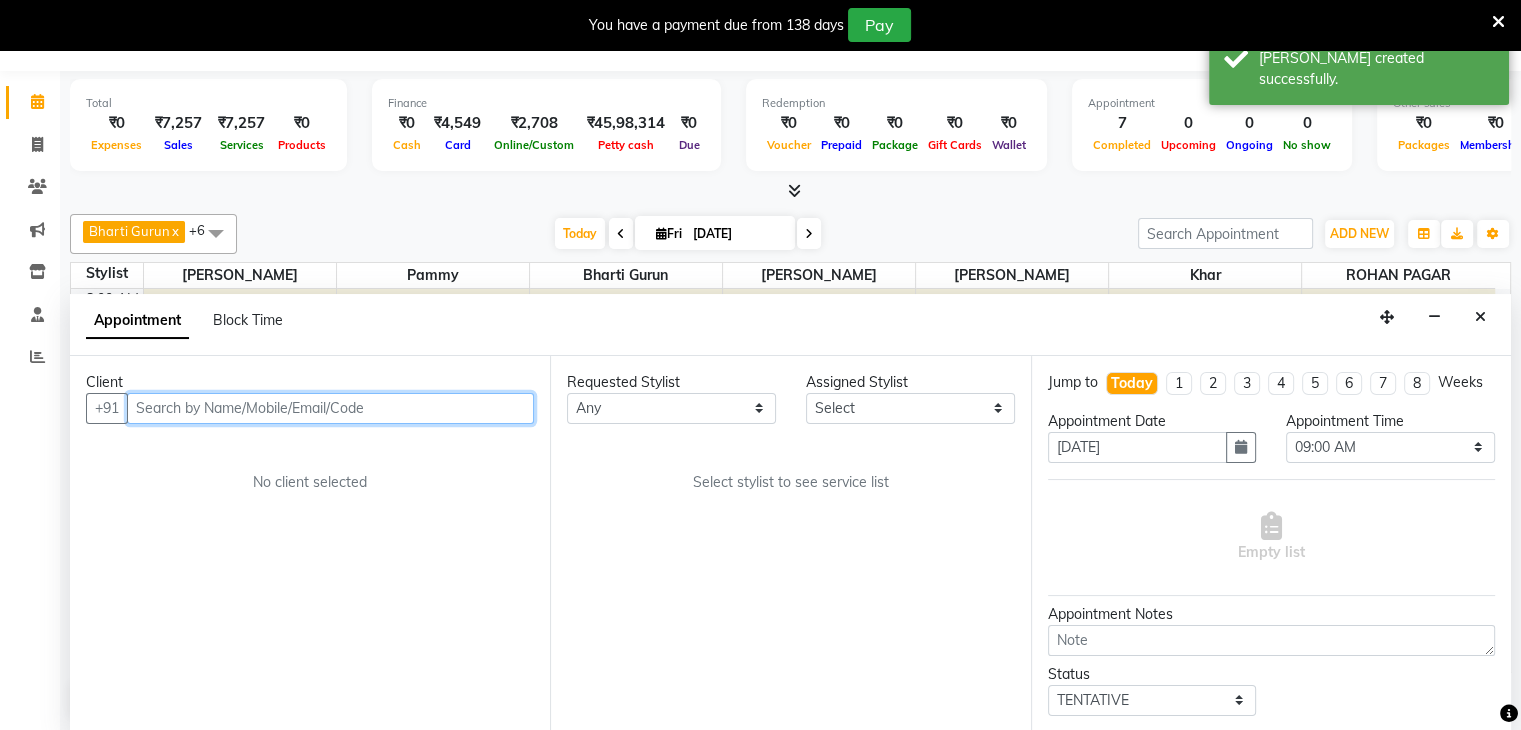 click at bounding box center [330, 408] 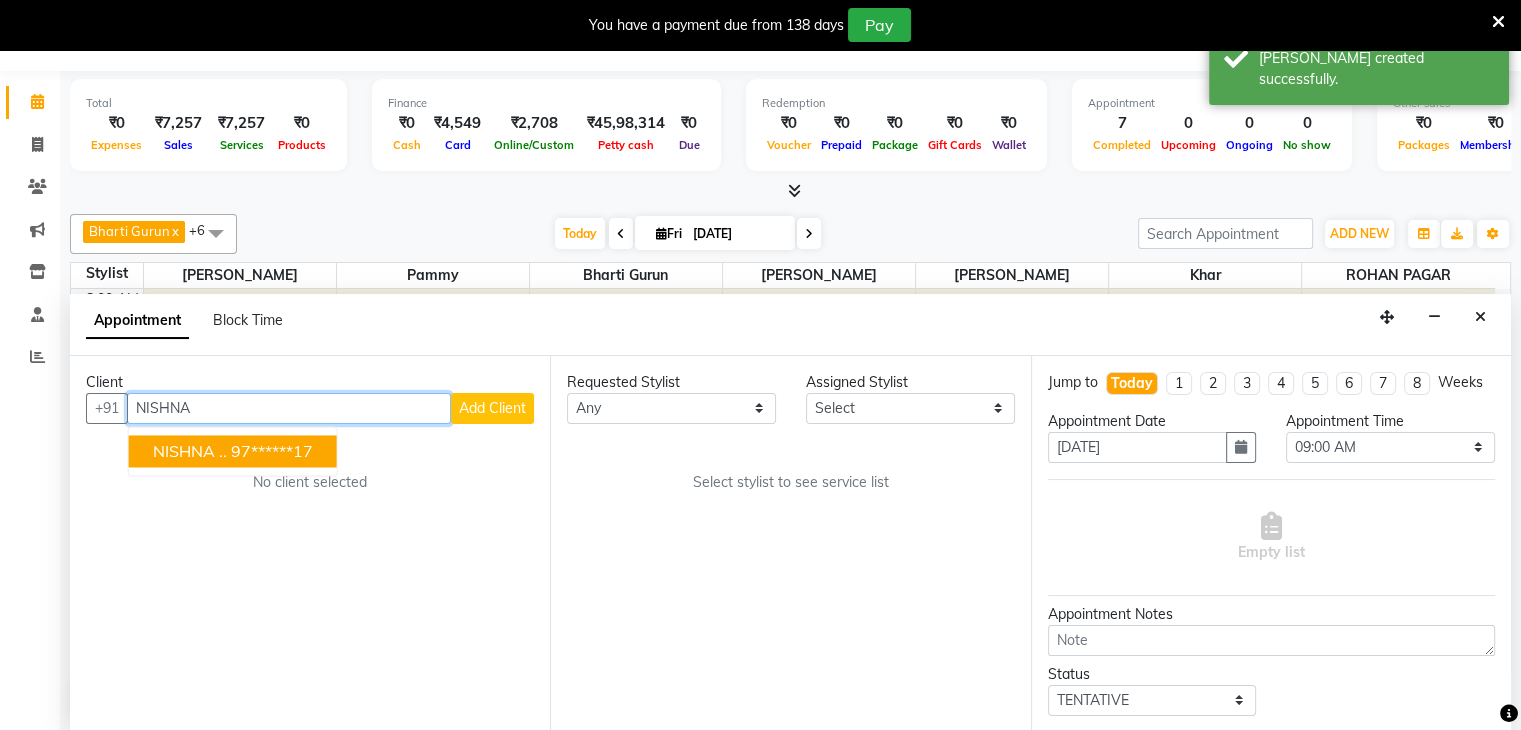 click on "NISHNA .." at bounding box center [190, 451] 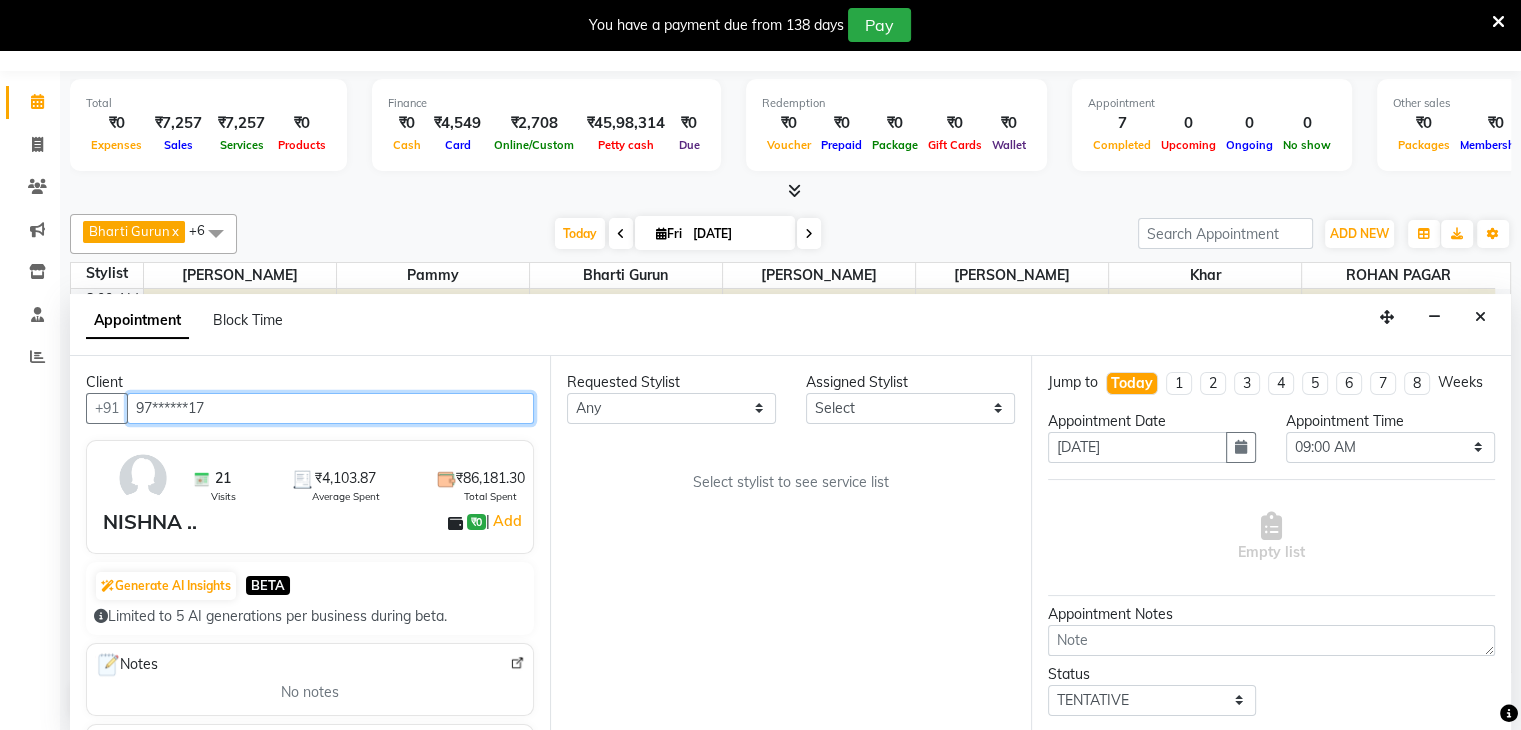 type on "97******17" 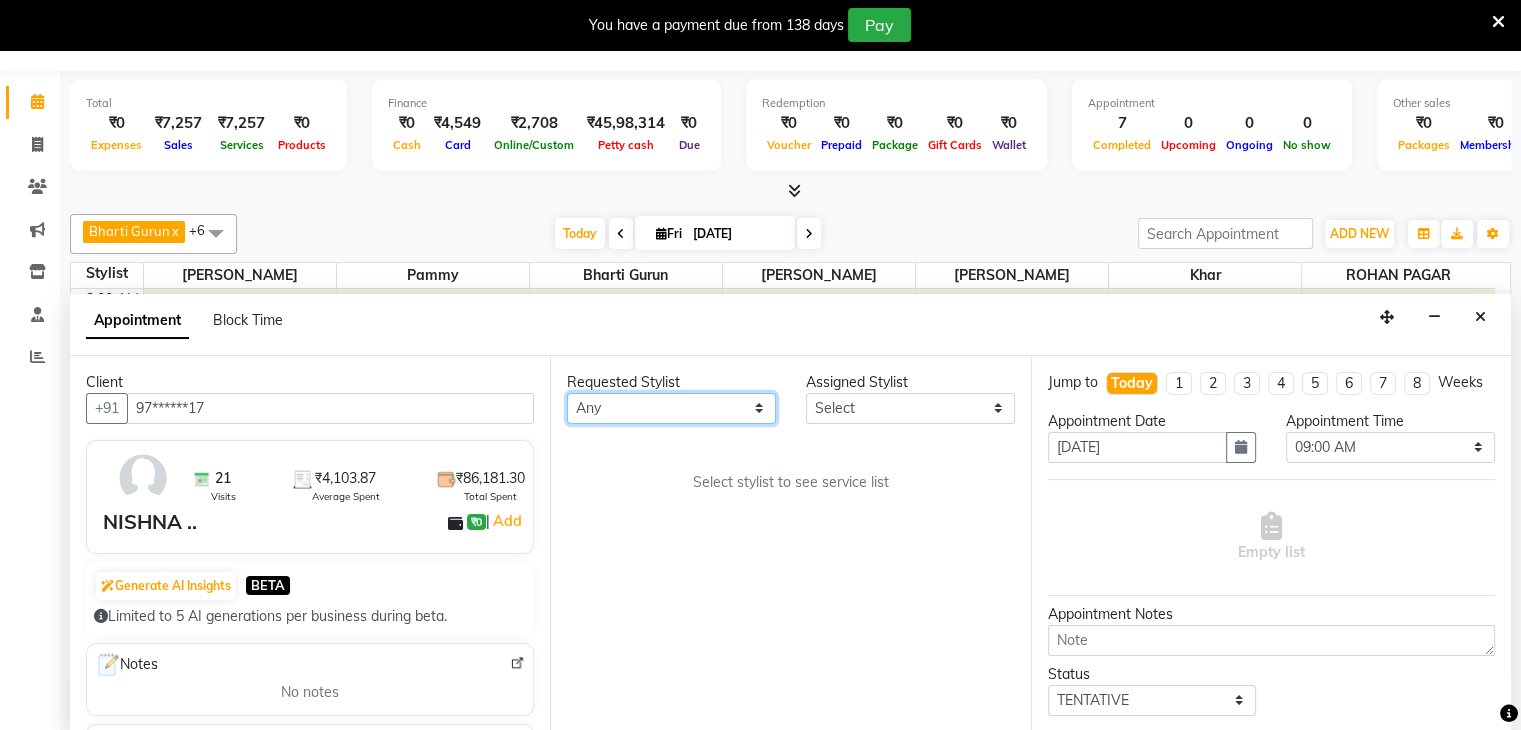 click on "Any Bharti Gurun [PERSON_NAME] [PERSON_NAME] Khar [PERSON_NAME] PAGAR [PERSON_NAME]" at bounding box center [671, 408] 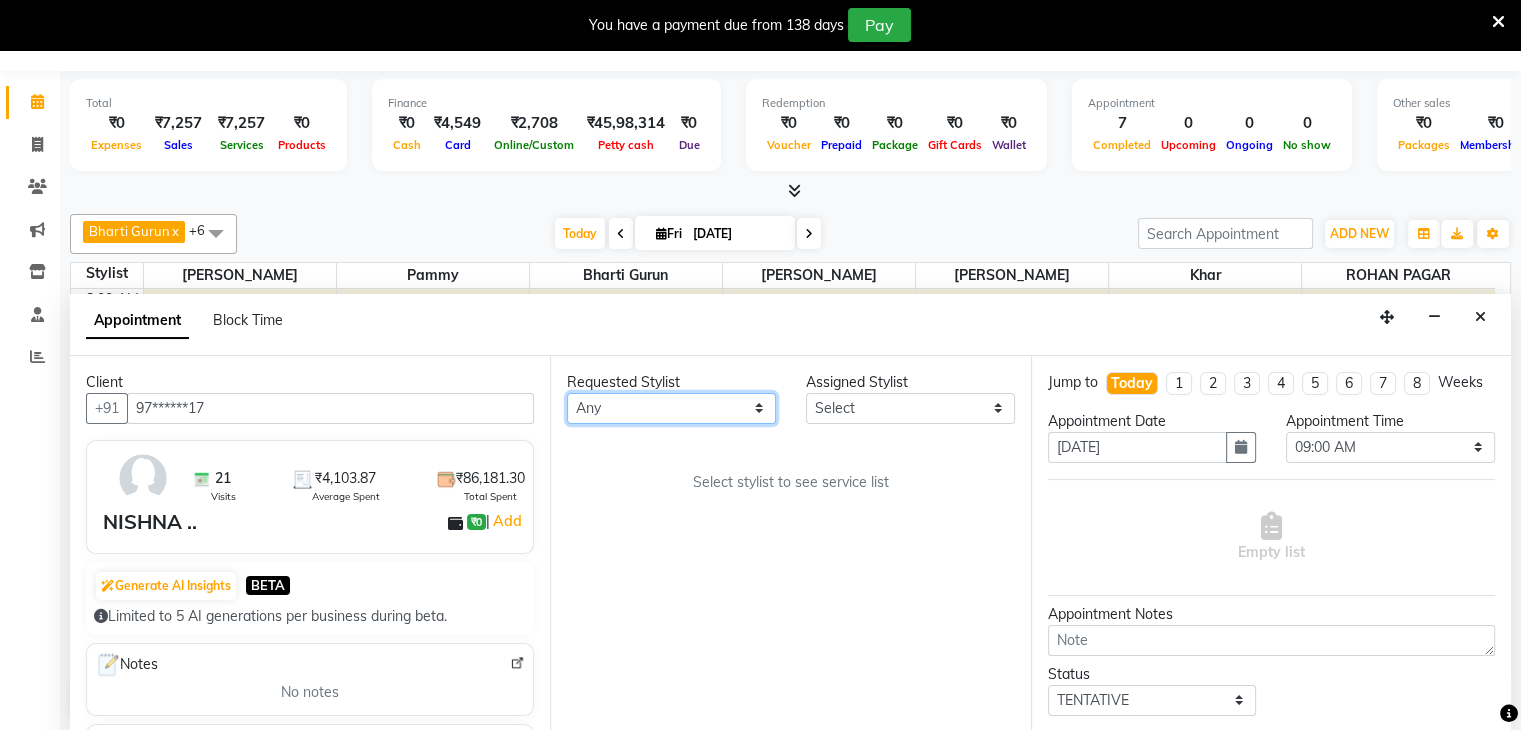 select on "38409" 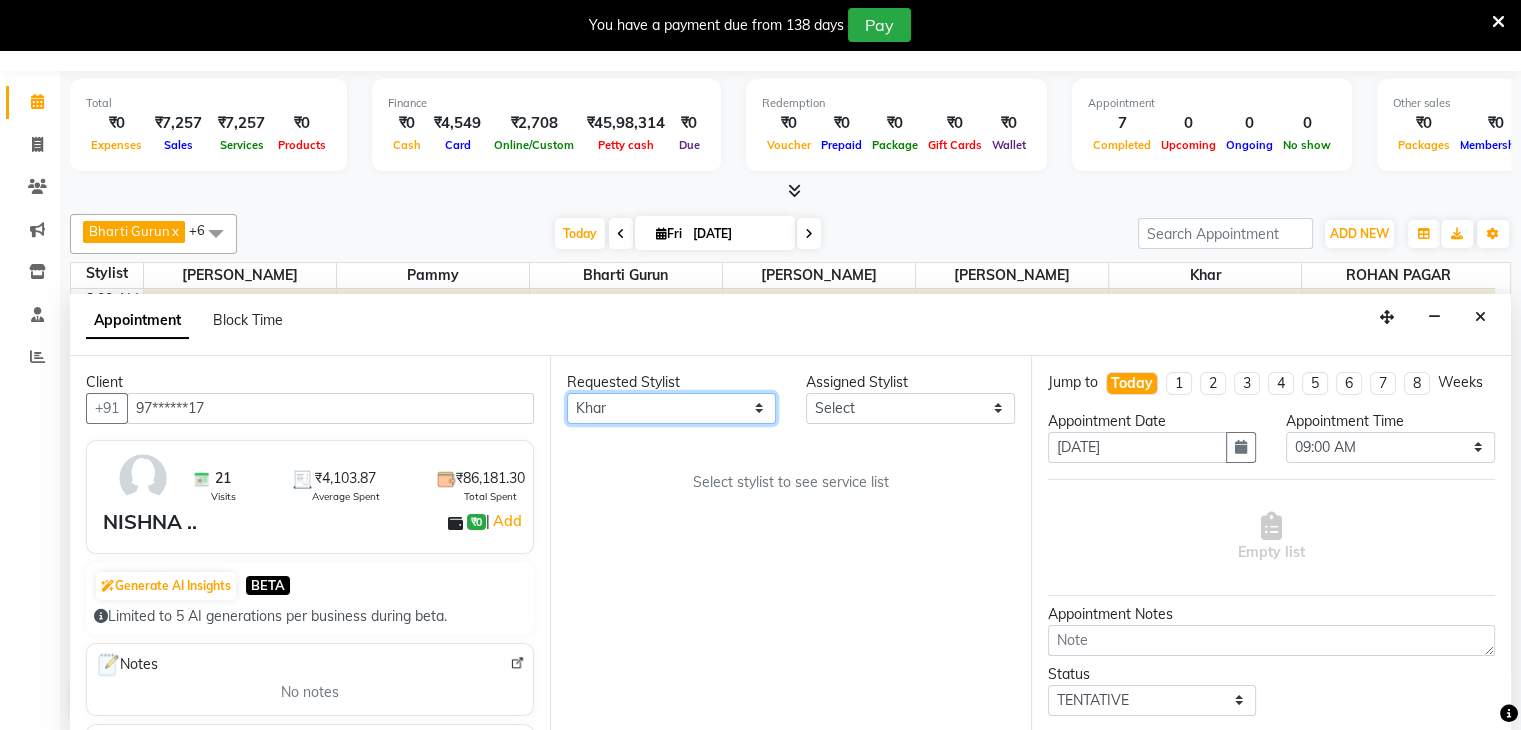 click on "Any Bharti Gurun [PERSON_NAME] [PERSON_NAME] Khar [PERSON_NAME] PAGAR [PERSON_NAME]" at bounding box center (671, 408) 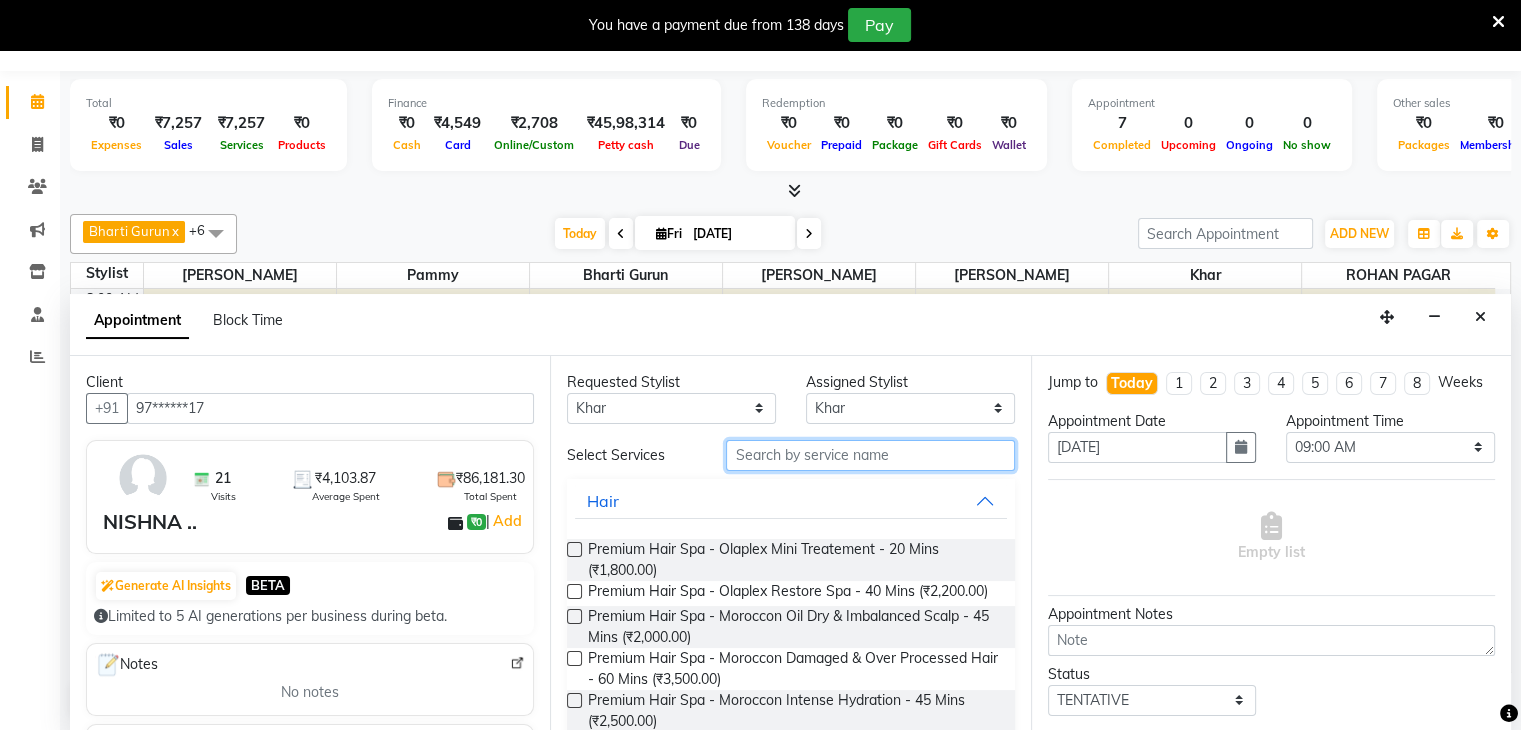 click at bounding box center (870, 455) 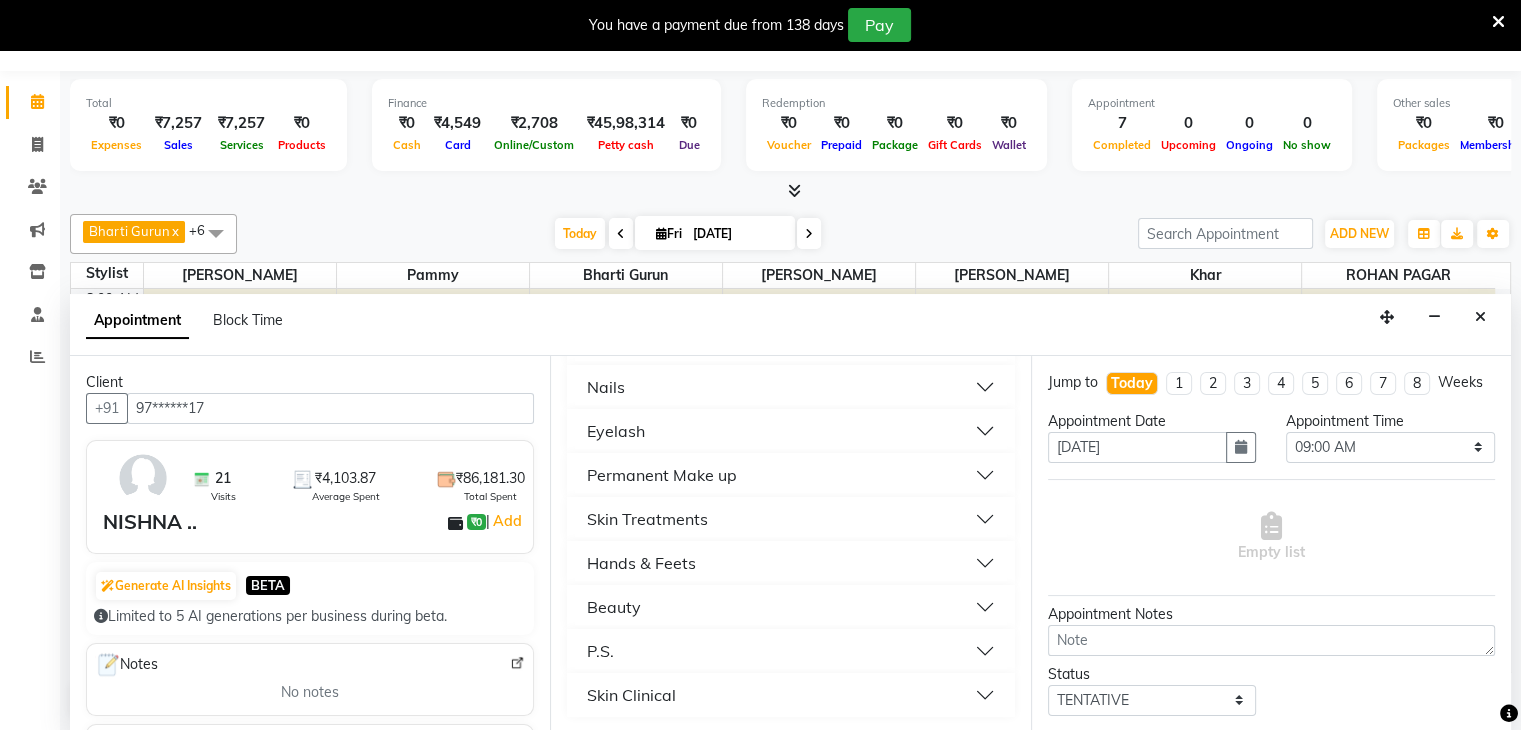 scroll, scrollTop: 240, scrollLeft: 0, axis: vertical 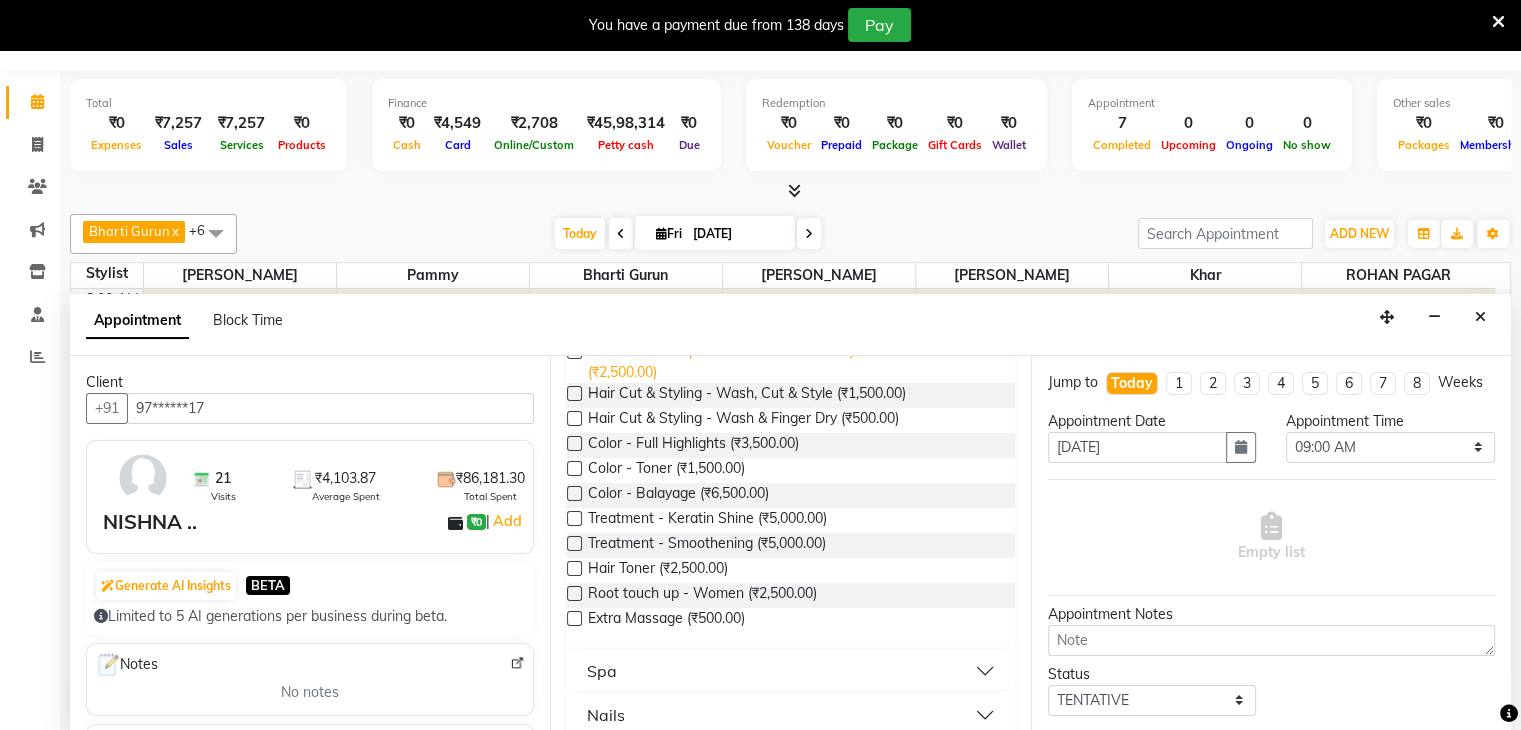 type on "500" 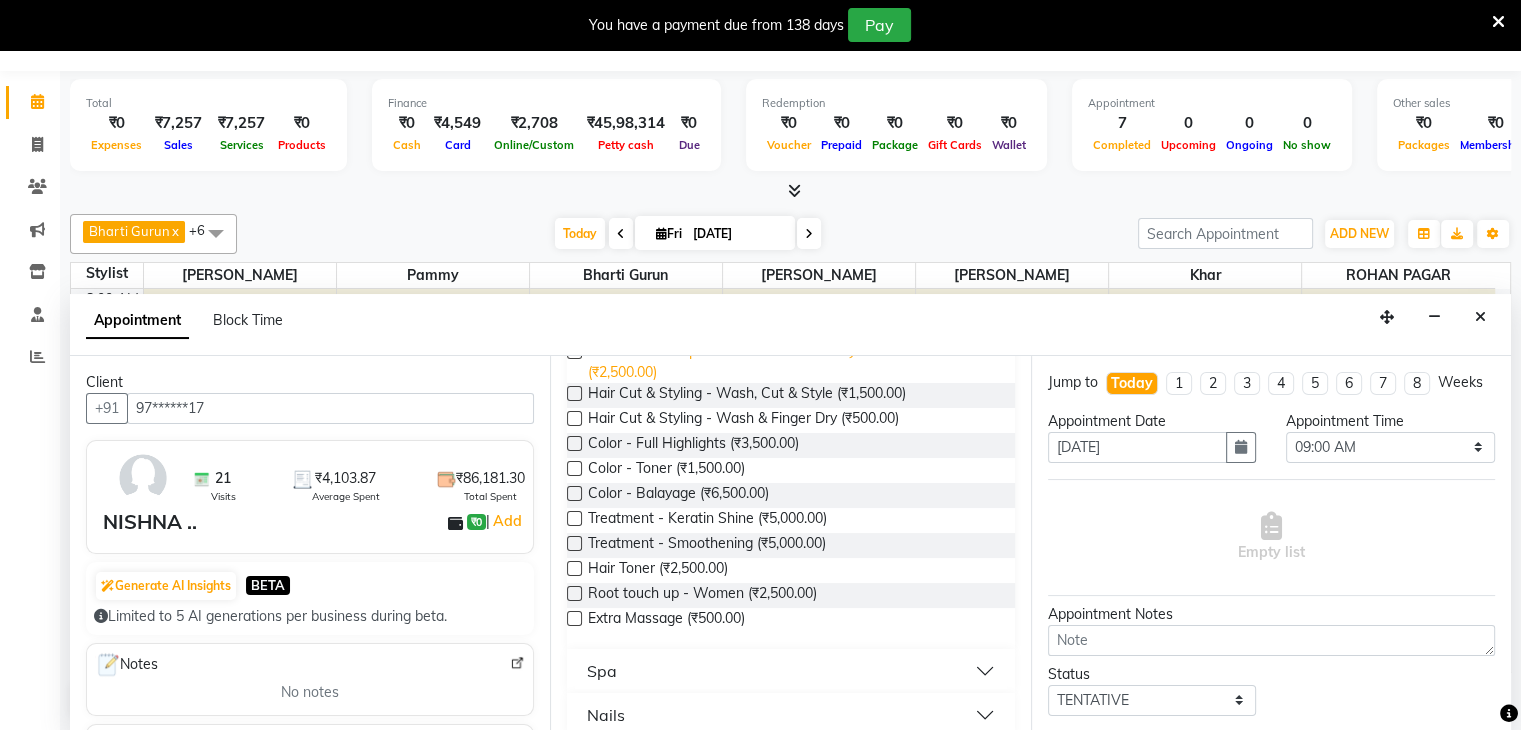 click on "Premium Hair Spa - Moroccon Intense Hydration - 45 Mins (₹2,500.00)" at bounding box center (793, 362) 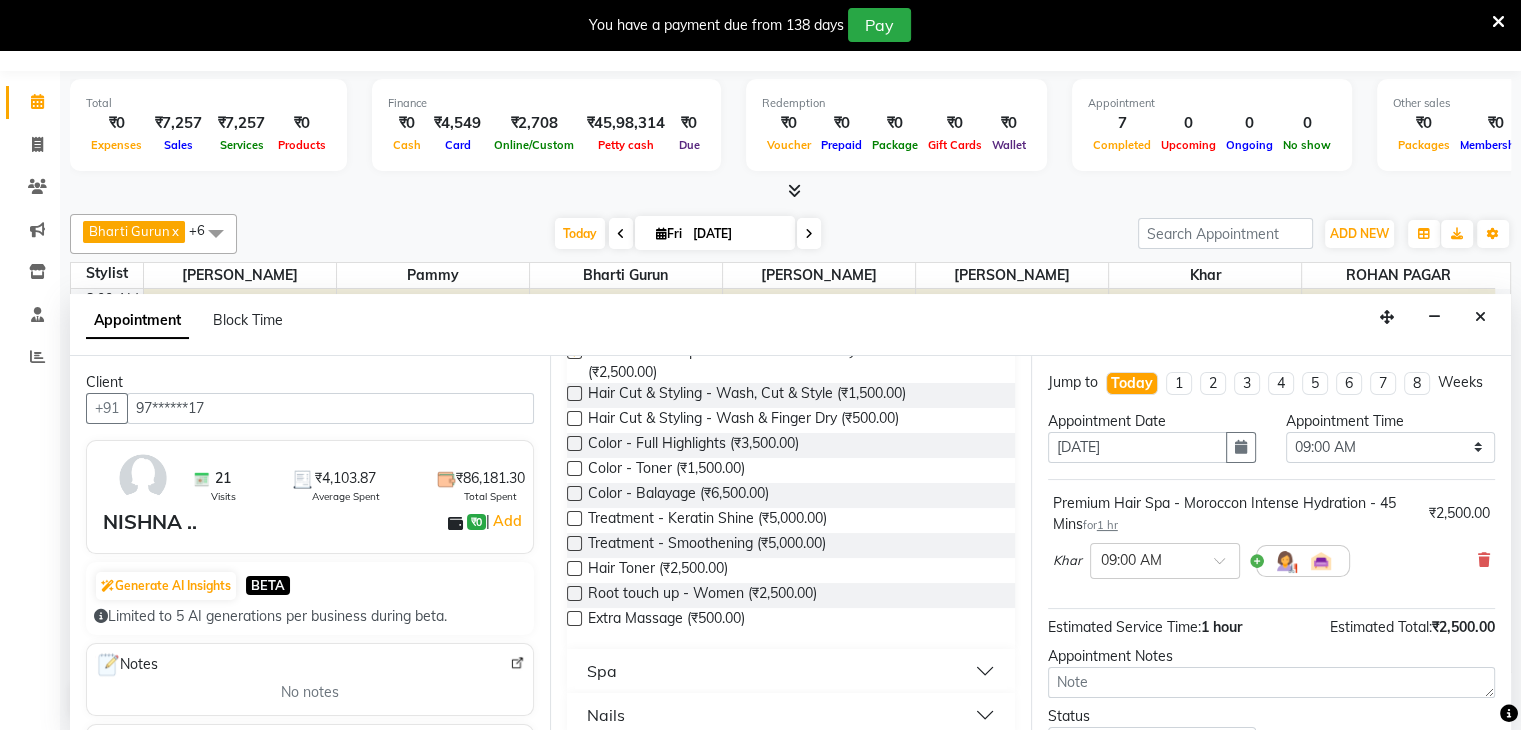 checkbox on "false" 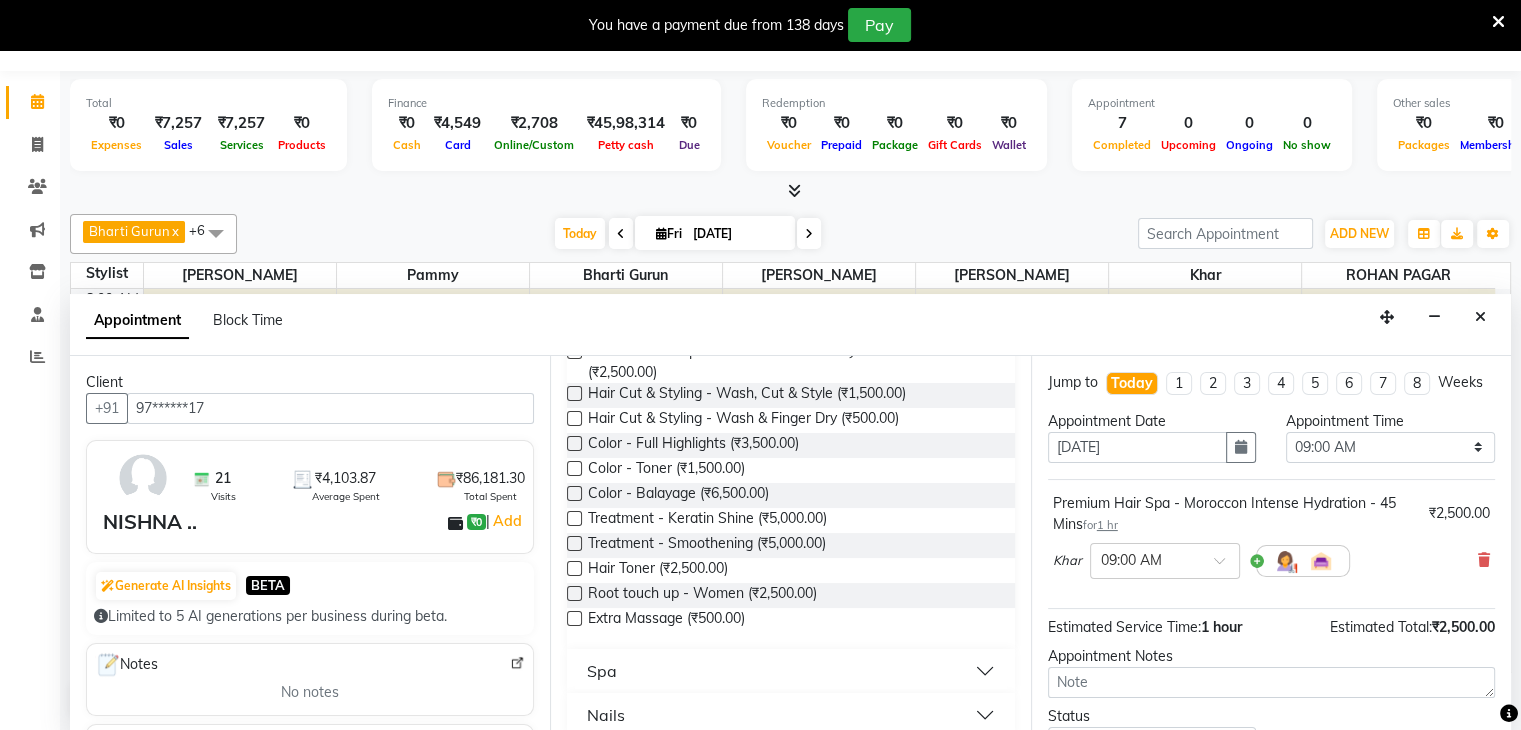 click on "Jump to [DATE] 1 2 3 4 5 6 7 8 Weeks Appointment Date [DATE] Appointment Time Select 09:00 AM 09:15 AM 09:30 AM 09:45 AM 10:00 AM 10:15 AM 10:30 AM 10:45 AM 11:00 AM 11:15 AM 11:30 AM 11:45 AM 12:00 PM 12:15 PM 12:30 PM 12:45 PM 01:00 PM 01:15 PM 01:30 PM 01:45 PM 02:00 PM 02:15 PM 02:30 PM 02:45 PM 03:00 PM 03:15 PM 03:30 PM 03:45 PM 04:00 PM 04:15 PM 04:30 PM 04:45 PM 05:00 PM 05:15 PM 05:30 PM 05:45 PM 06:00 PM 06:15 PM 06:30 PM 06:45 PM 07:00 PM 07:15 PM 07:30 PM 07:45 PM 08:00 PM Premium Hair Spa - [GEOGRAPHIC_DATA] Intense Hydration - 45 Mins   for  1 hr ₹2,500.00 Khar × 09:00 AM Estimated Service Time:  1 hour Estimated Total:  ₹2,500.00 Appointment Notes Status Select TENTATIVE CONFIRM CHECK-IN UPCOMING Merge Services of Same Stylist Send Appointment Details On SMS Email  Book" at bounding box center [1271, 544] 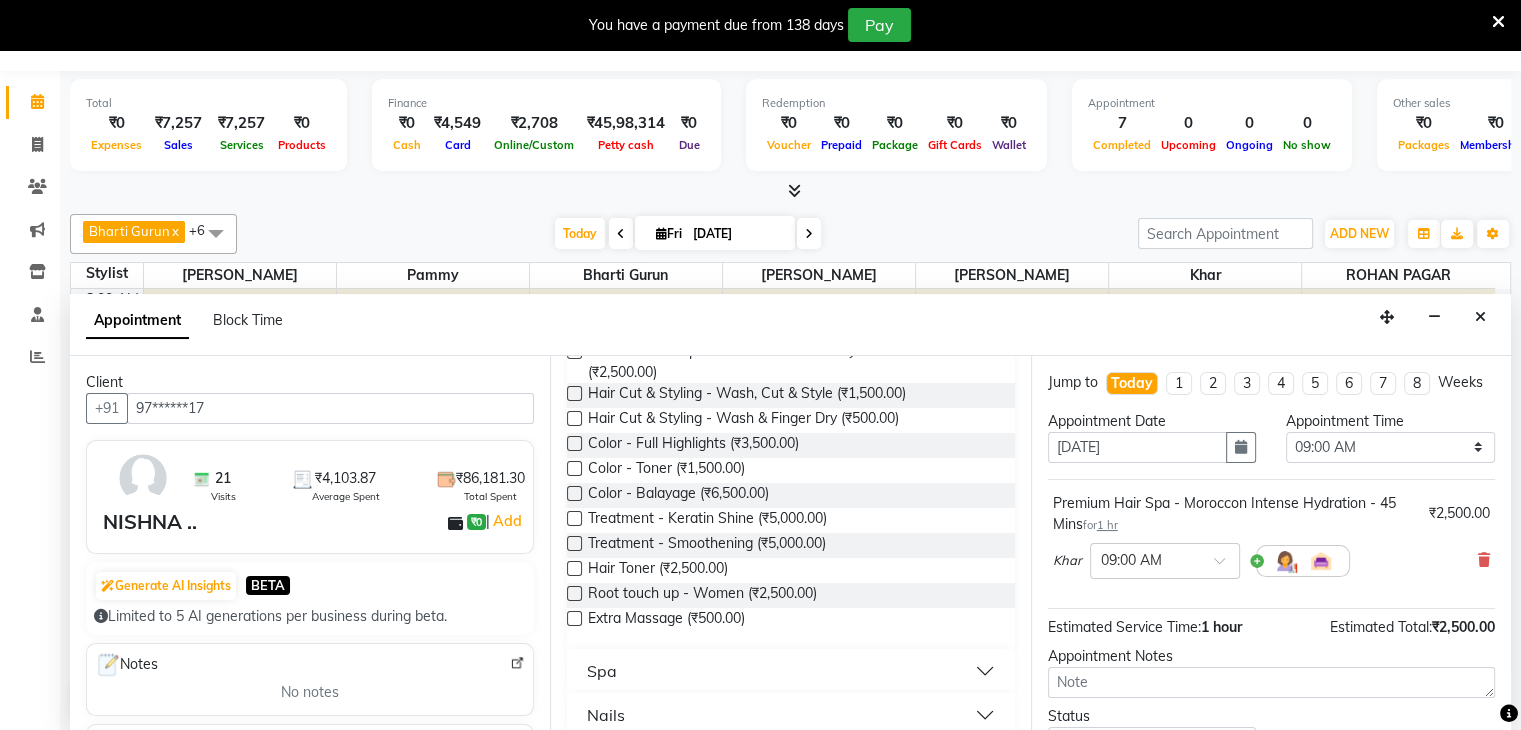 click on "Jump to [DATE] 1 2 3 4 5 6 7 8 Weeks Appointment Date [DATE] Appointment Time Select 09:00 AM 09:15 AM 09:30 AM 09:45 AM 10:00 AM 10:15 AM 10:30 AM 10:45 AM 11:00 AM 11:15 AM 11:30 AM 11:45 AM 12:00 PM 12:15 PM 12:30 PM 12:45 PM 01:00 PM 01:15 PM 01:30 PM 01:45 PM 02:00 PM 02:15 PM 02:30 PM 02:45 PM 03:00 PM 03:15 PM 03:30 PM 03:45 PM 04:00 PM 04:15 PM 04:30 PM 04:45 PM 05:00 PM 05:15 PM 05:30 PM 05:45 PM 06:00 PM 06:15 PM 06:30 PM 06:45 PM 07:00 PM 07:15 PM 07:30 PM 07:45 PM 08:00 PM Premium Hair Spa - [GEOGRAPHIC_DATA] Intense Hydration - 45 Mins   for  1 hr ₹2,500.00 Khar × 09:00 AM Estimated Service Time:  1 hour Estimated Total:  ₹2,500.00 Appointment Notes Status Select TENTATIVE CONFIRM CHECK-IN UPCOMING Merge Services of Same Stylist Send Appointment Details On SMS Email  Book" at bounding box center (1271, 544) 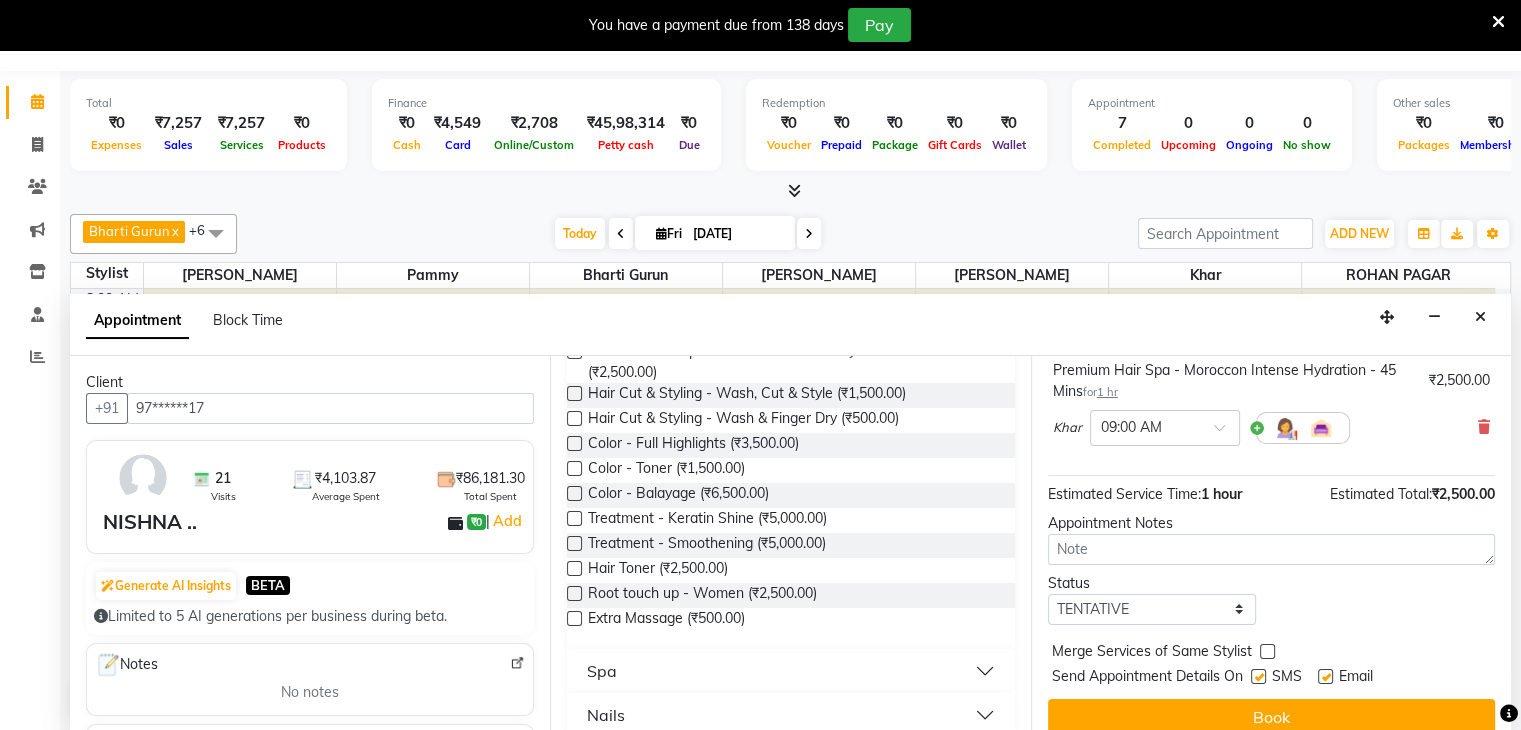 scroll, scrollTop: 170, scrollLeft: 0, axis: vertical 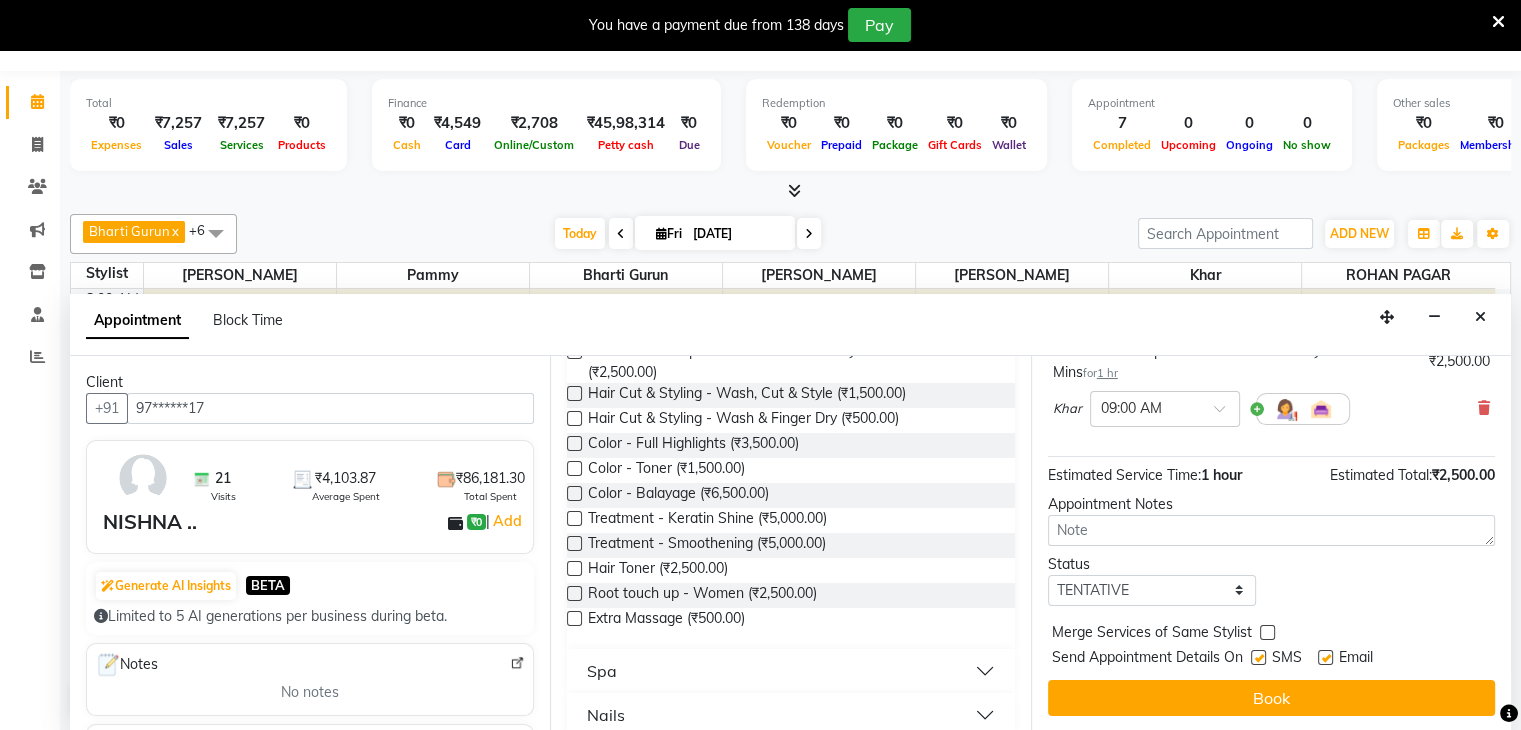 click at bounding box center (1258, 657) 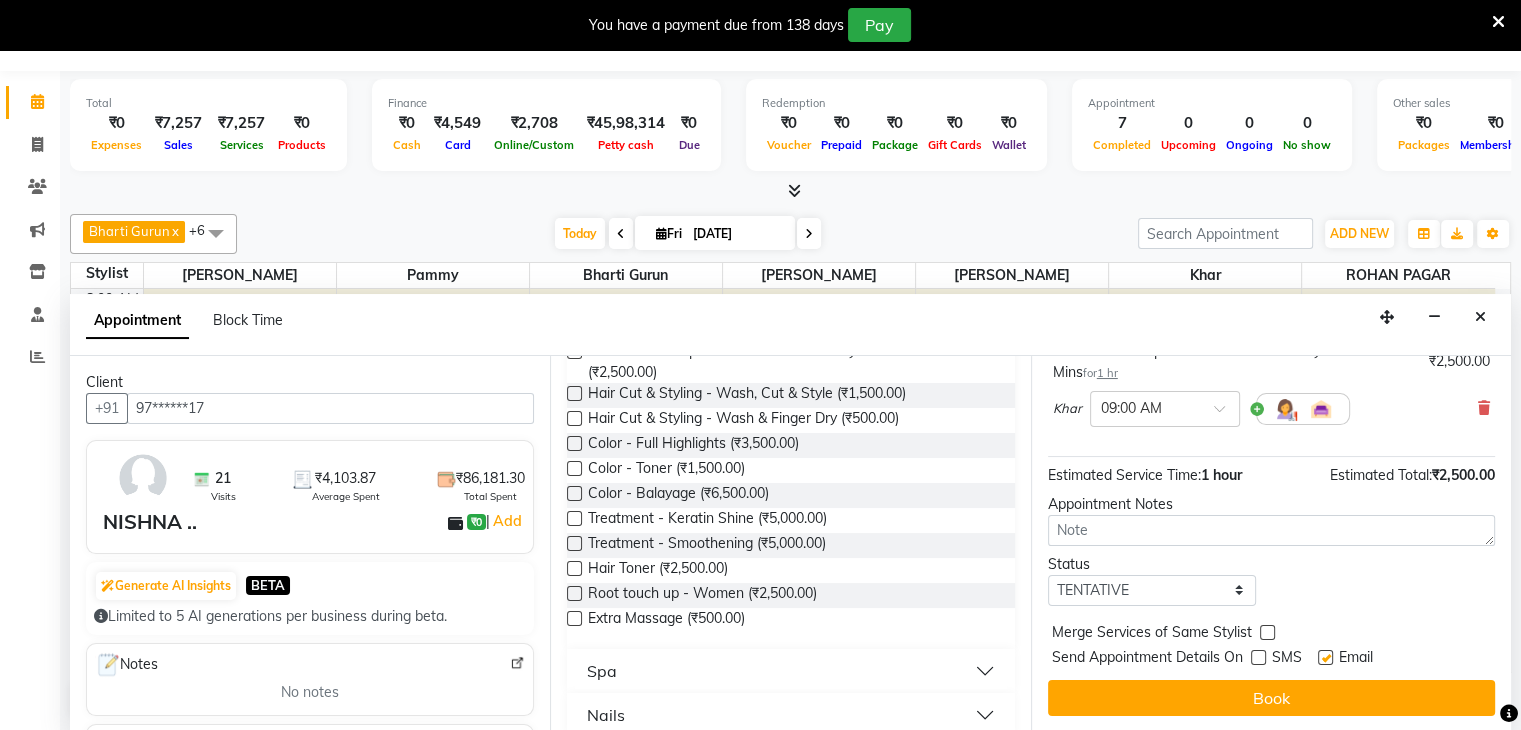 click at bounding box center (1325, 657) 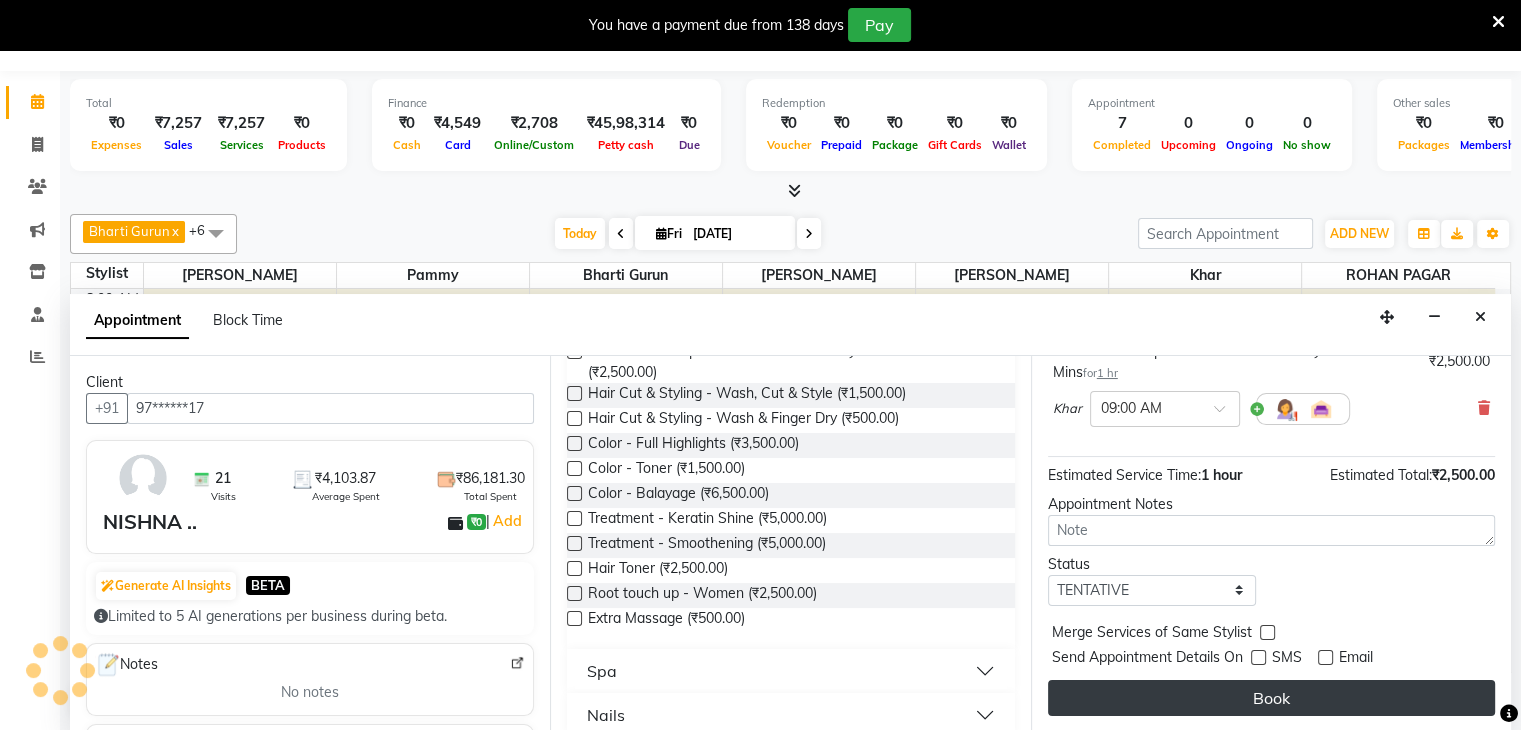 click on "Book" at bounding box center (1271, 698) 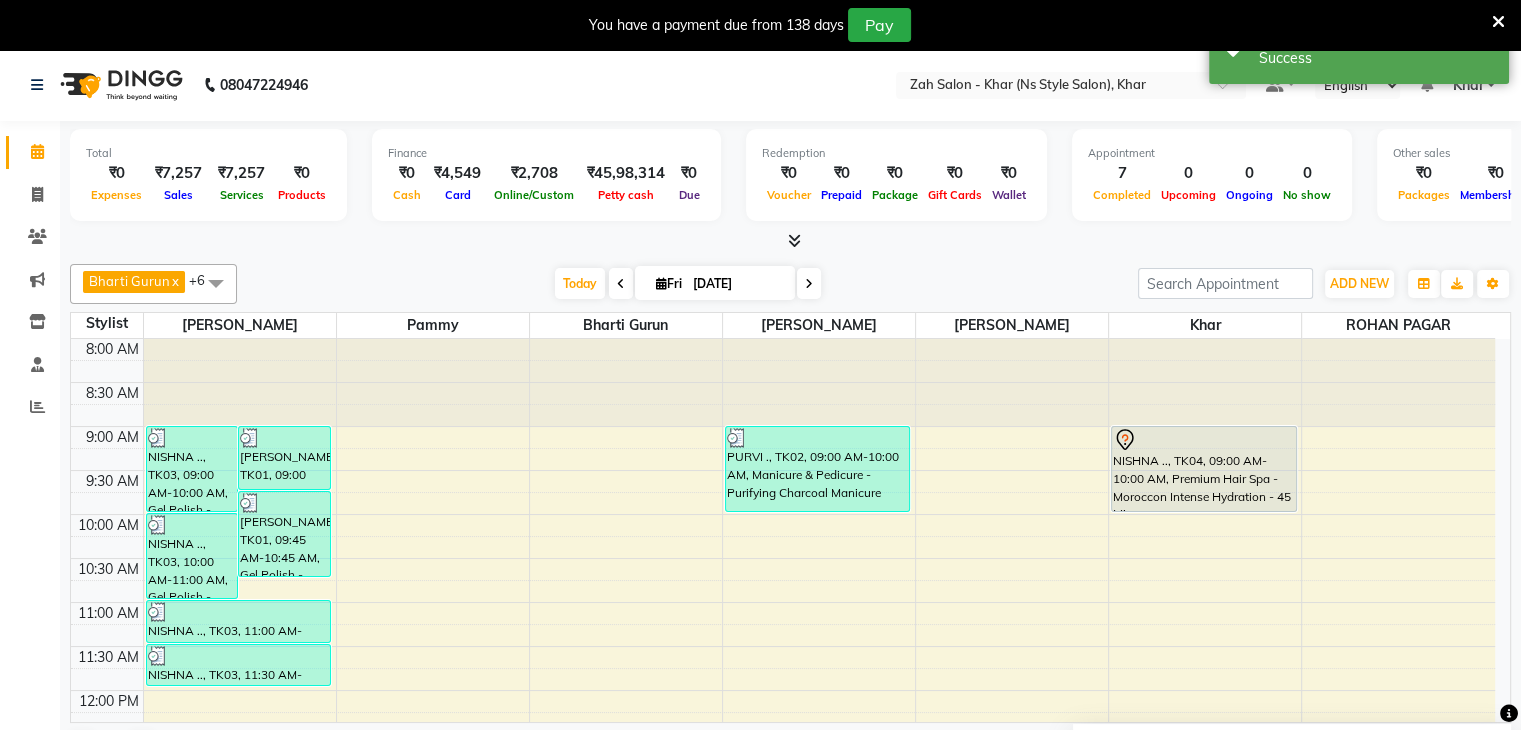 scroll, scrollTop: 0, scrollLeft: 0, axis: both 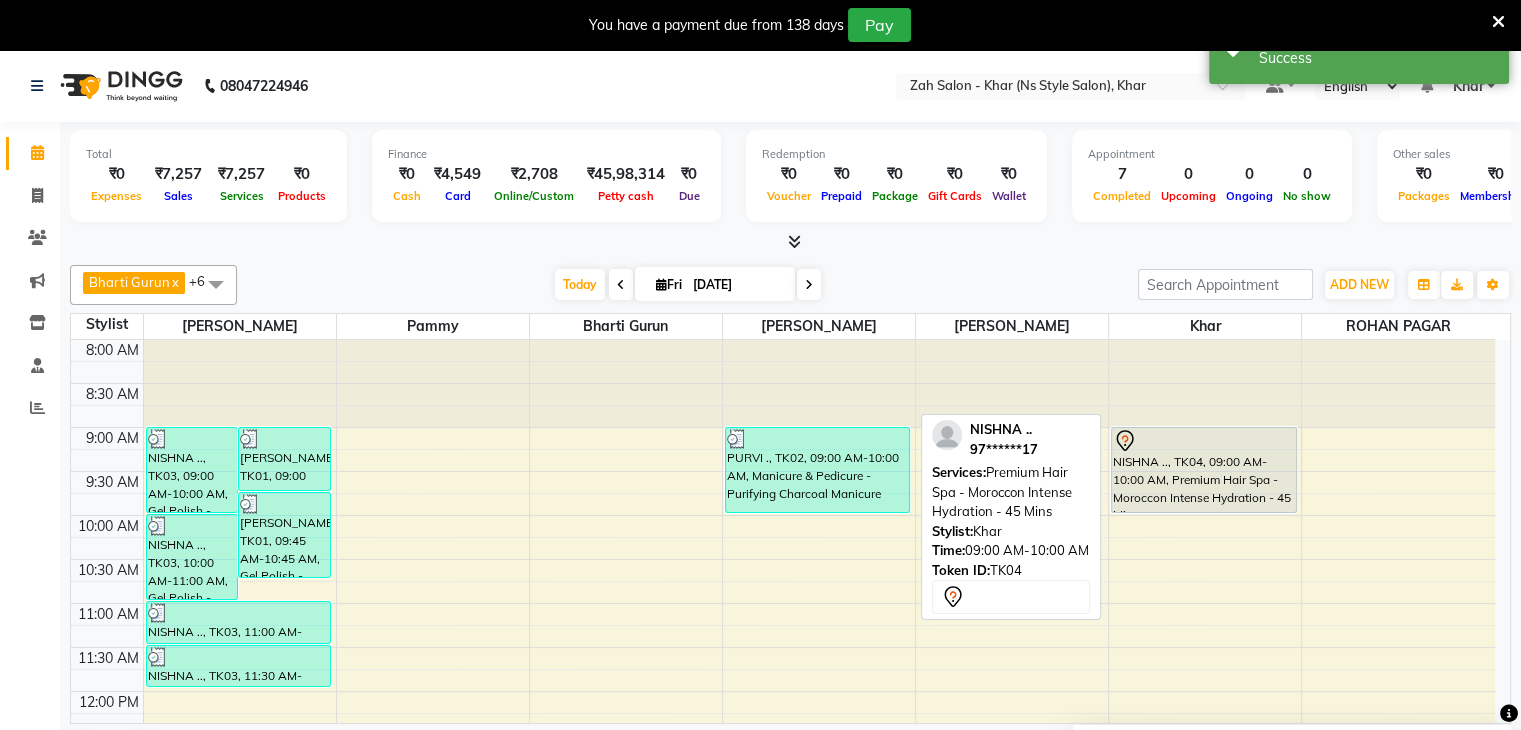 click on "NISHNA .., TK04, 09:00 AM-10:00 AM, Premium Hair Spa - Moroccon Intense Hydration - 45 Mins" at bounding box center (1203, 470) 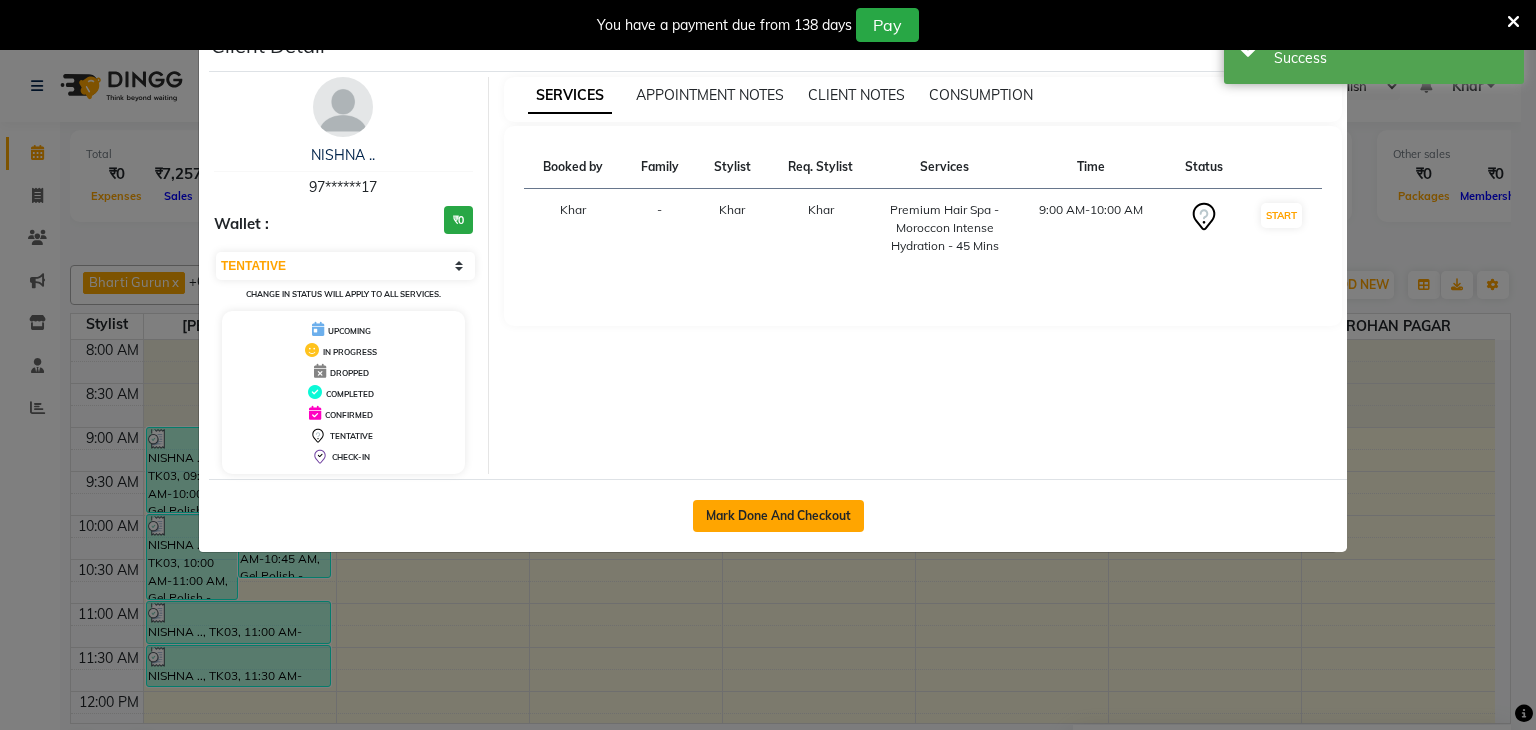 click on "Mark Done And Checkout" 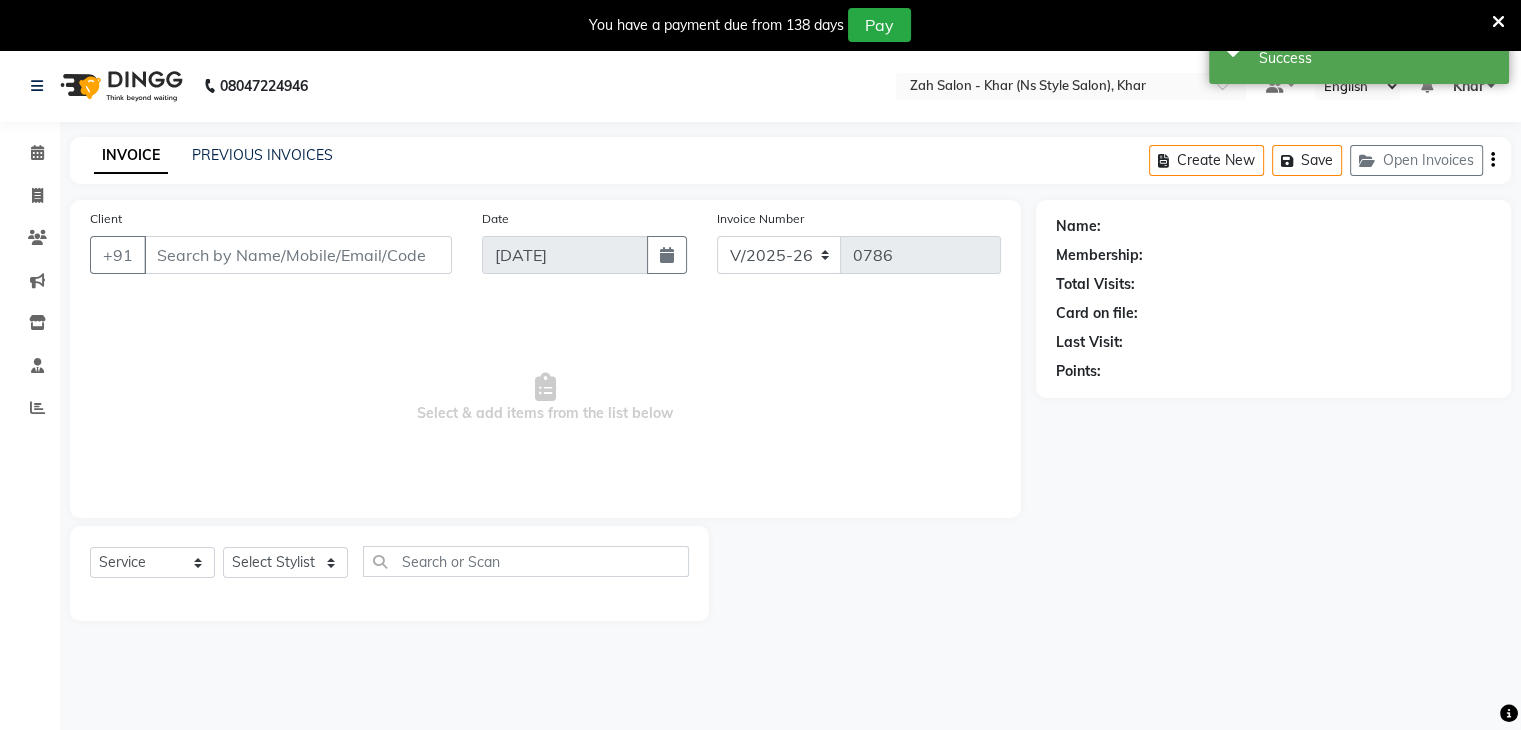 type on "97******17" 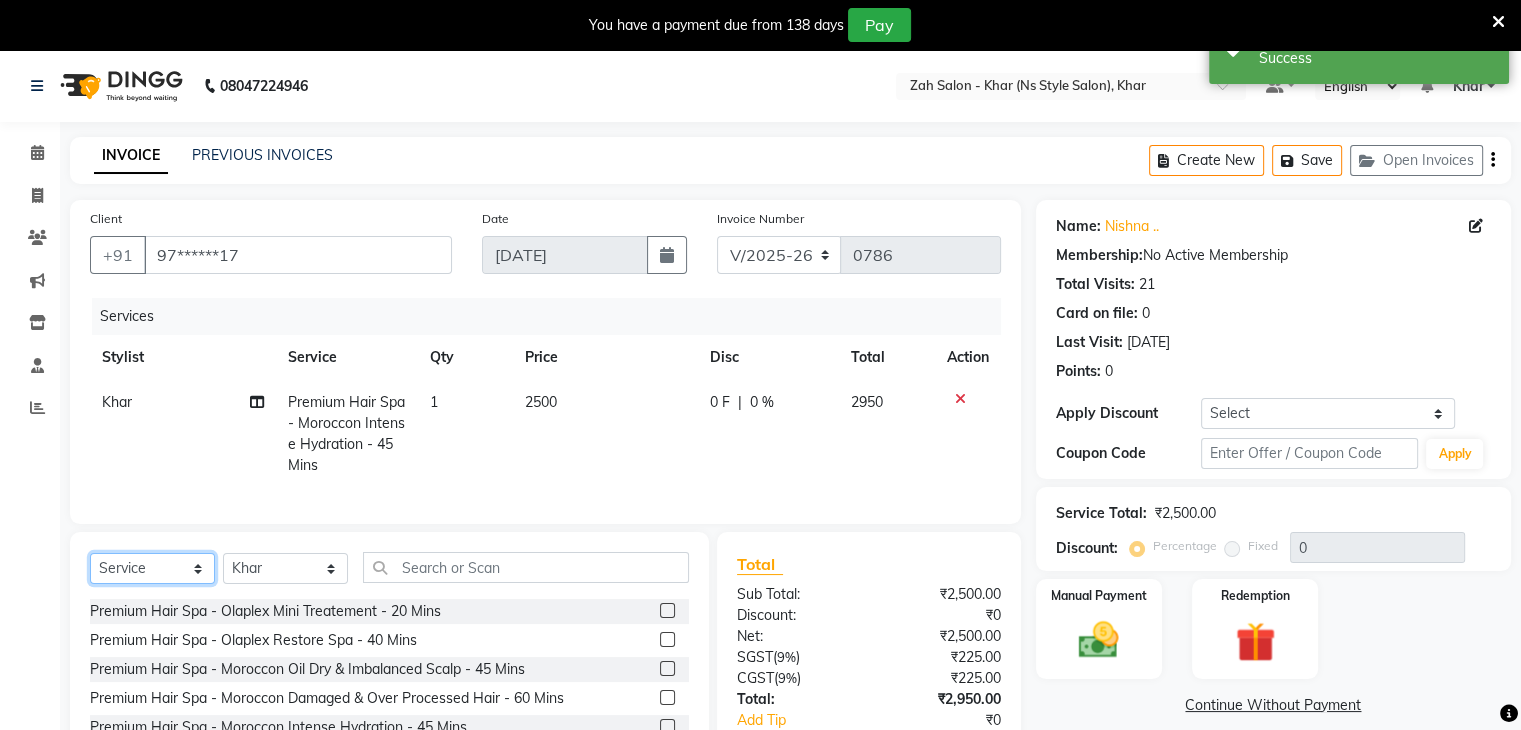 click on "Select  Service  Product  Membership  Package Voucher Prepaid Gift Card" 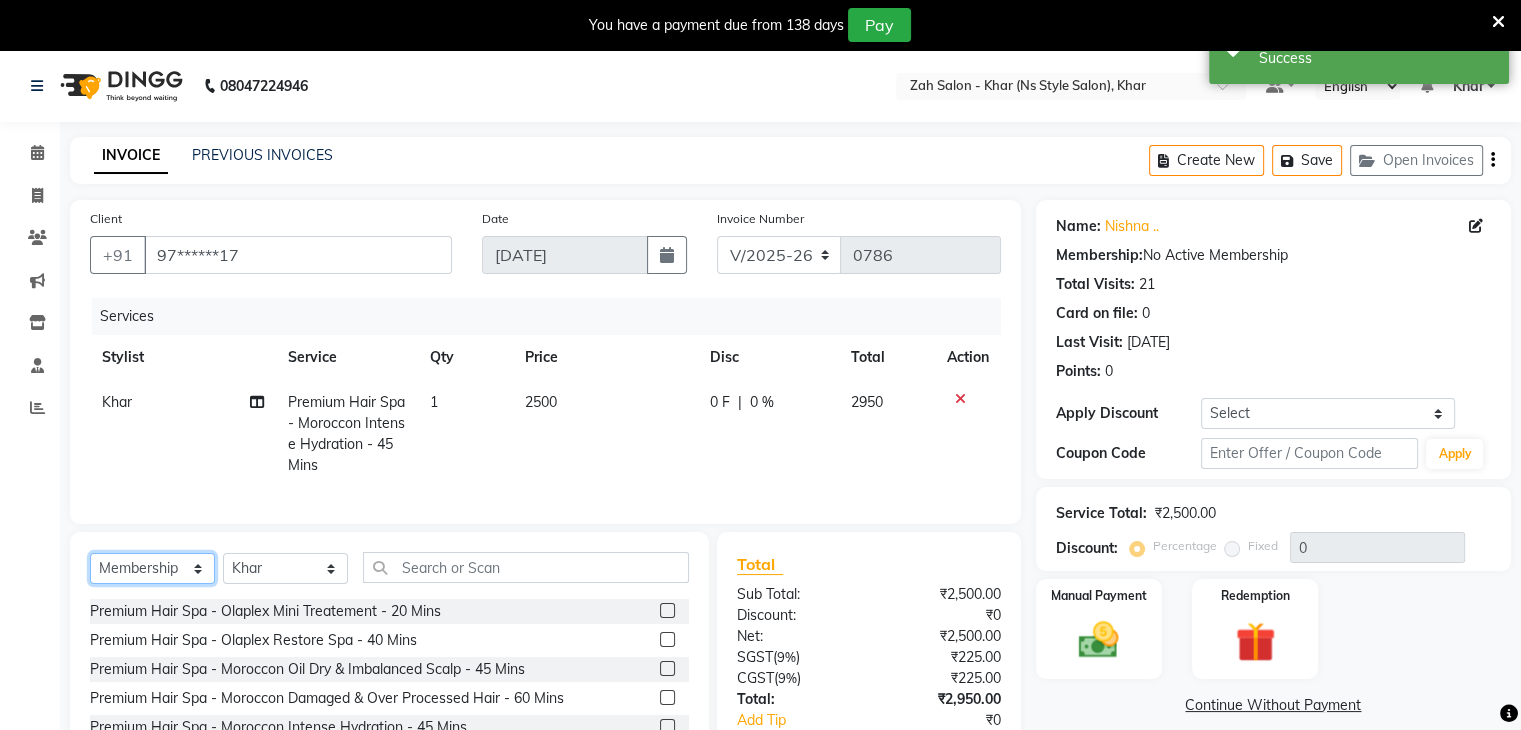 click on "Select  Service  Product  Membership  Package Voucher Prepaid Gift Card" 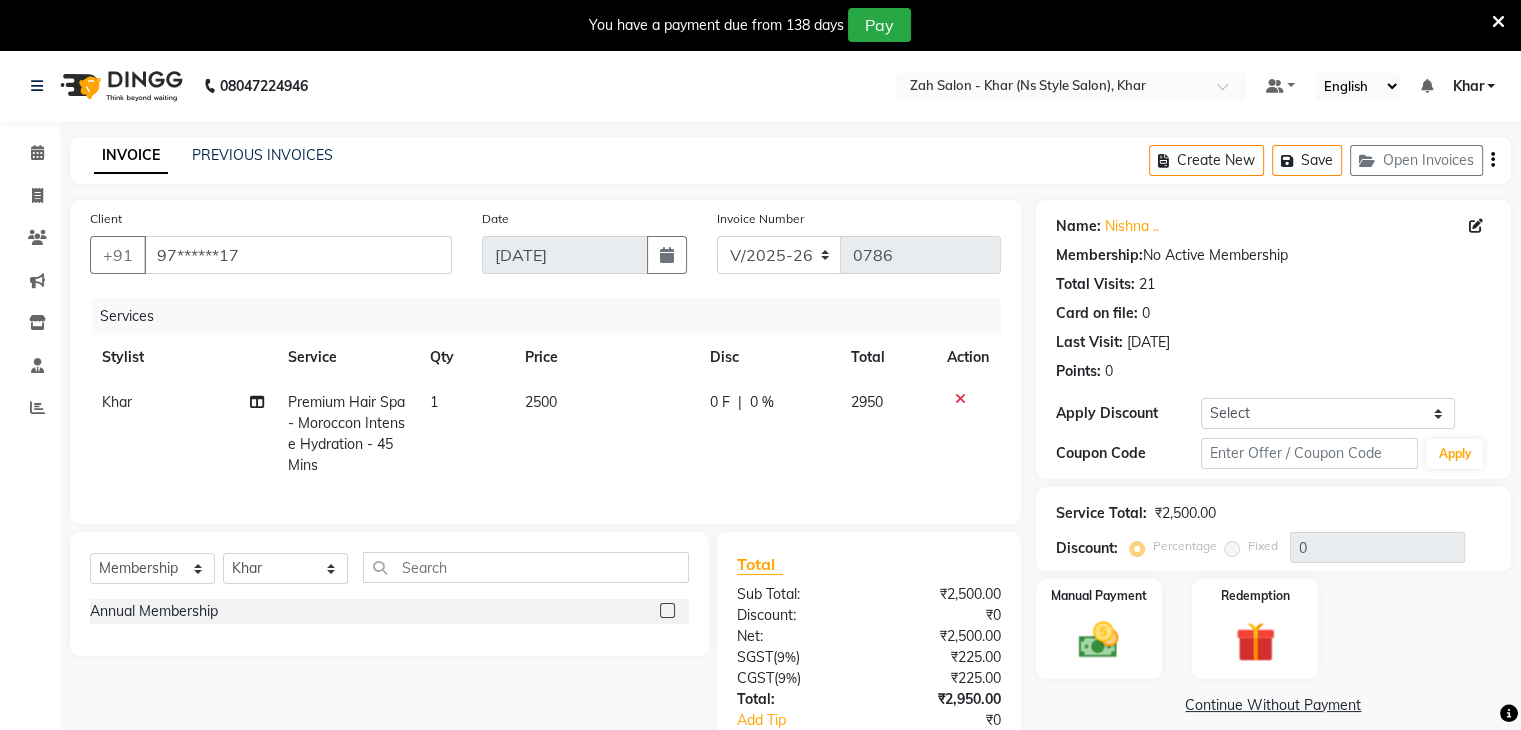 click on "Annual Membership" 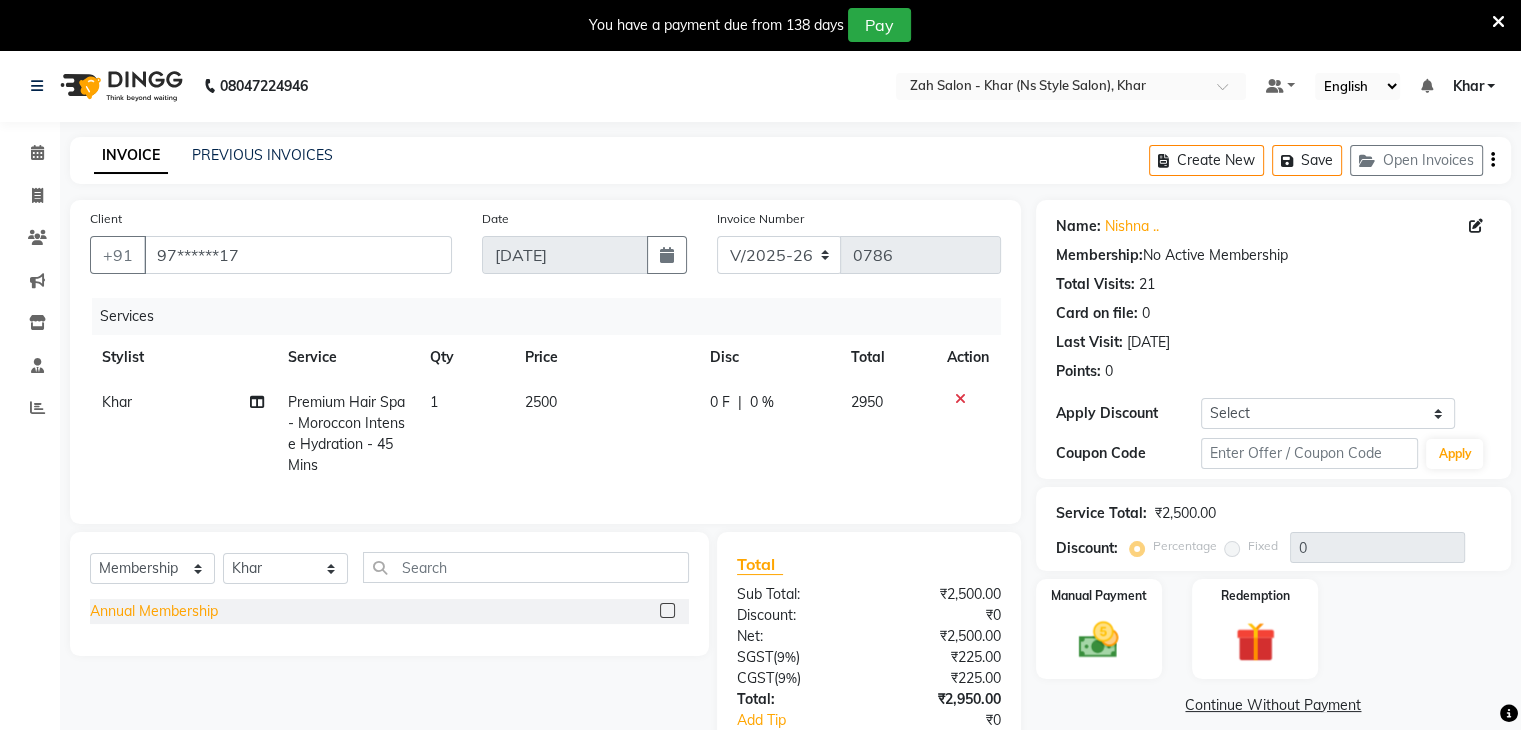 click on "Annual Membership" 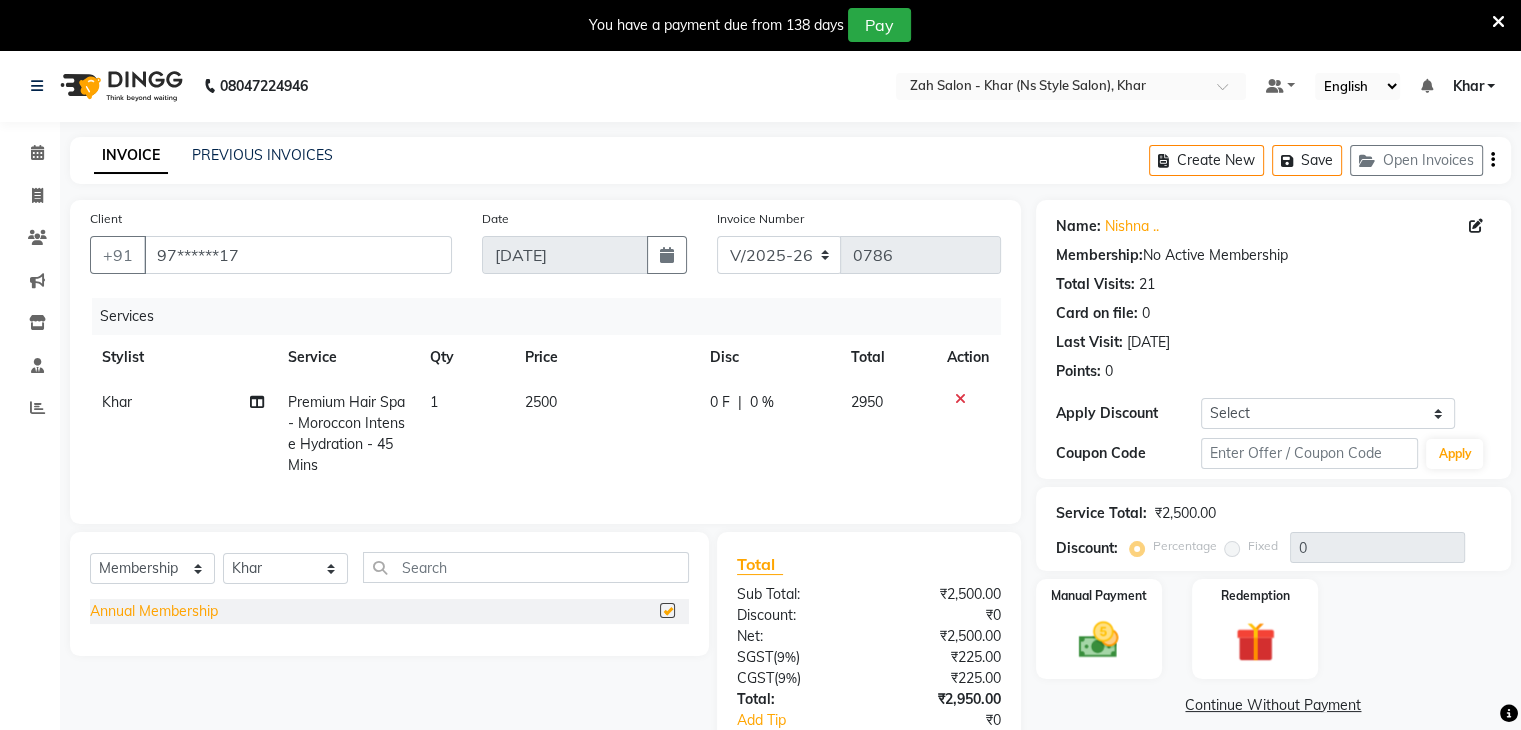 select on "select" 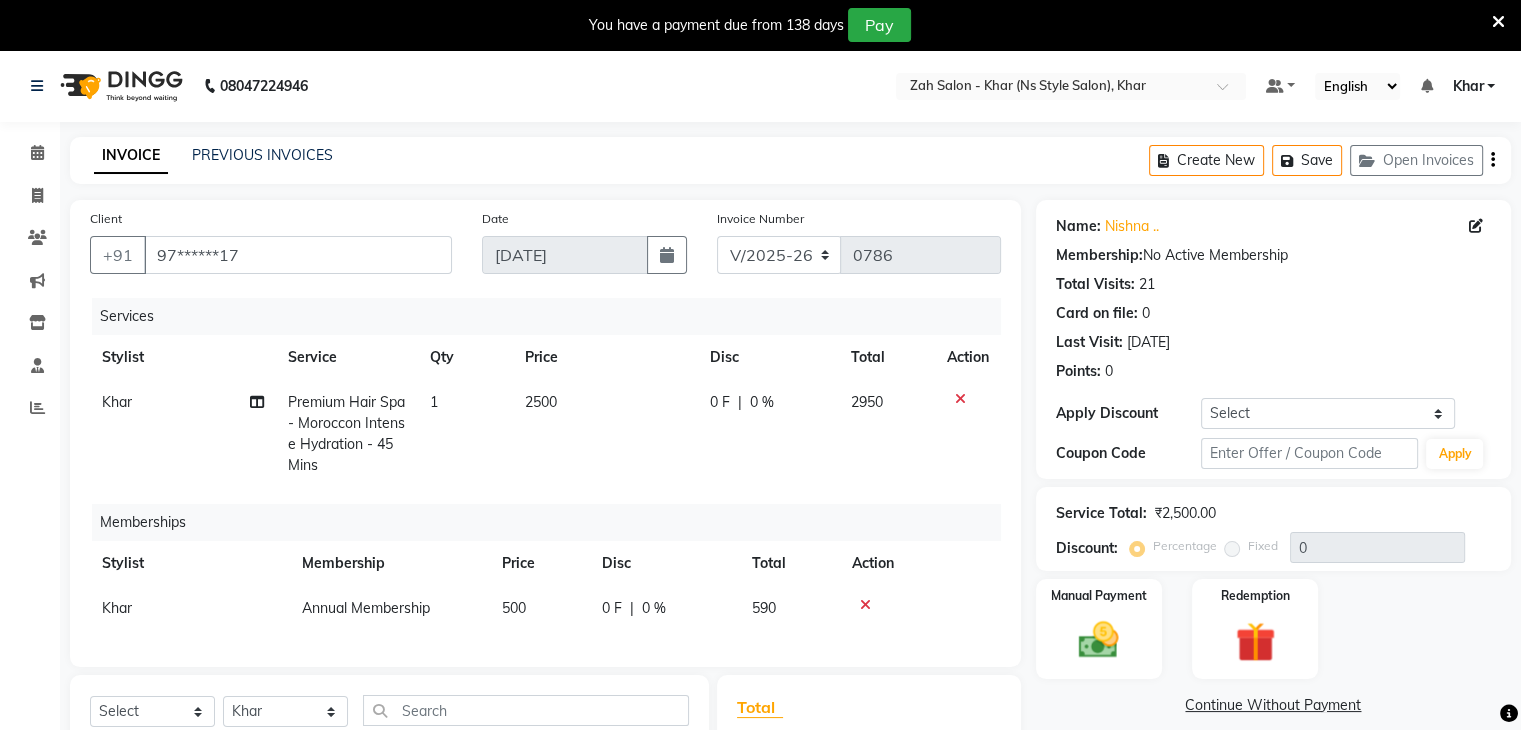 click 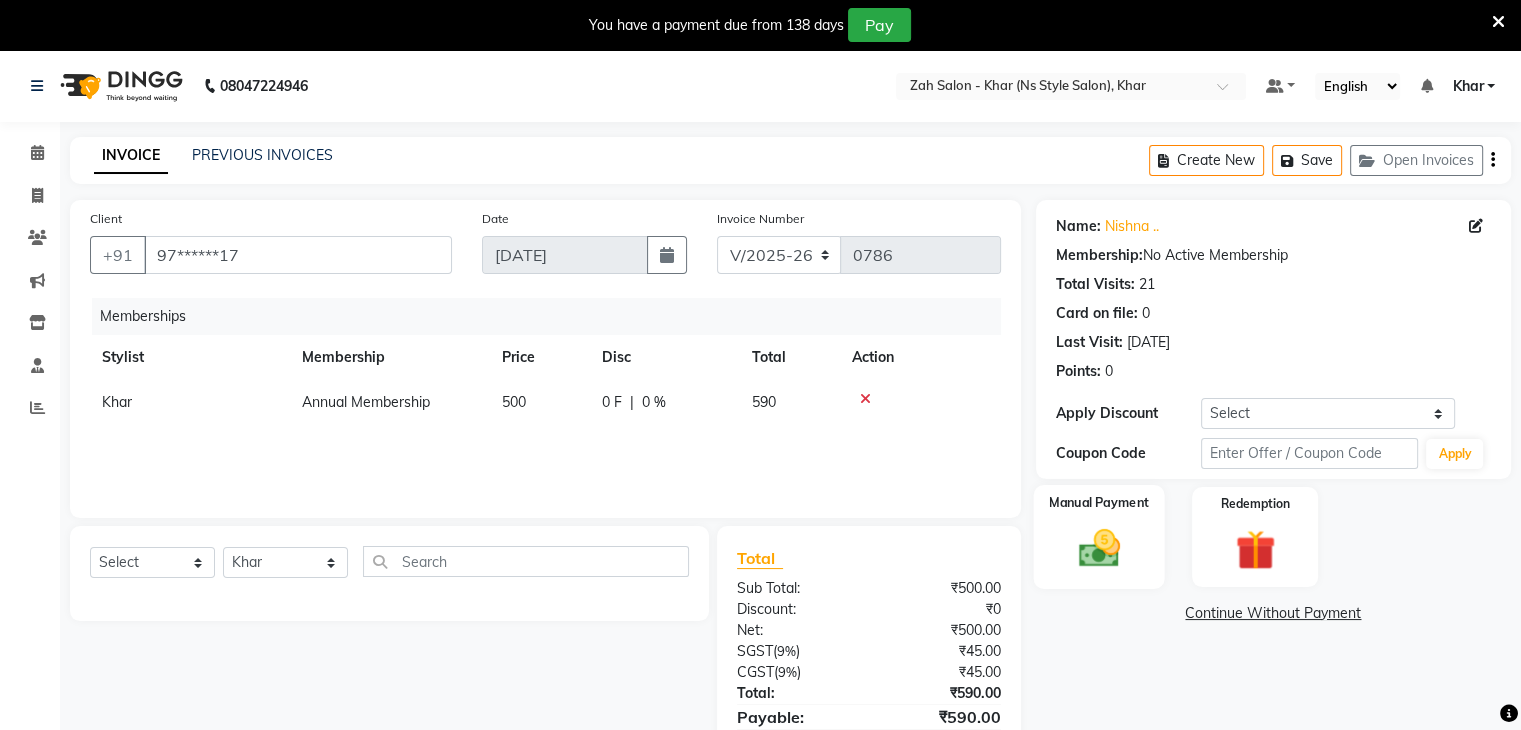 click on "Manual Payment" 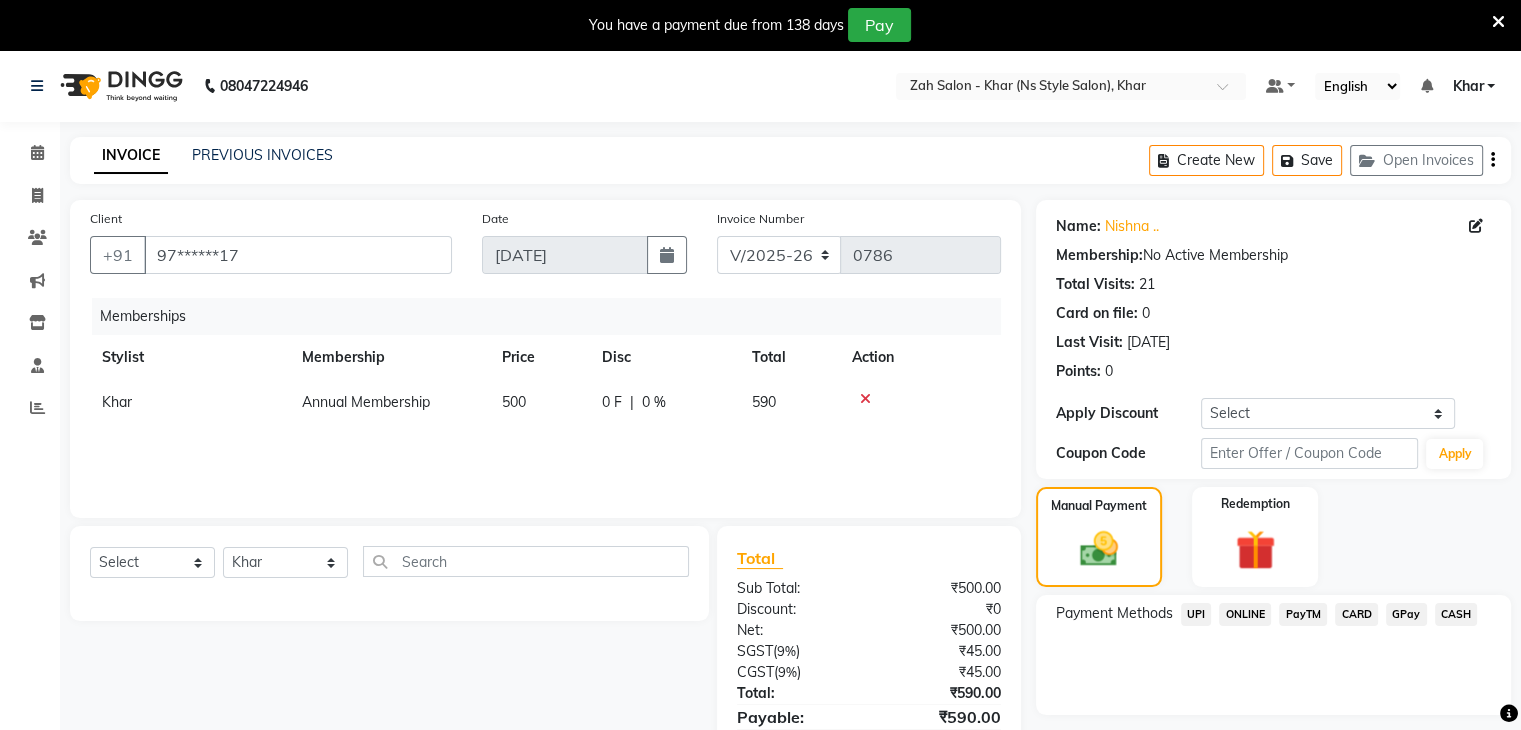 scroll, scrollTop: 100, scrollLeft: 0, axis: vertical 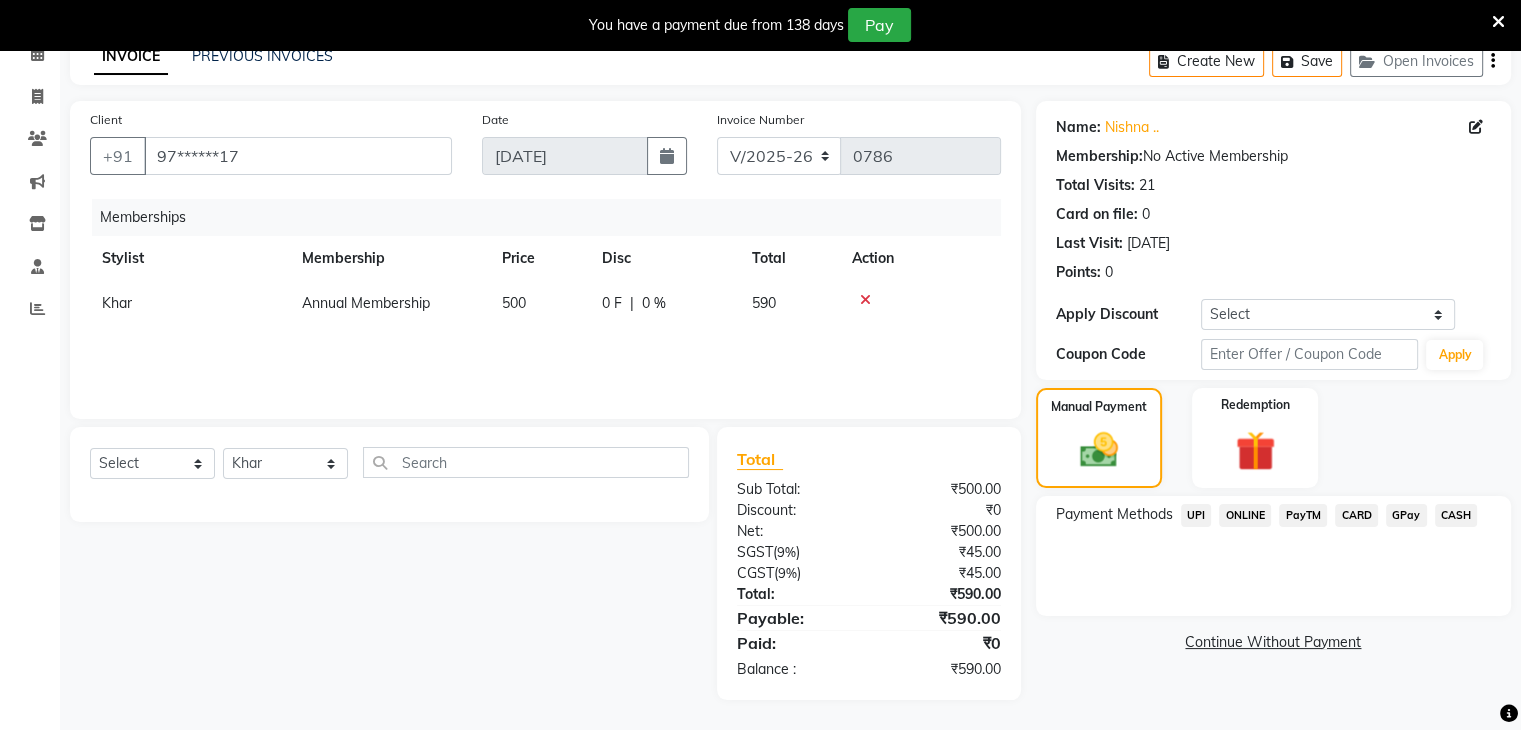click on "CARD" 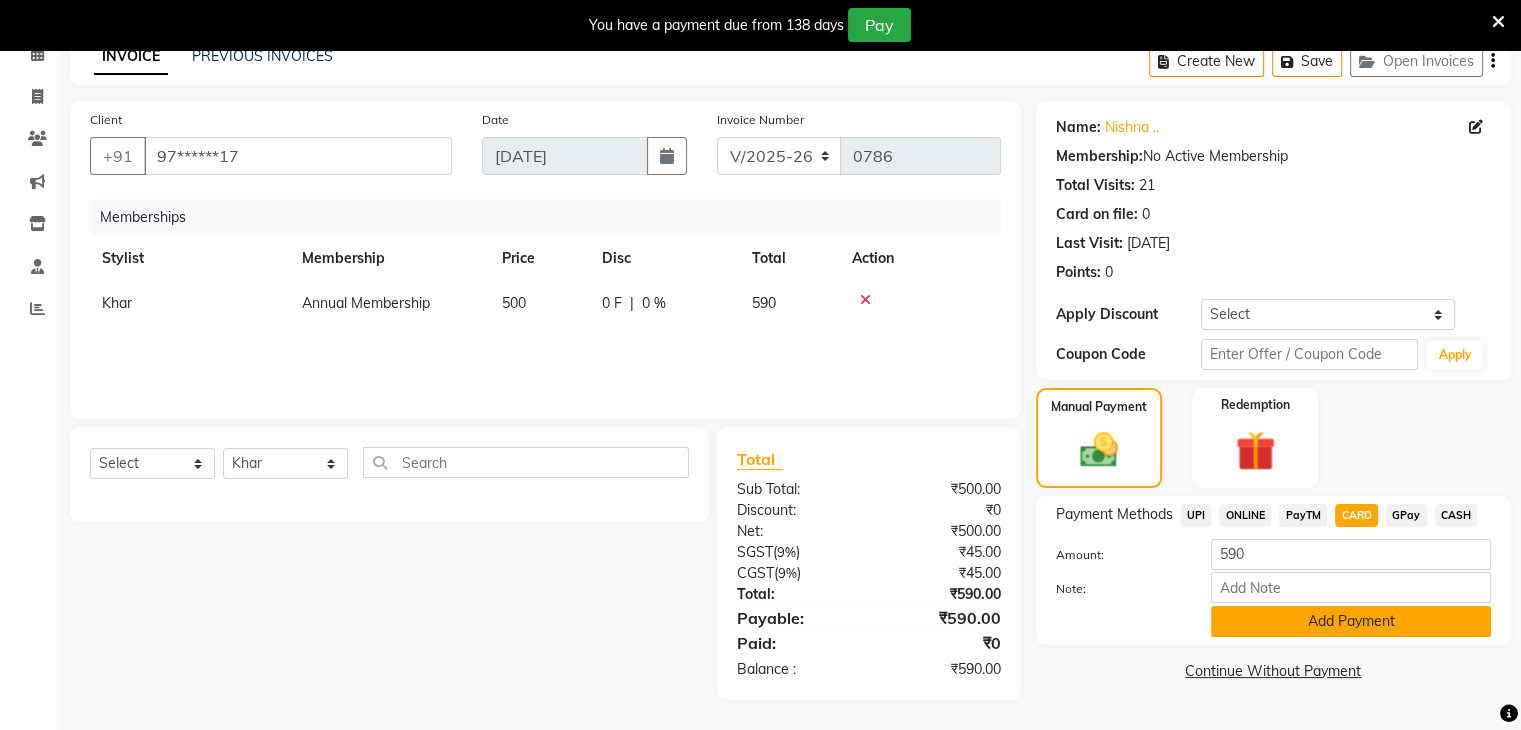 click on "Add Payment" 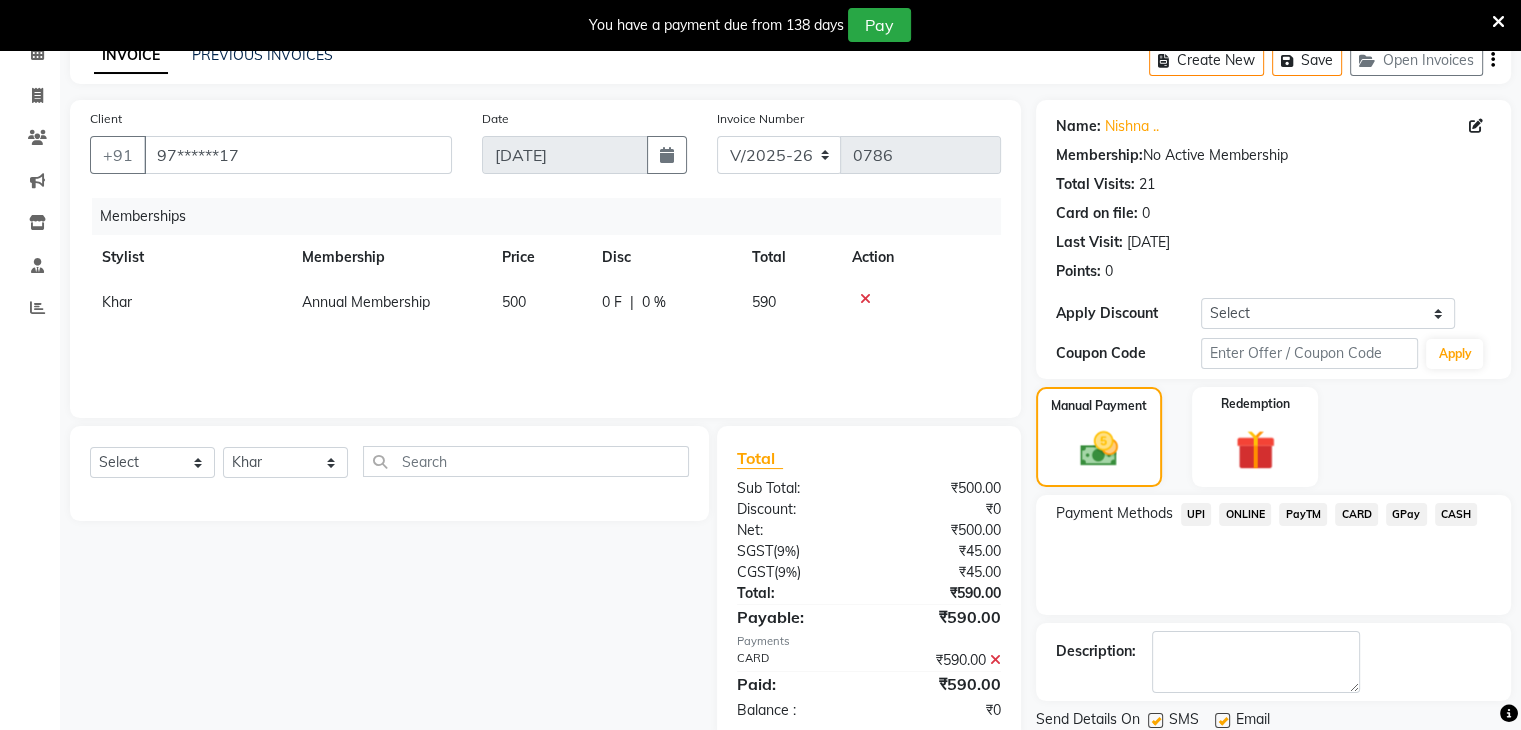 scroll, scrollTop: 168, scrollLeft: 0, axis: vertical 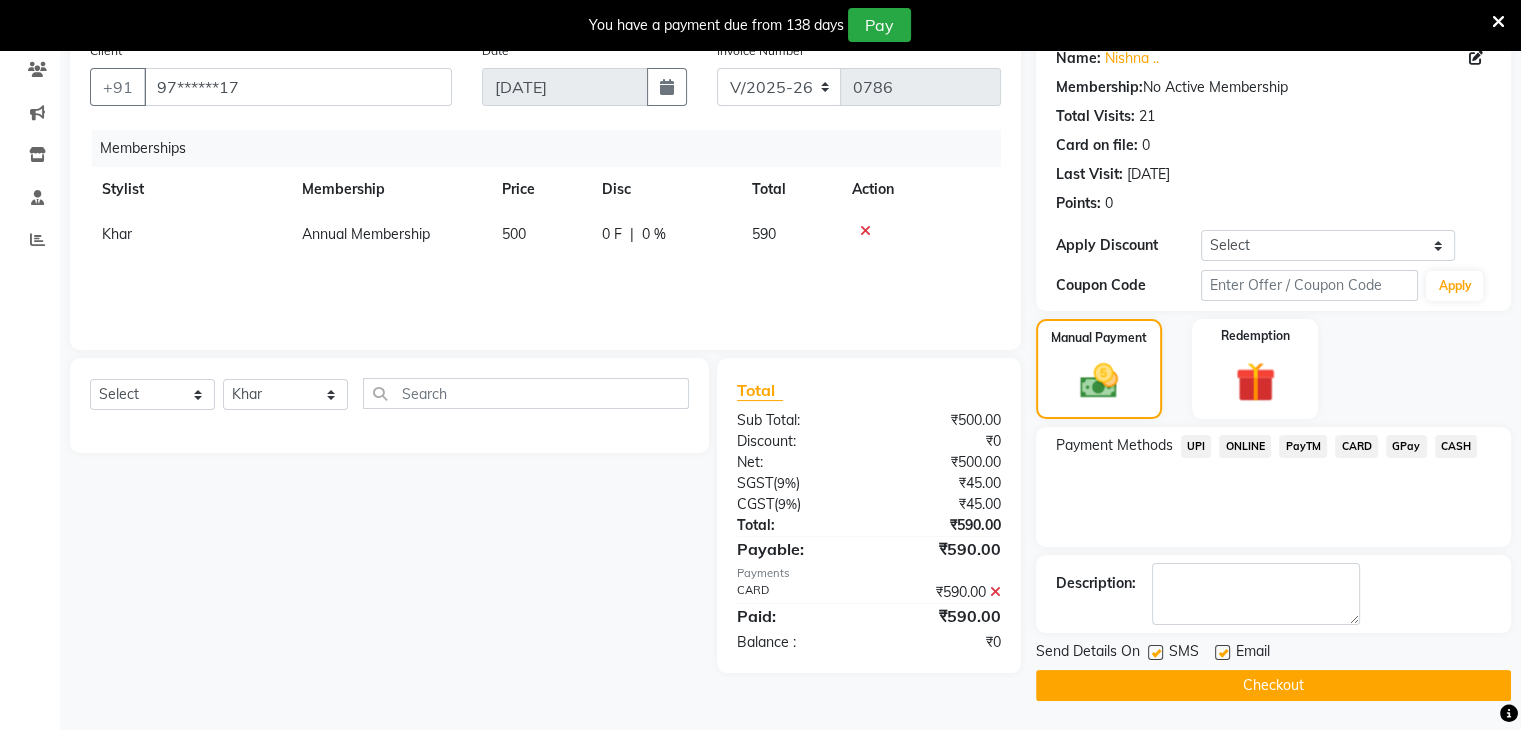click on "Checkout" 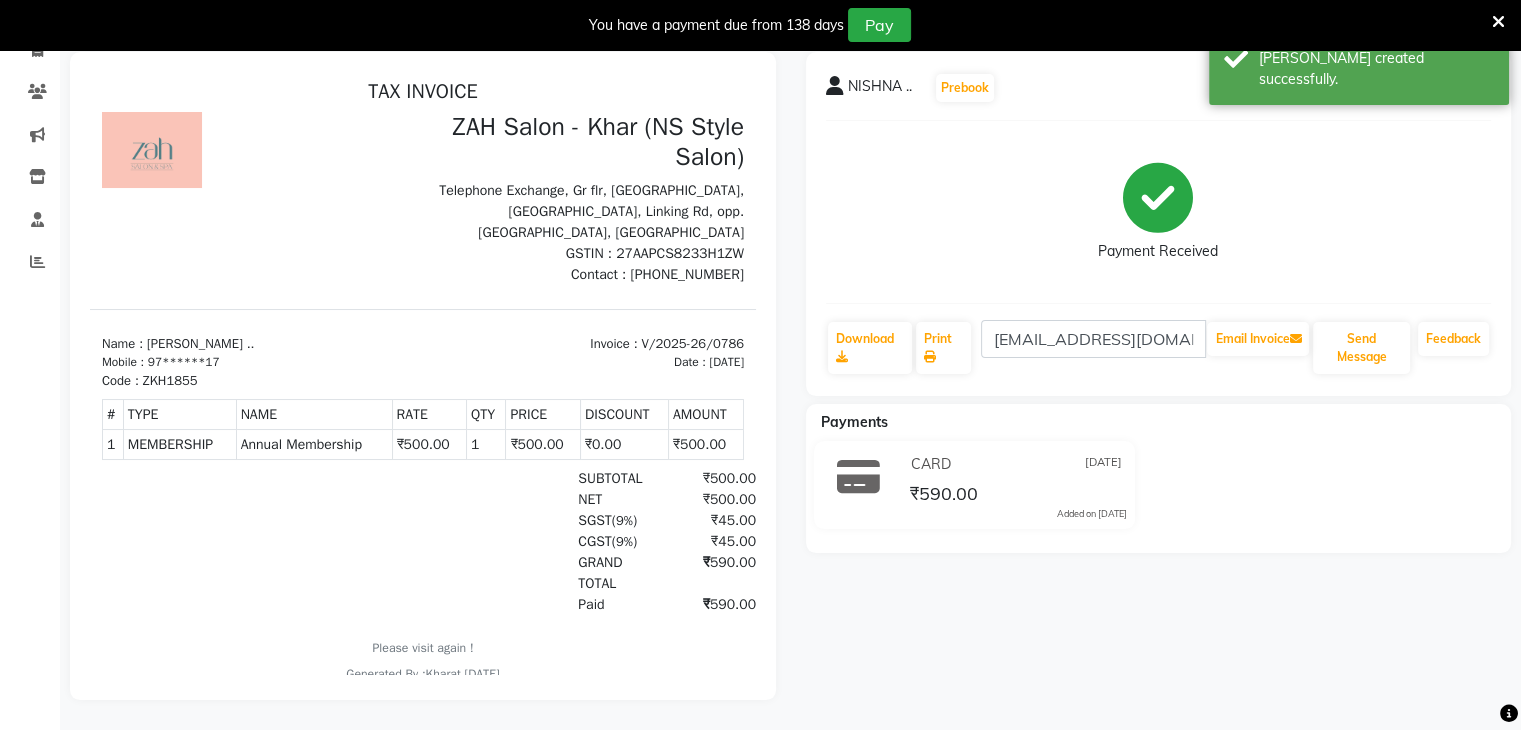 scroll, scrollTop: 0, scrollLeft: 0, axis: both 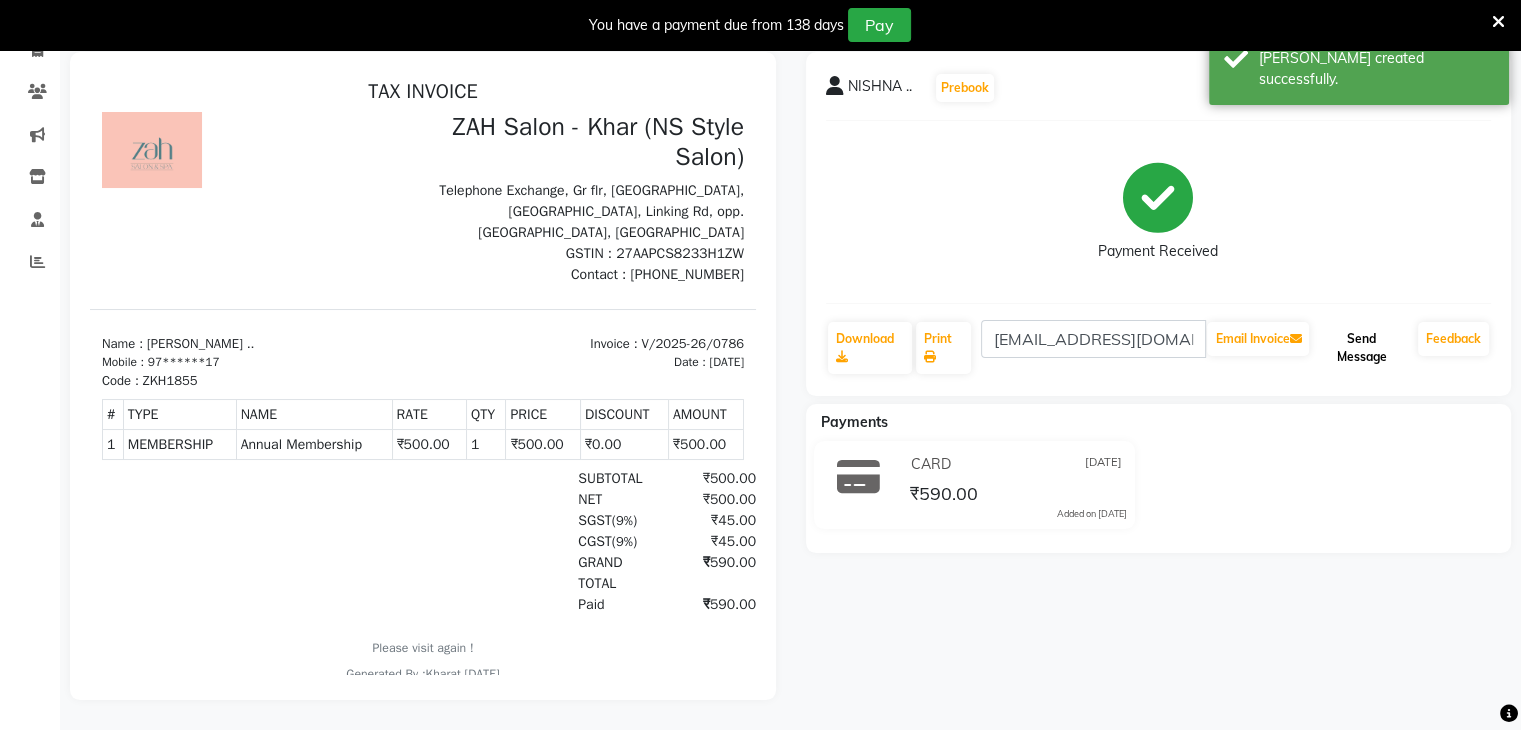 click on "Send Message" 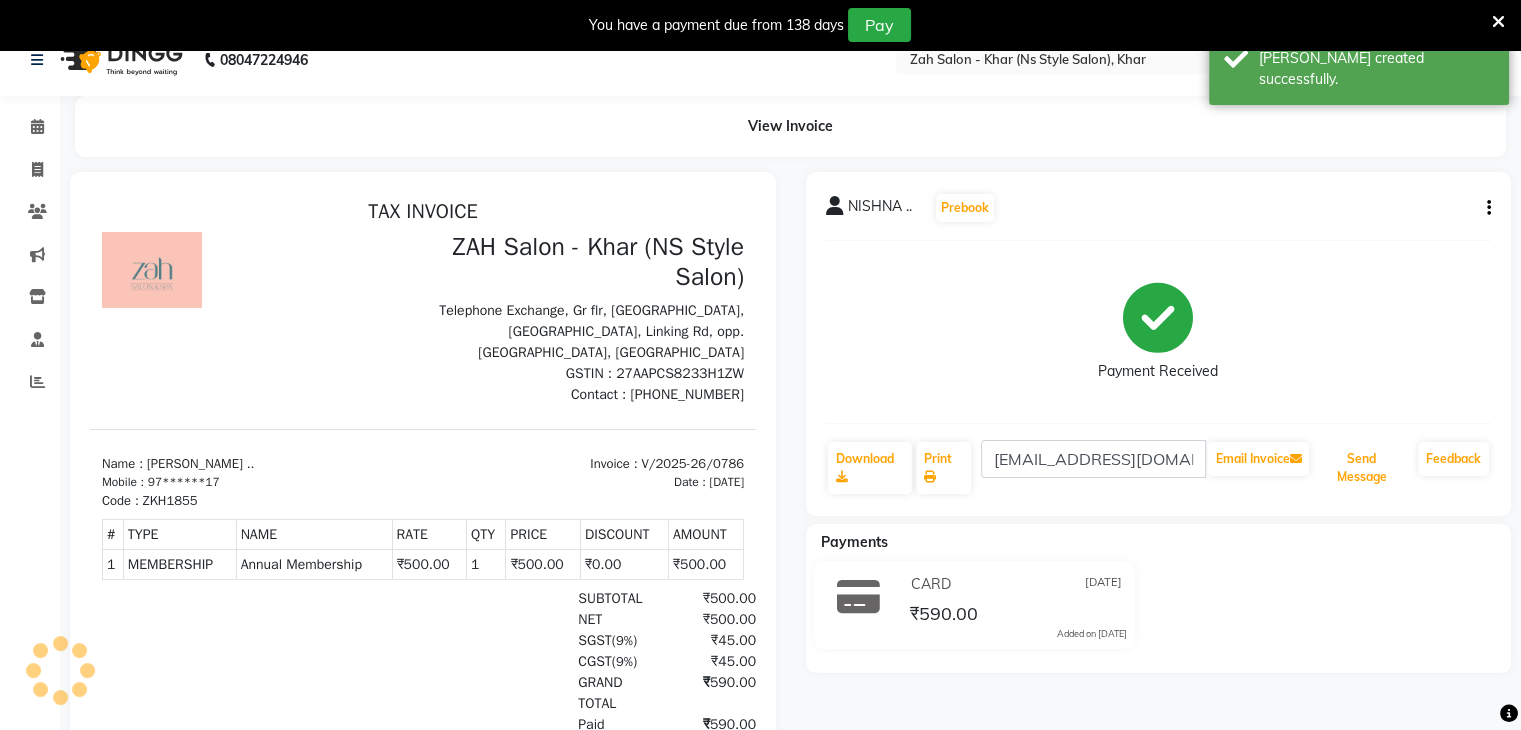 scroll, scrollTop: 0, scrollLeft: 0, axis: both 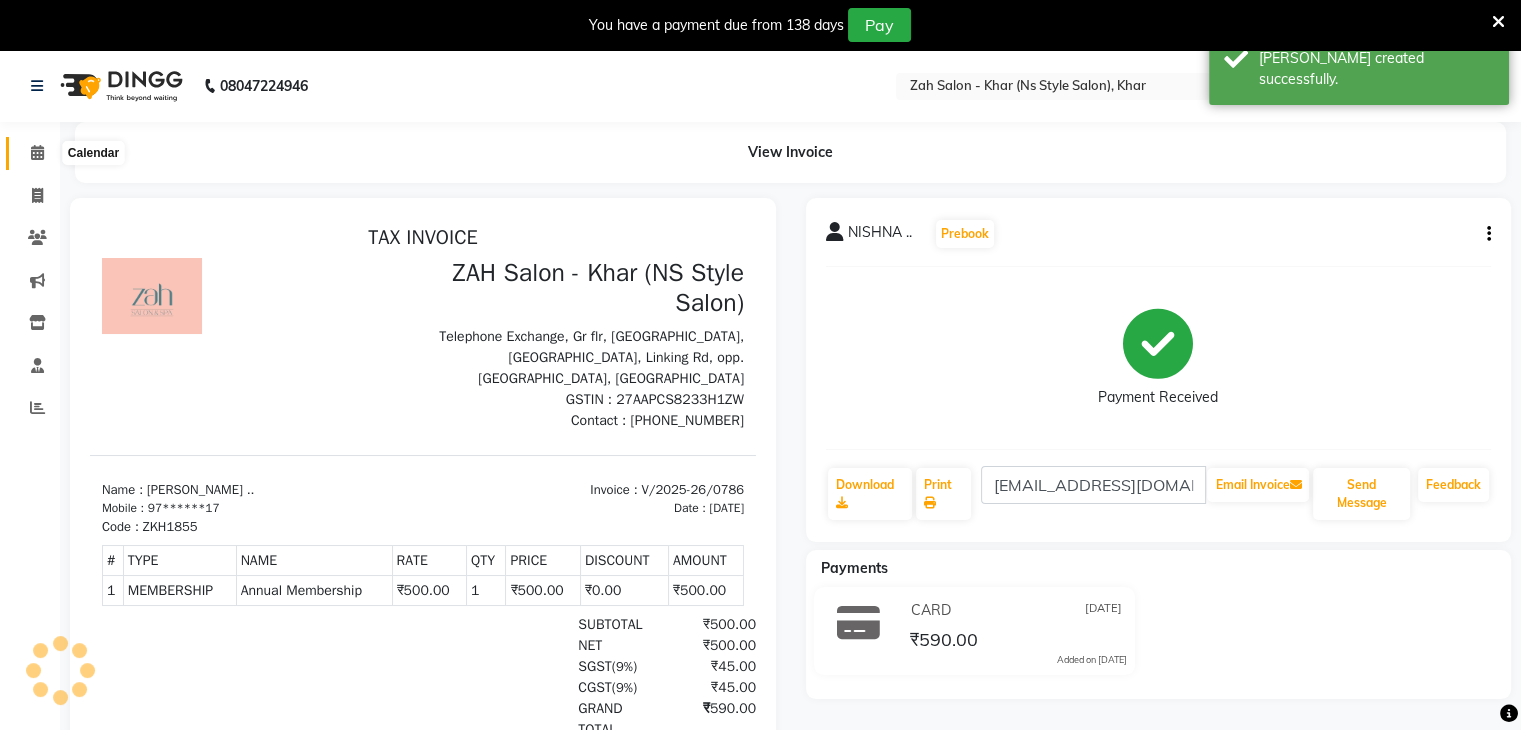 click 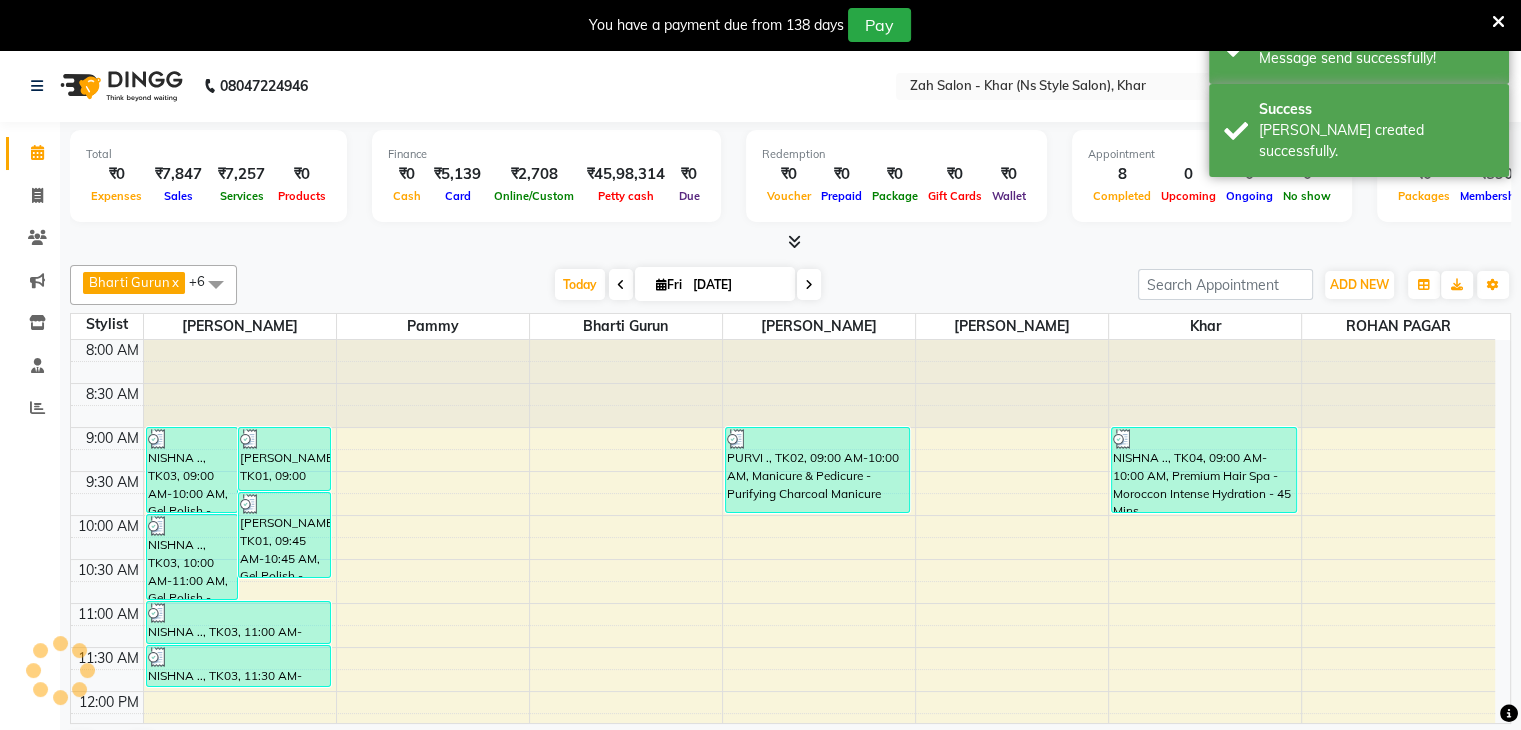 scroll, scrollTop: 0, scrollLeft: 0, axis: both 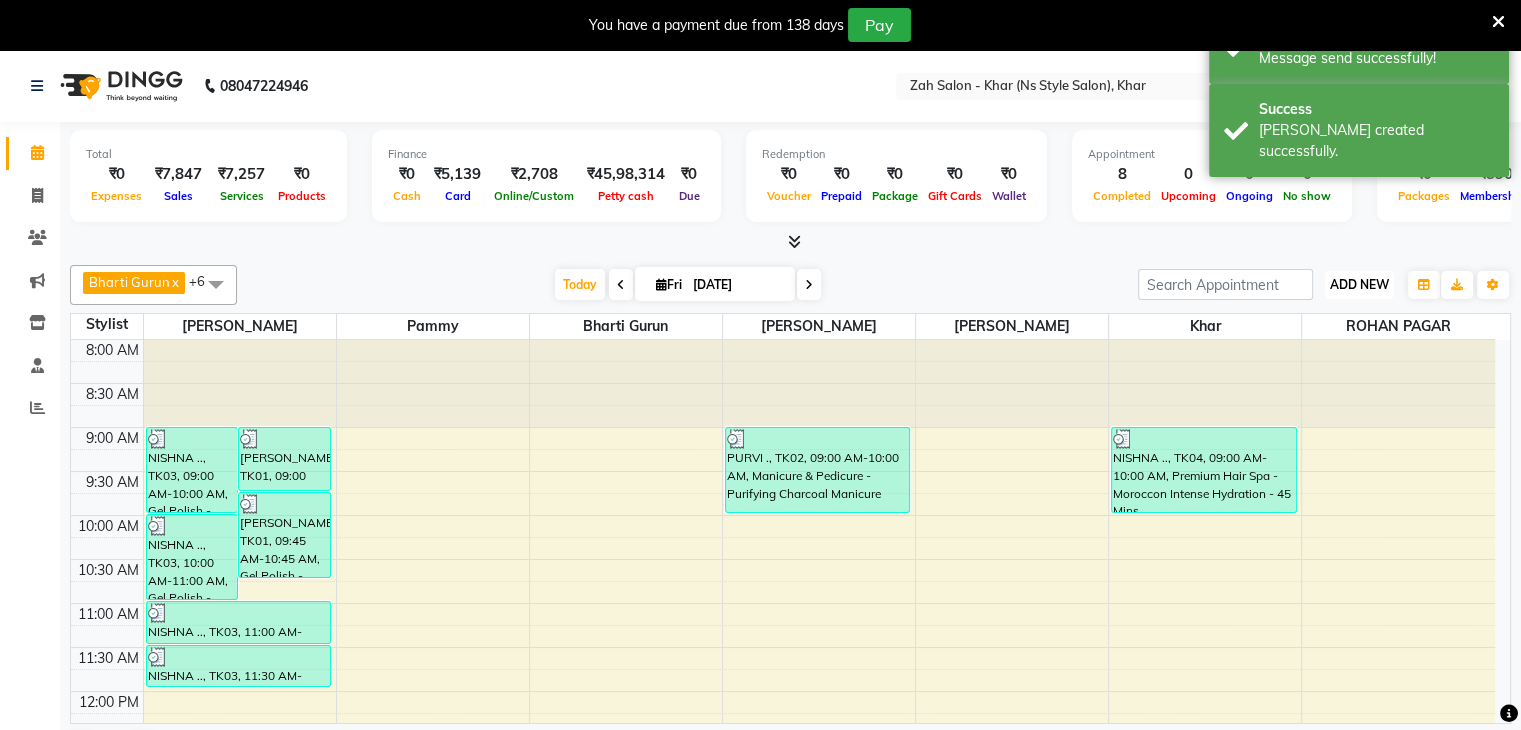 click on "ADD NEW" at bounding box center [1359, 284] 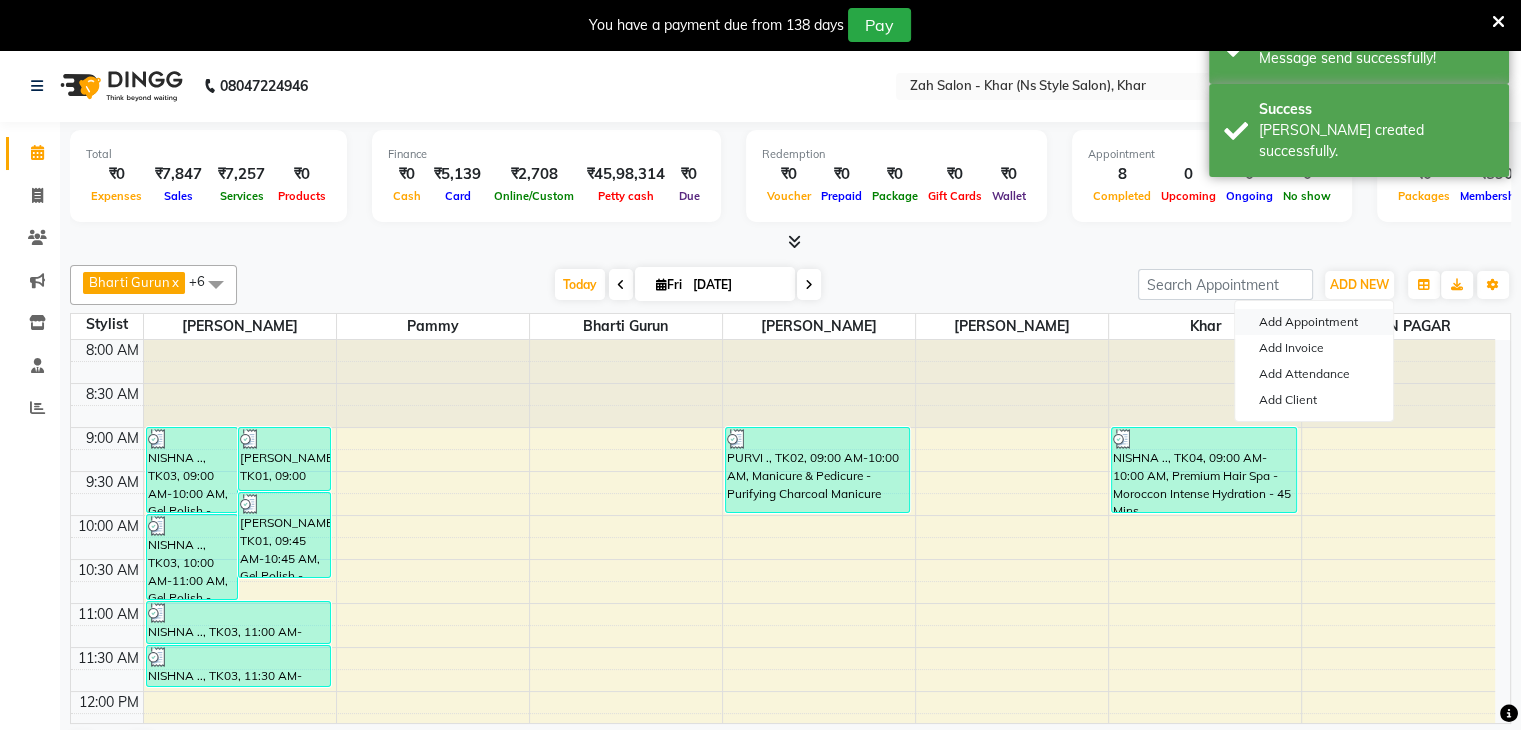 click on "Add Appointment" at bounding box center [1314, 322] 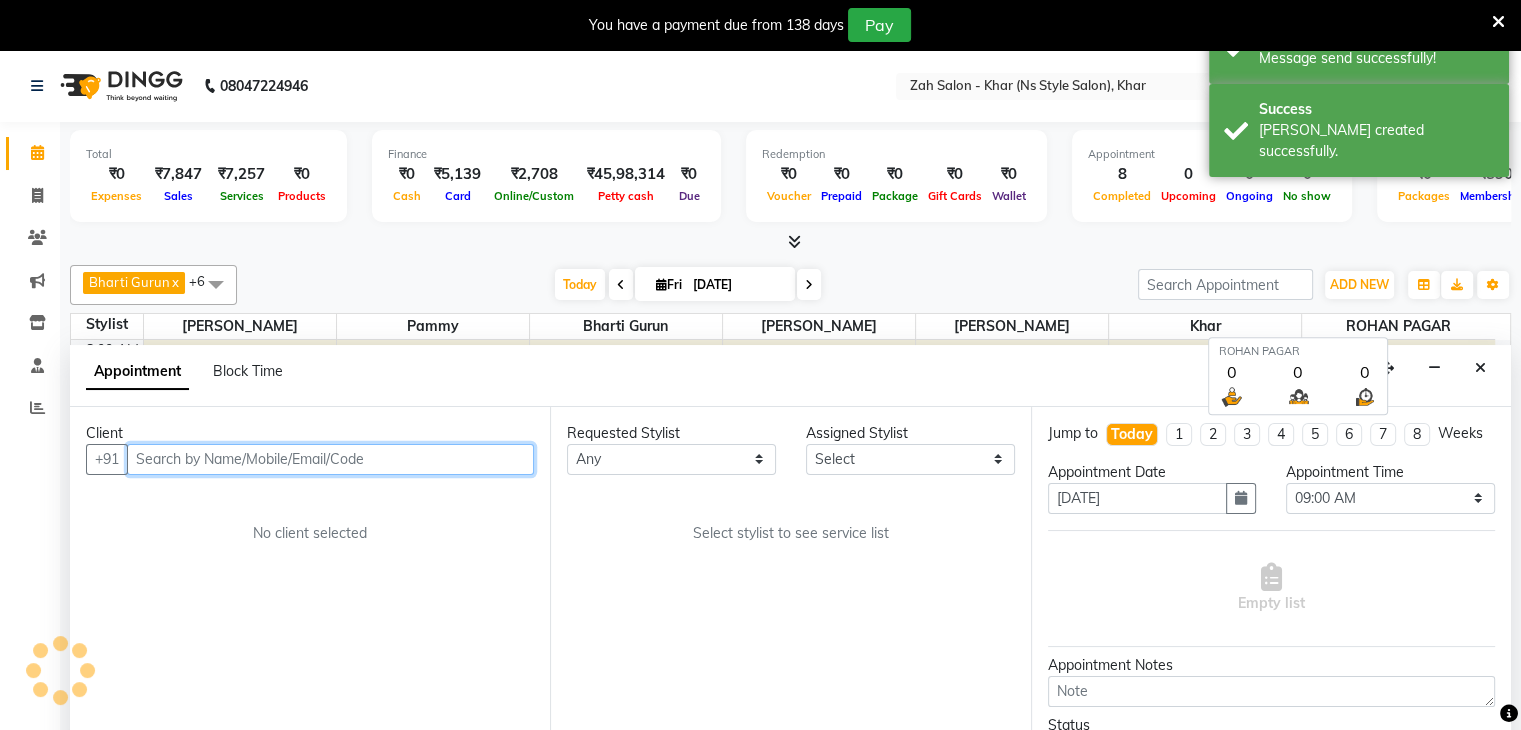 scroll, scrollTop: 51, scrollLeft: 0, axis: vertical 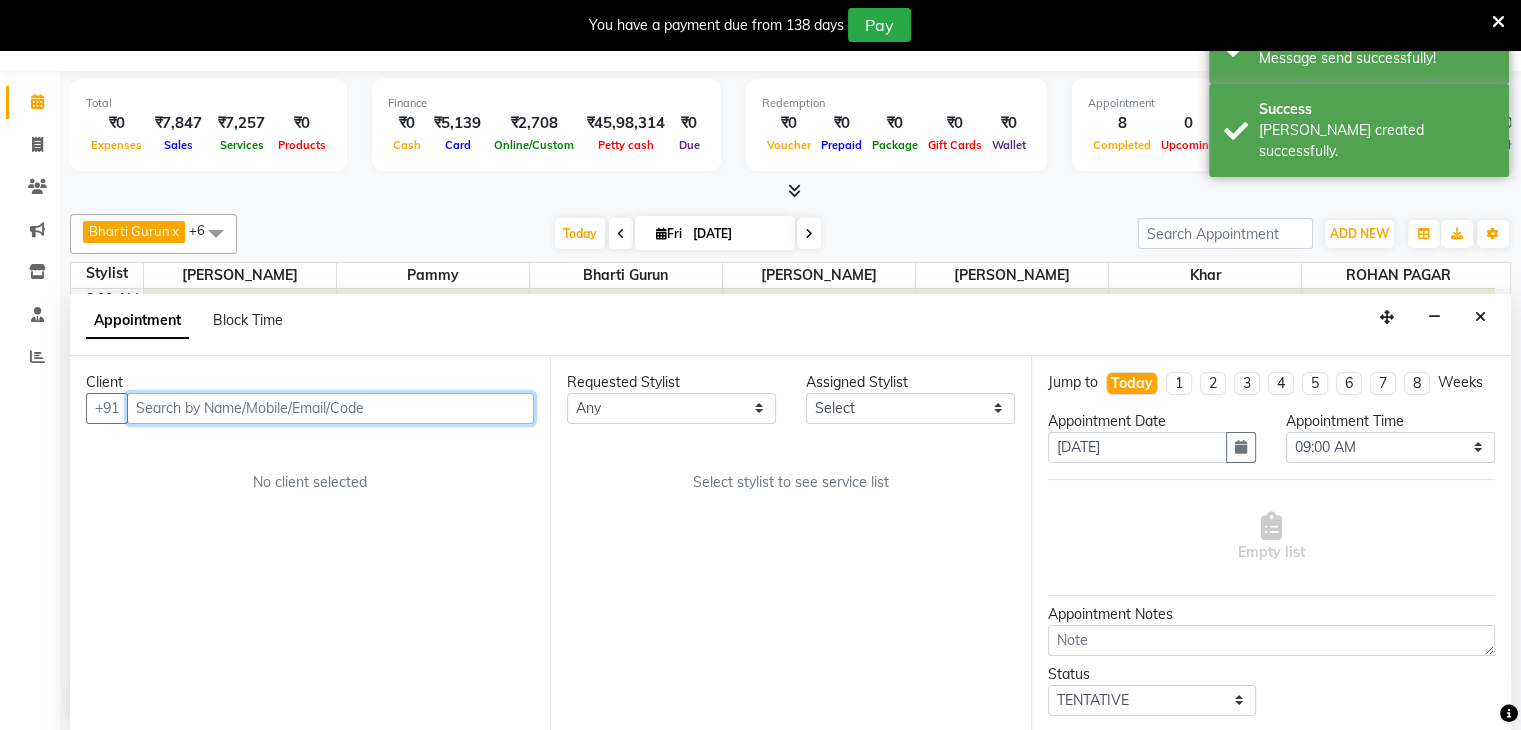click at bounding box center [330, 408] 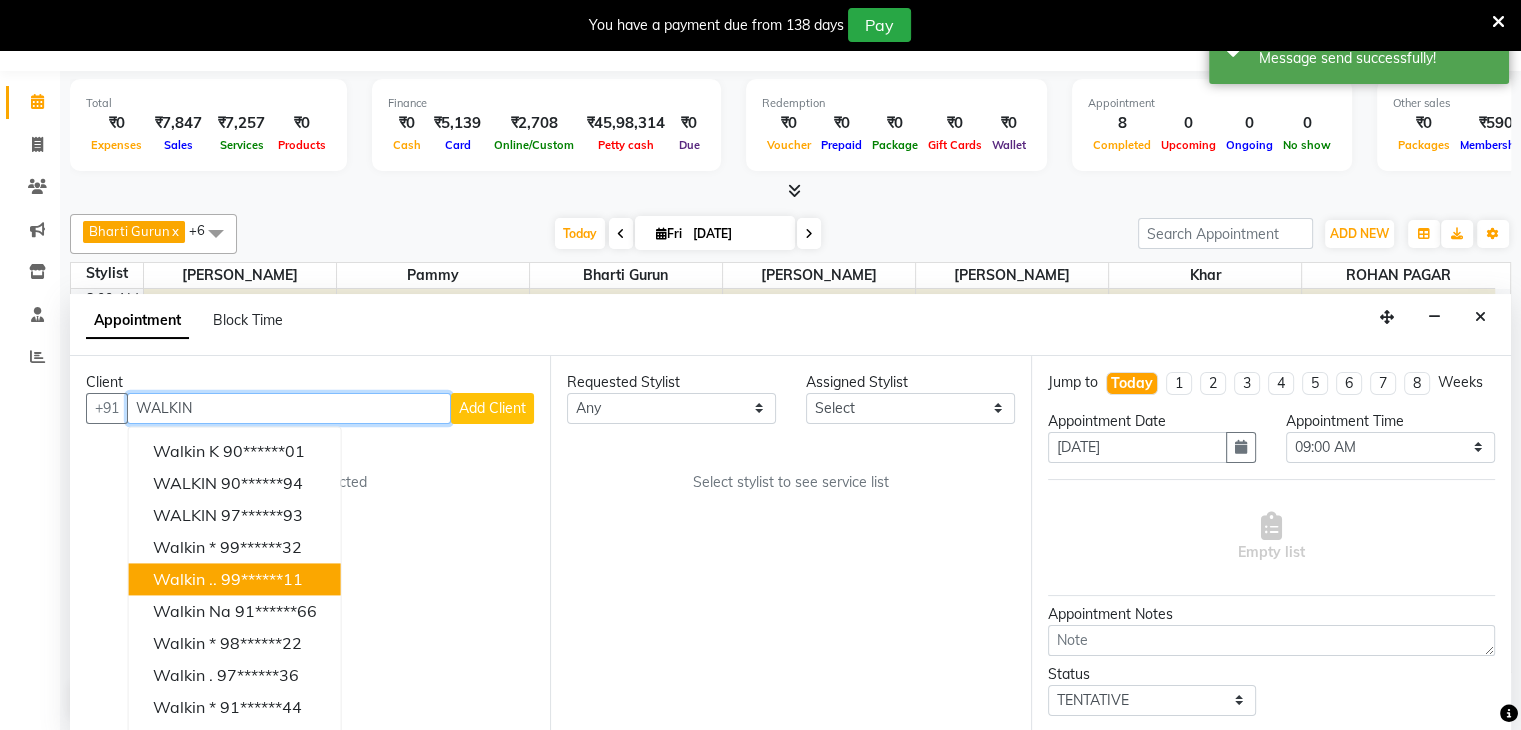 click on "Walkin ..  99******11" at bounding box center (235, 579) 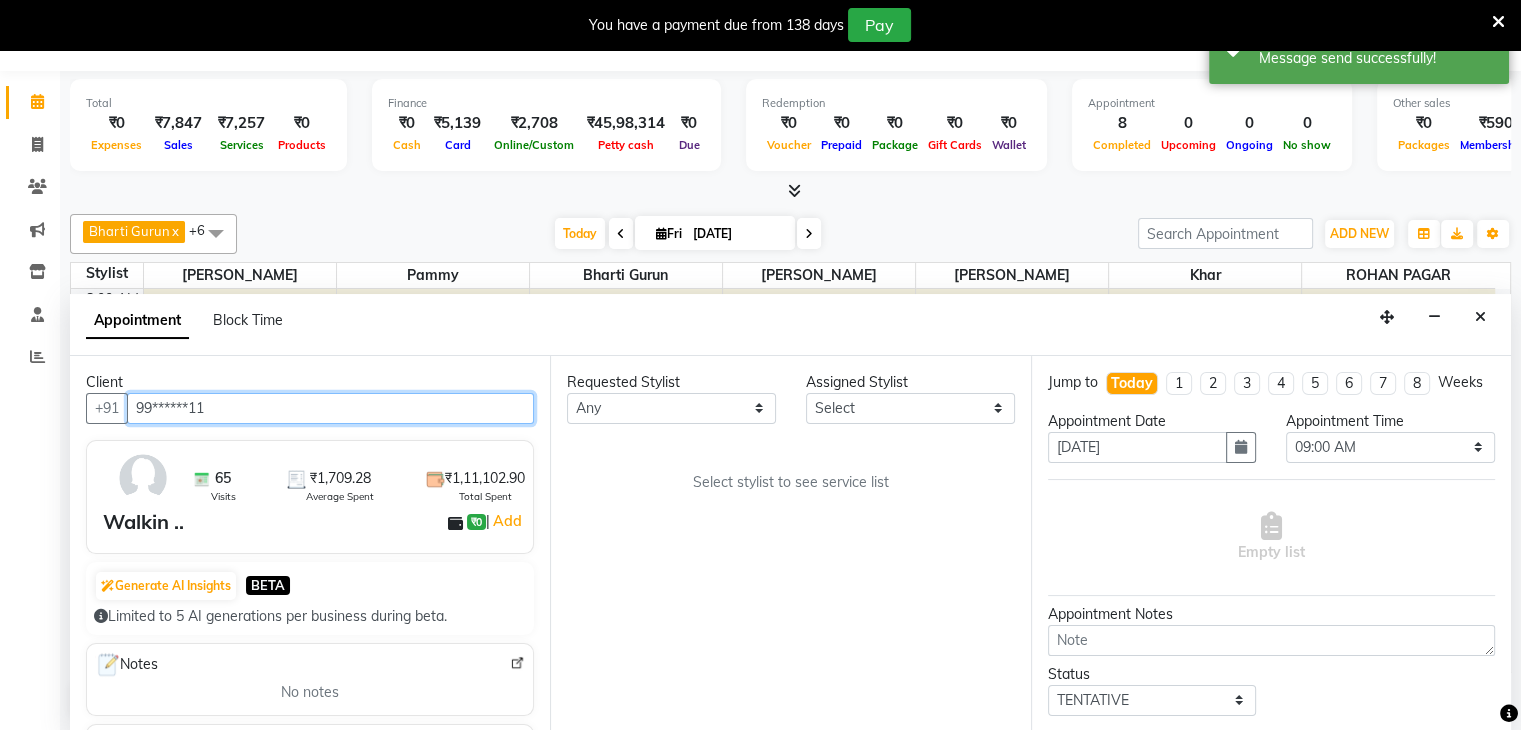 type on "99******11" 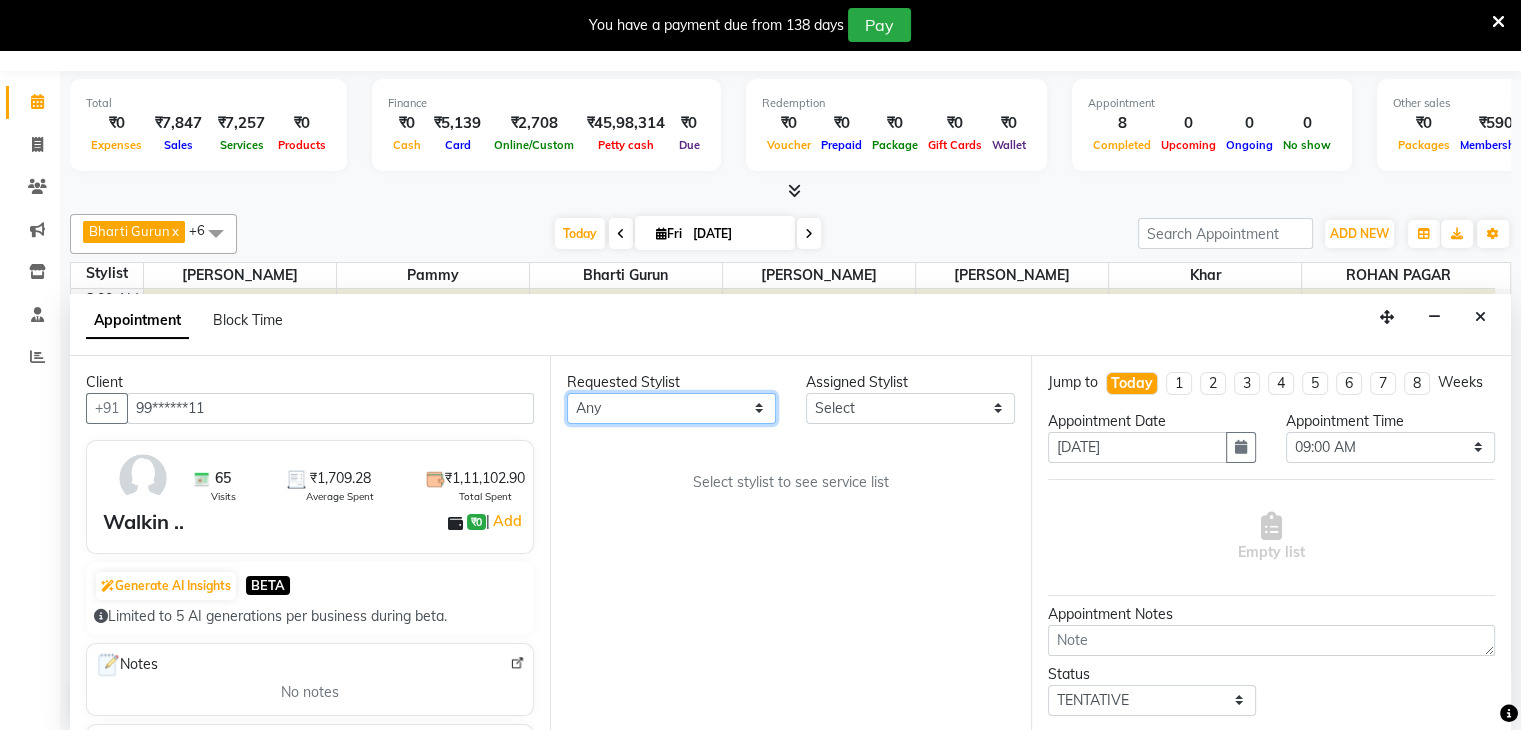 drag, startPoint x: 696, startPoint y: 398, endPoint x: 595, endPoint y: 458, distance: 117.47766 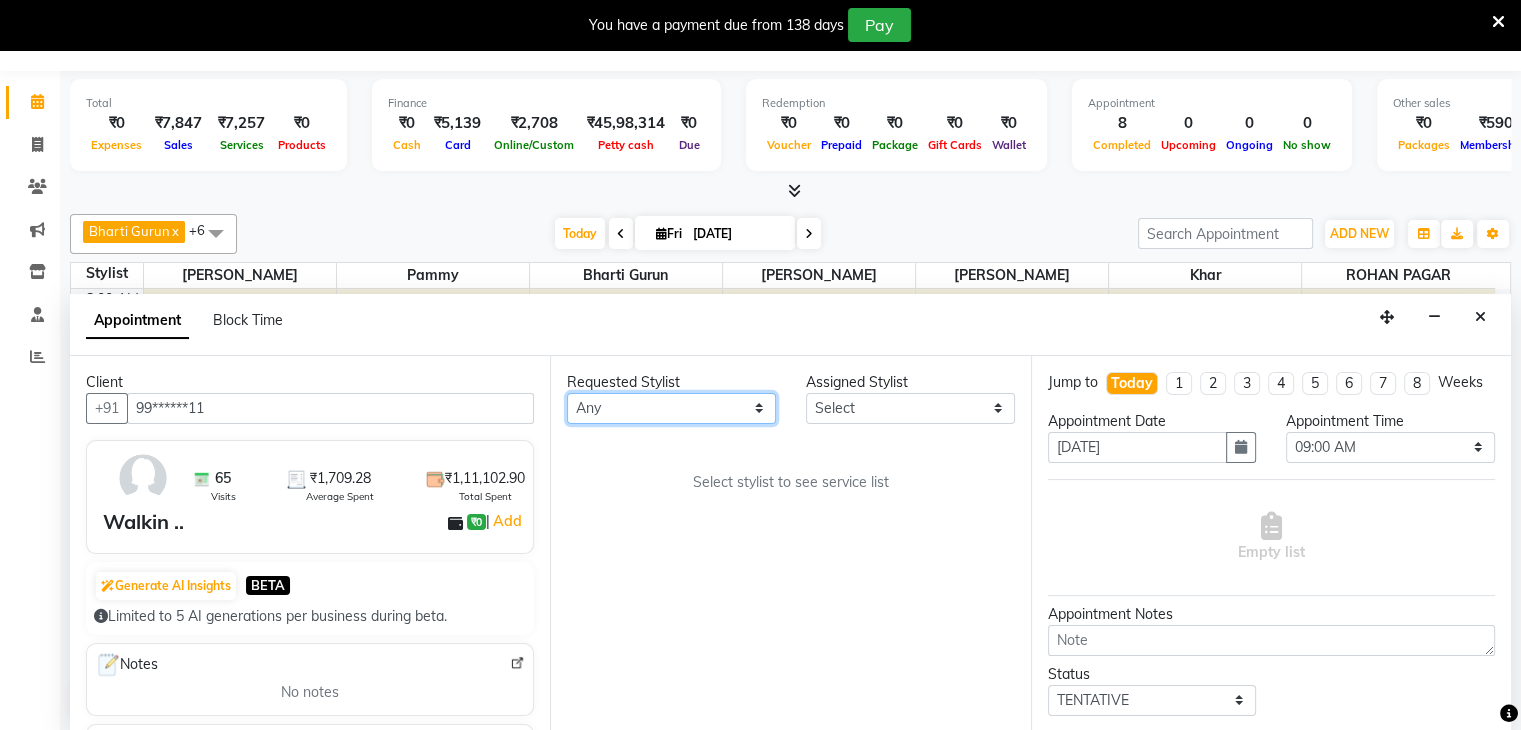 click on "Requested Stylist Any Bharti Gurun [PERSON_NAME] [PERSON_NAME] Khar [PERSON_NAME] PAGAR [PERSON_NAME] Assigned Stylist Select Bharti Gurun [PERSON_NAME] [PERSON_NAME] Khar [PERSON_NAME] PAGAR [PERSON_NAME] Select stylist to see service list" at bounding box center [790, 544] 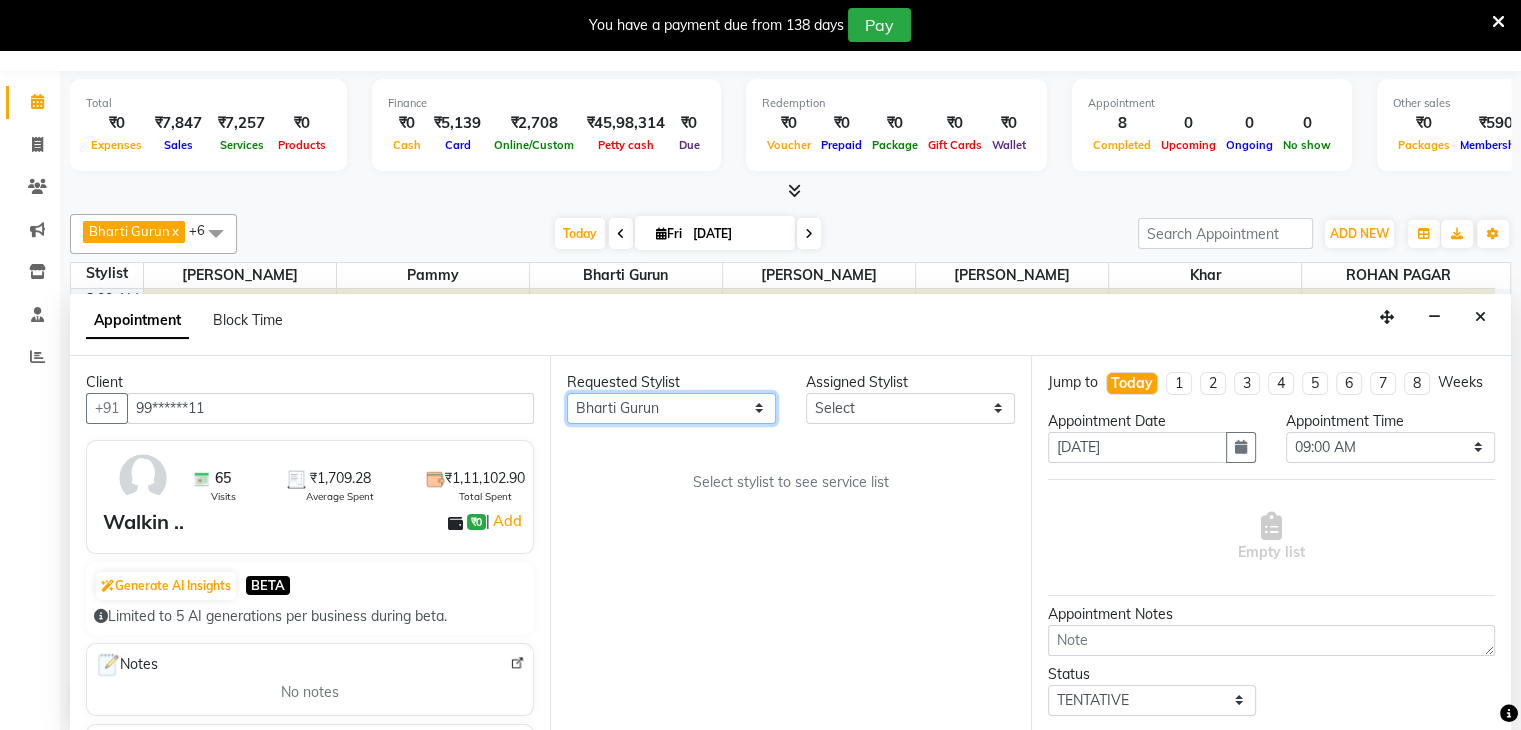 click on "Any Bharti Gurun [PERSON_NAME] [PERSON_NAME] Khar [PERSON_NAME] PAGAR [PERSON_NAME]" at bounding box center [671, 408] 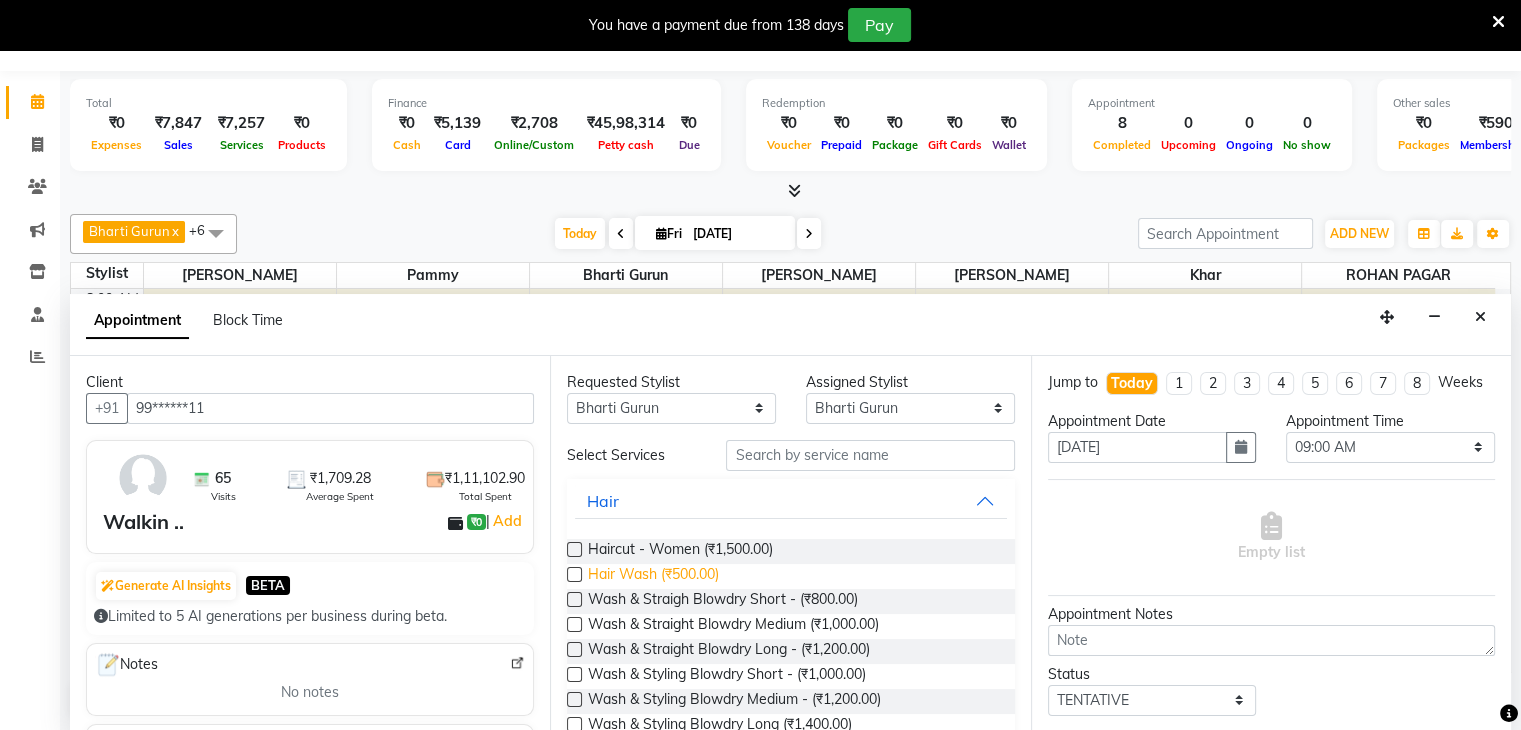 click on "Hair Wash (₹500.00)" at bounding box center [653, 576] 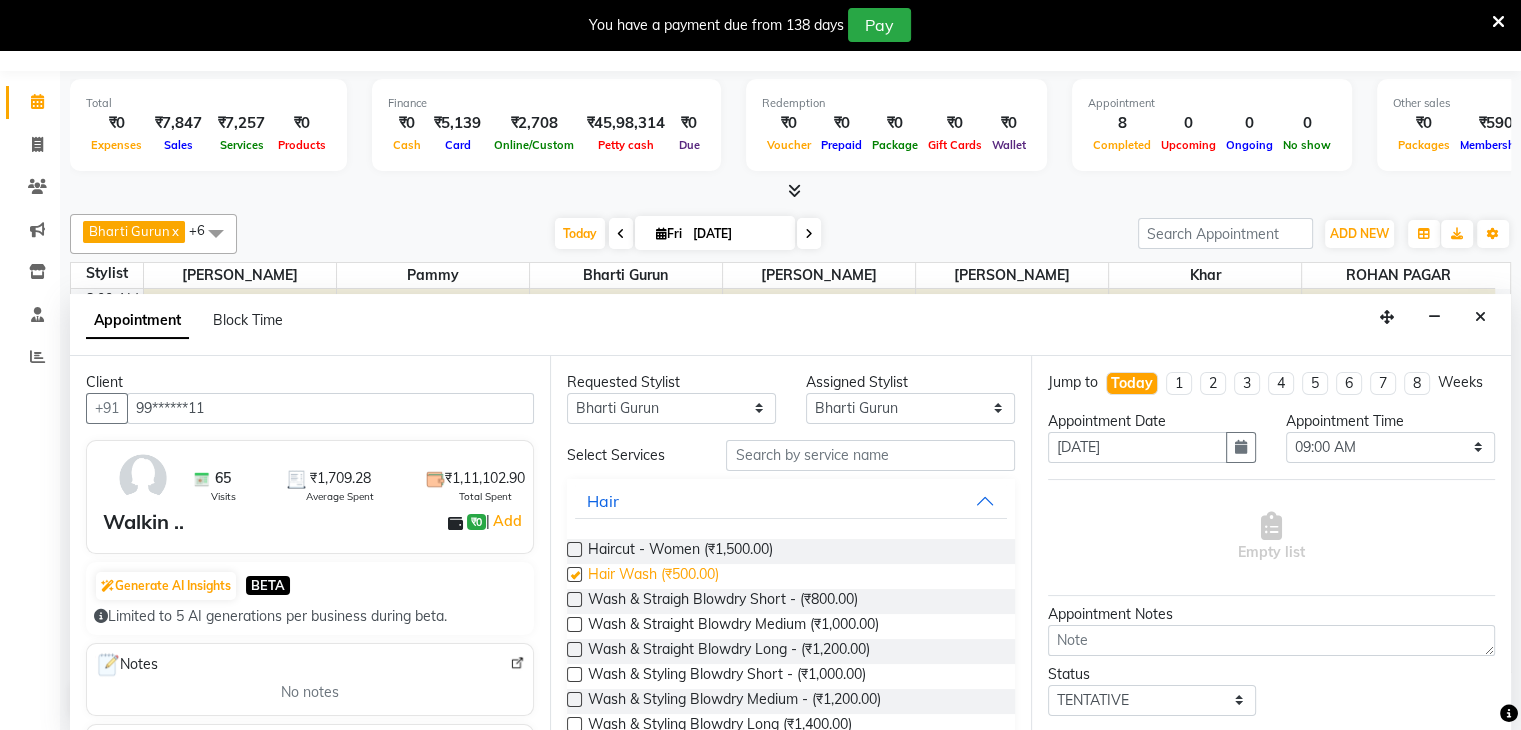 checkbox on "false" 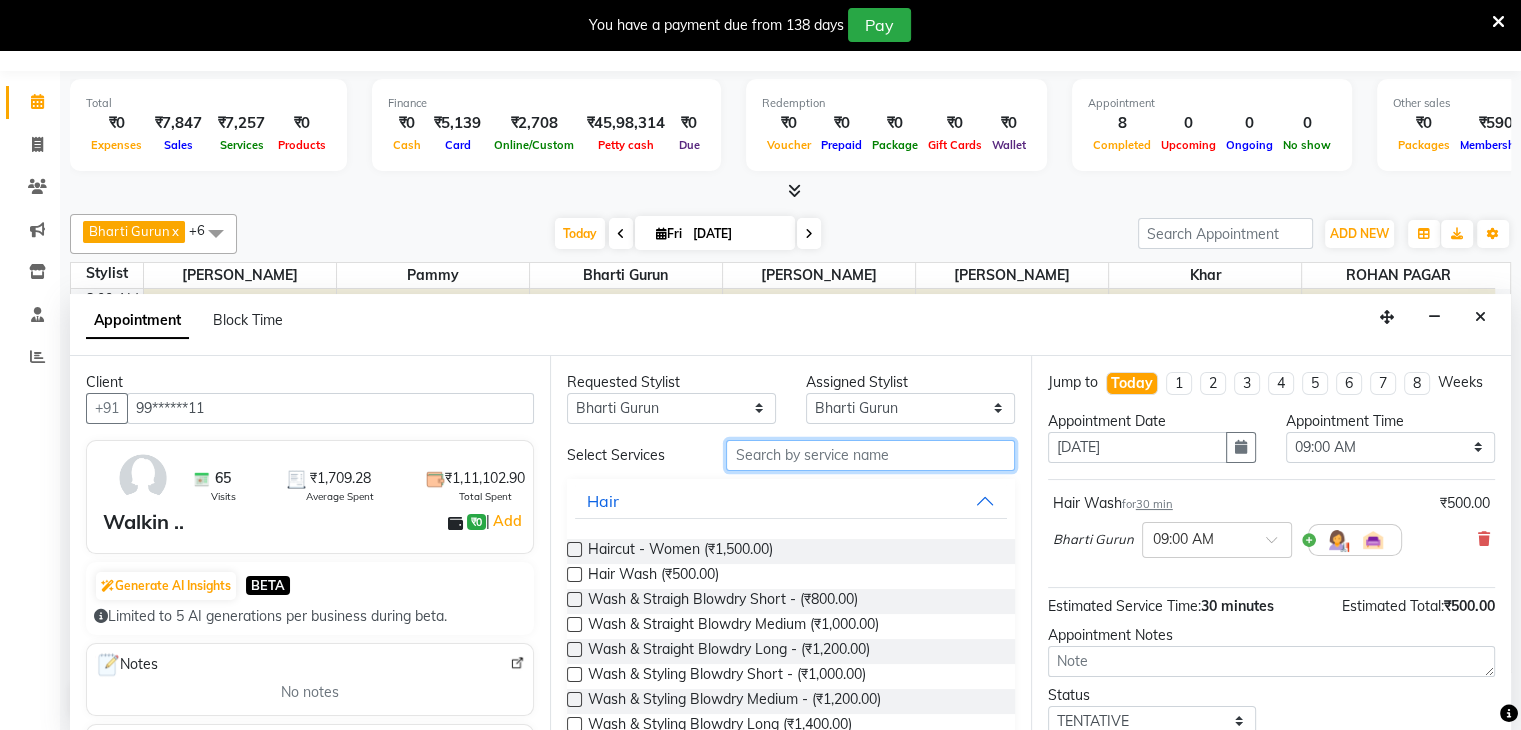 click at bounding box center [870, 455] 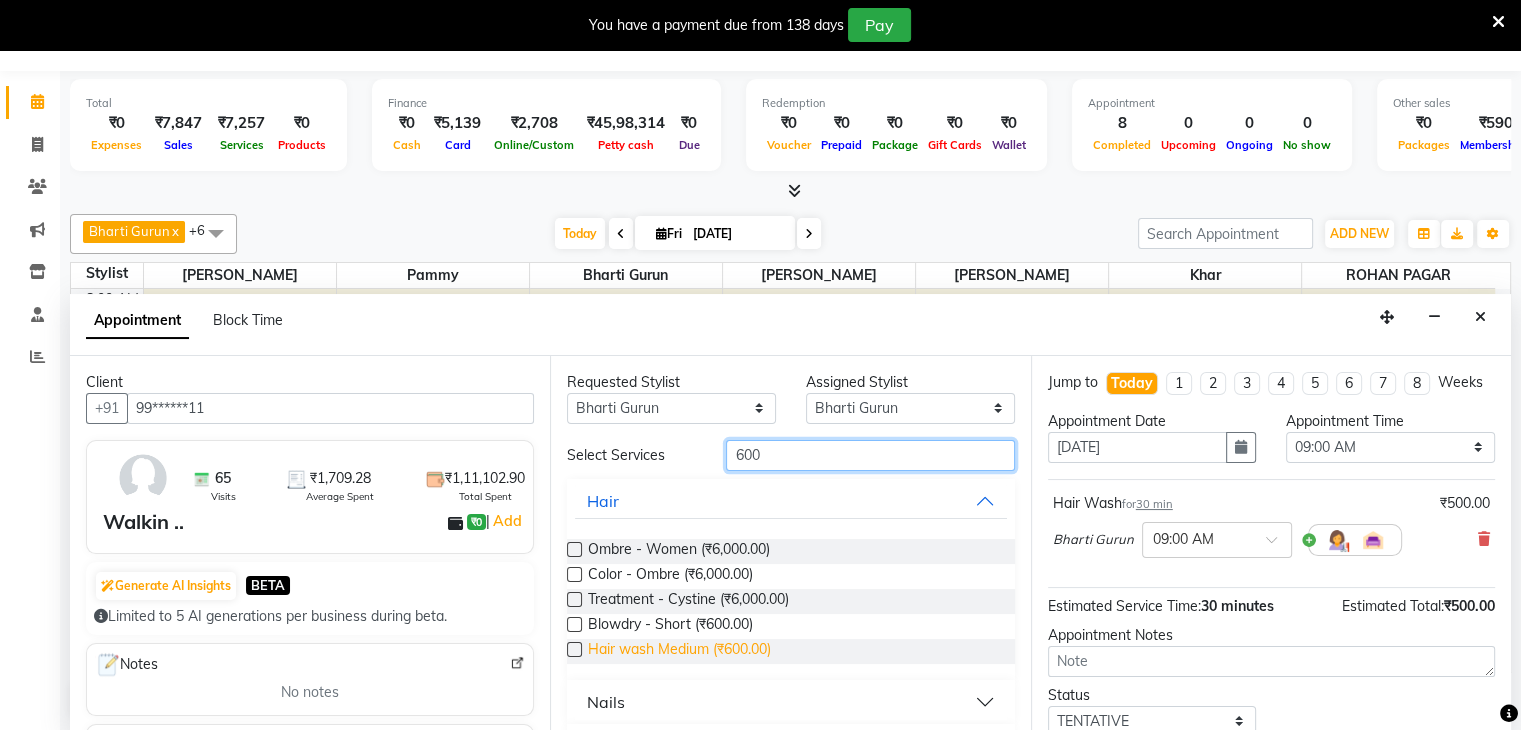 type on "600" 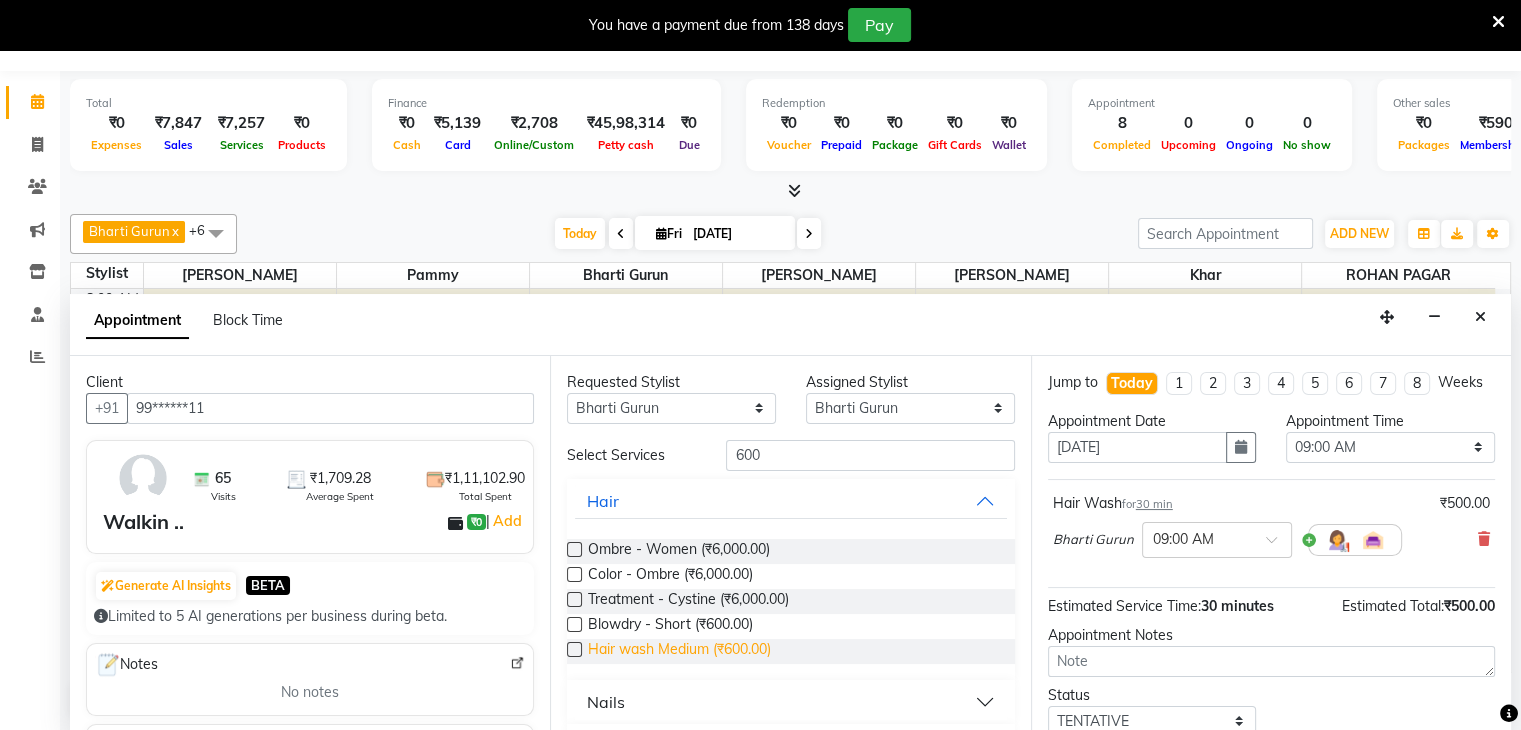 click on "Hair wash Medium (₹600.00)" at bounding box center (679, 651) 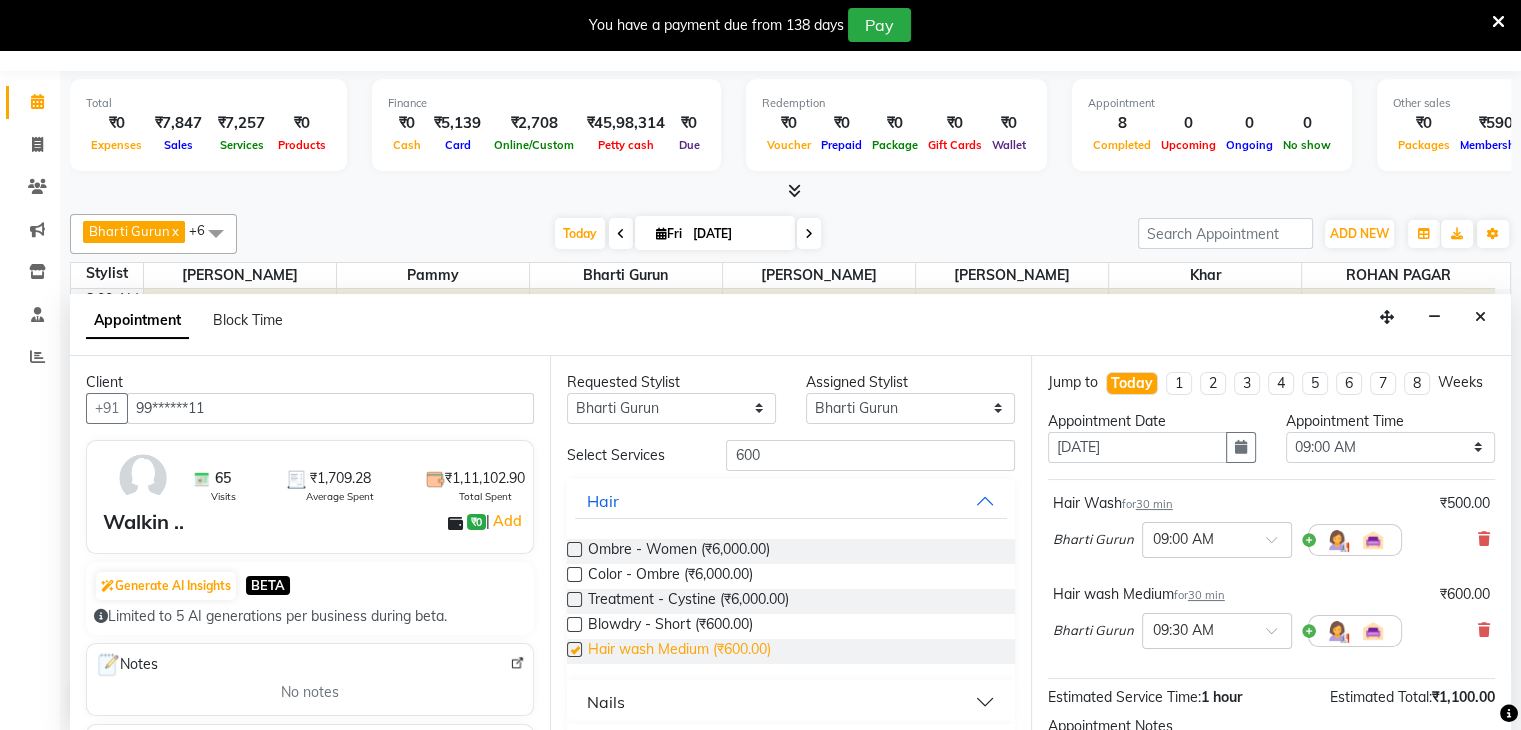 checkbox on "false" 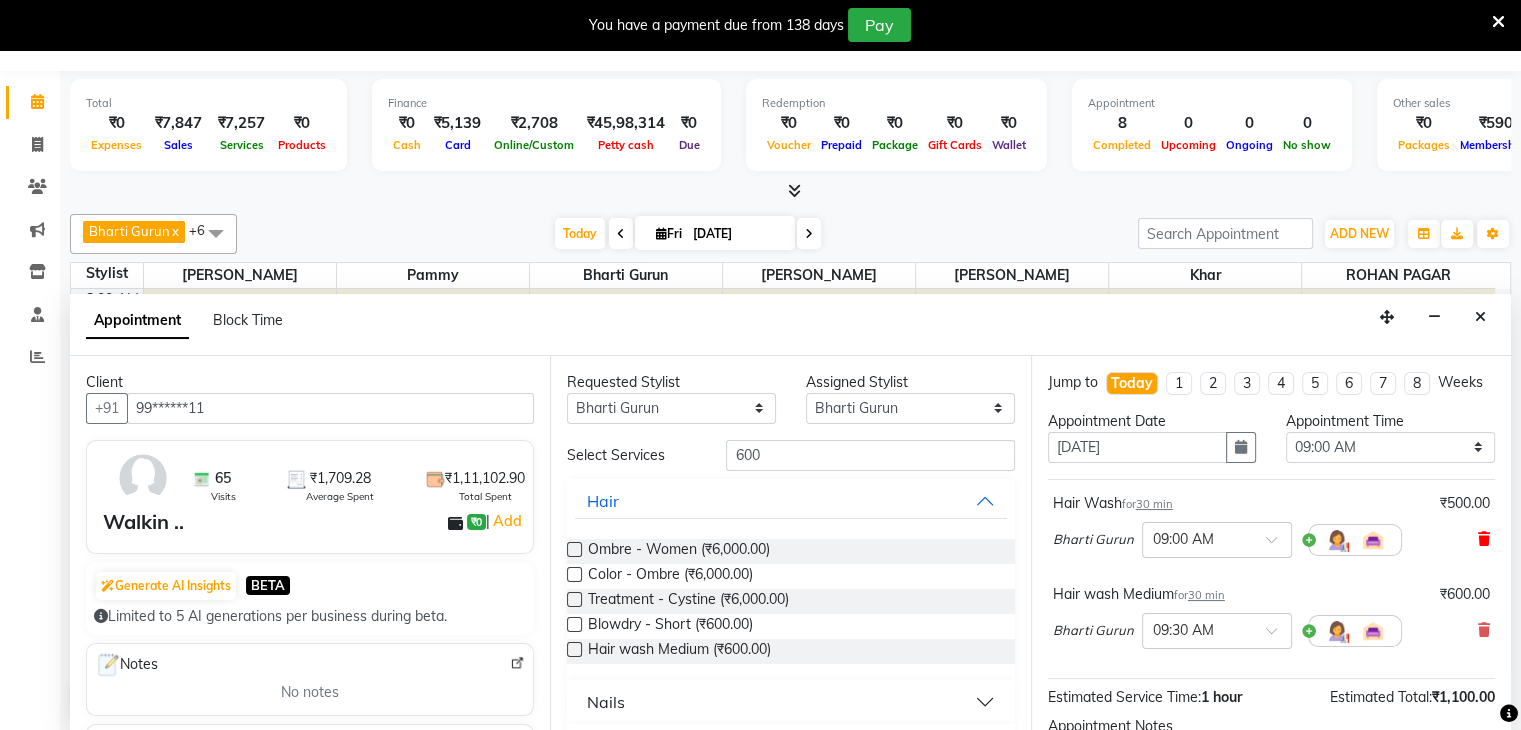 click at bounding box center [1484, 539] 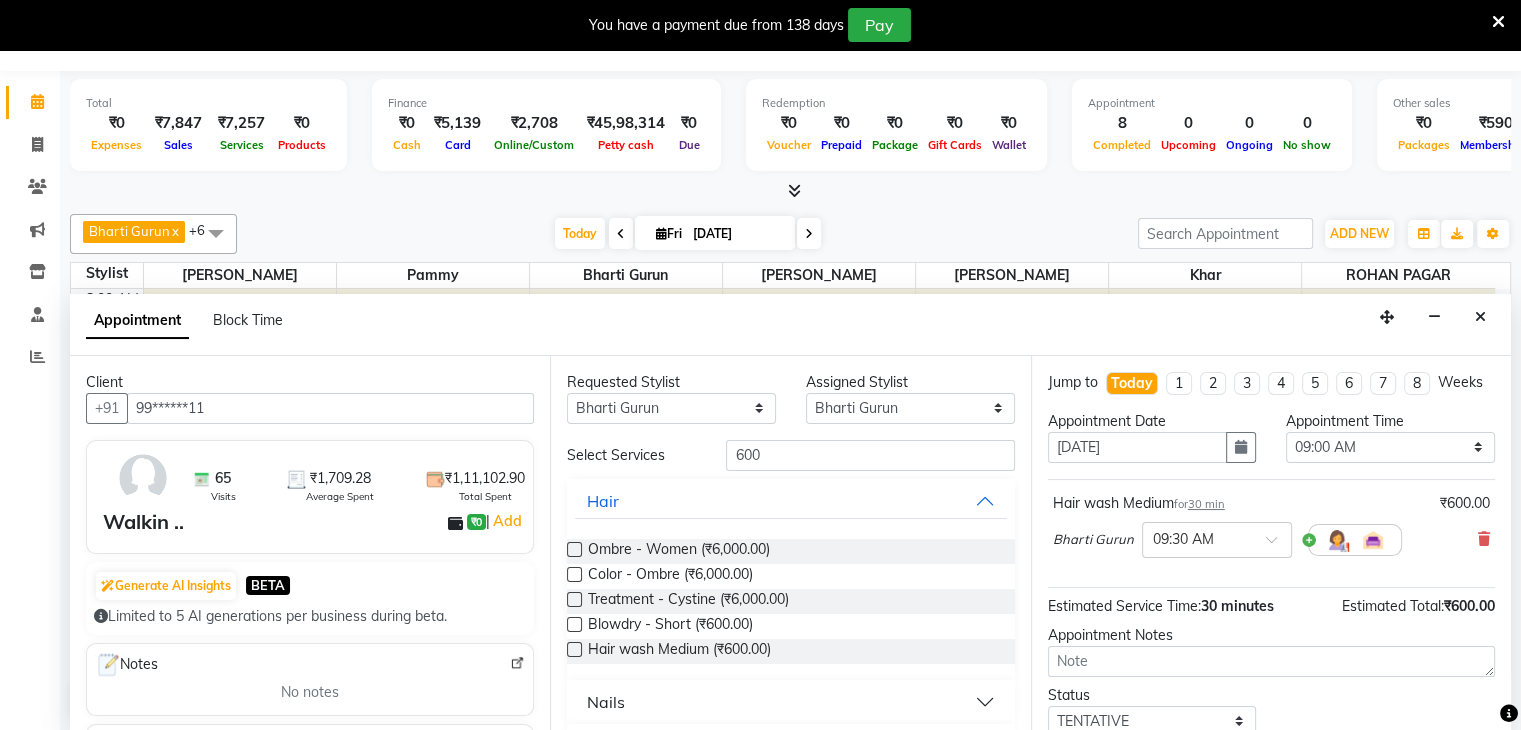 scroll, scrollTop: 149, scrollLeft: 0, axis: vertical 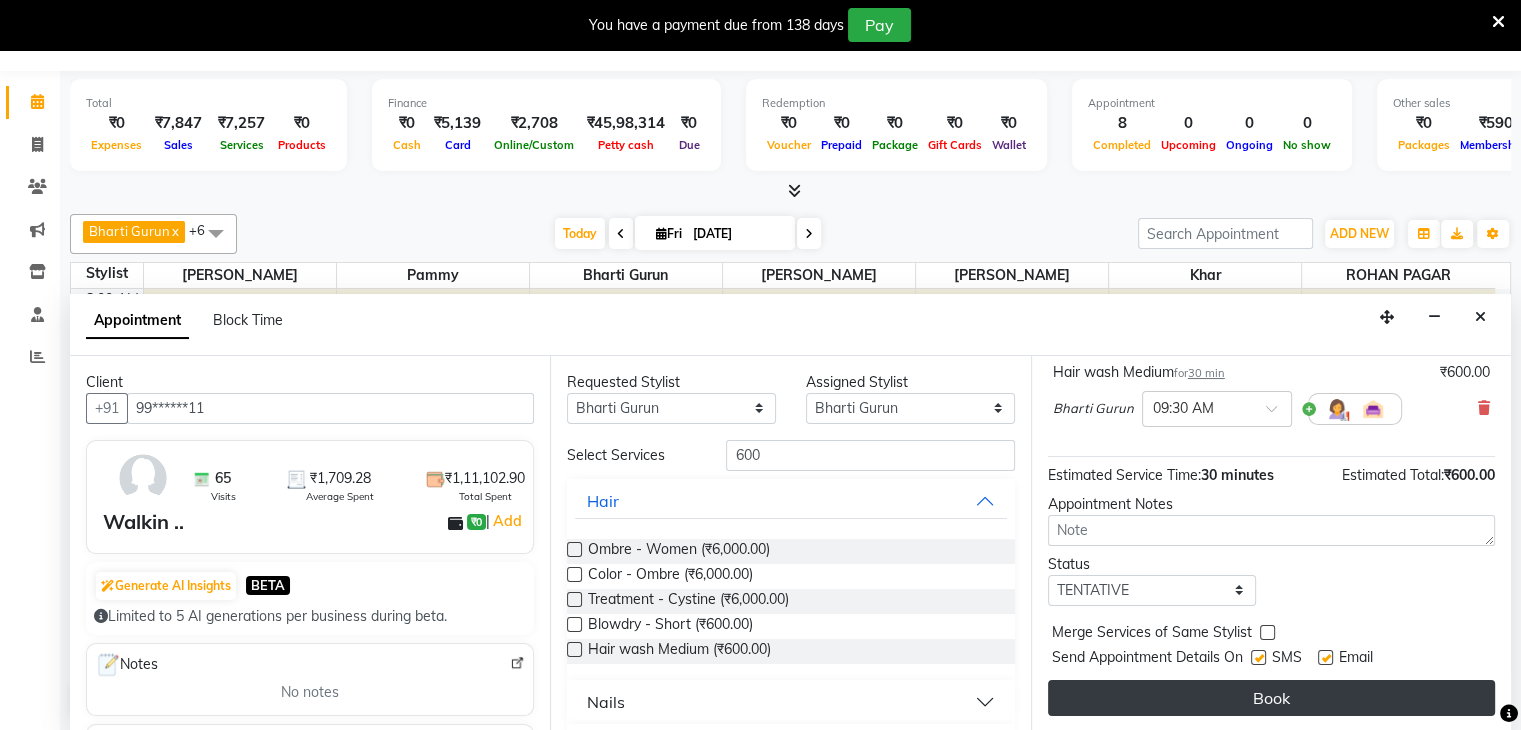 click on "Book" at bounding box center [1271, 698] 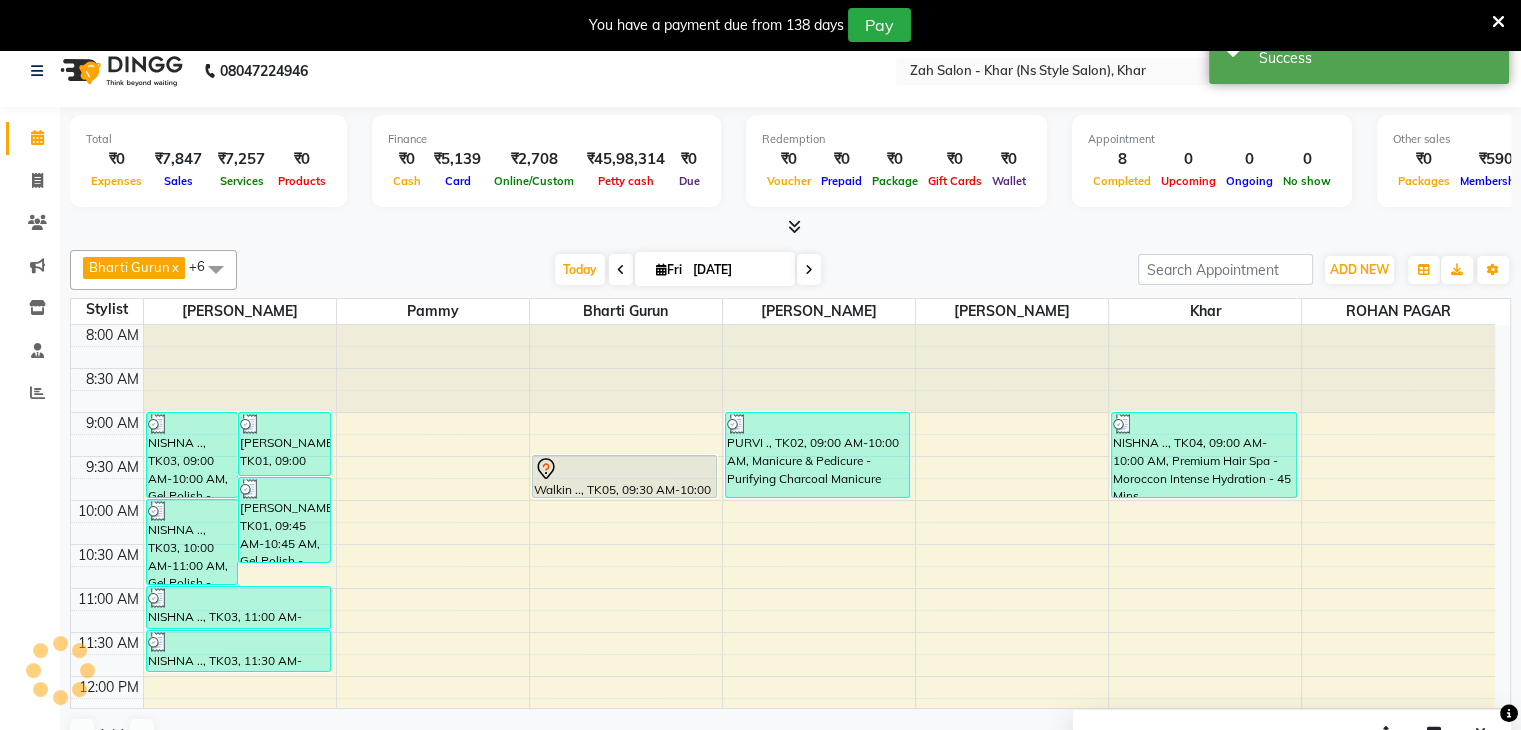 scroll, scrollTop: 0, scrollLeft: 0, axis: both 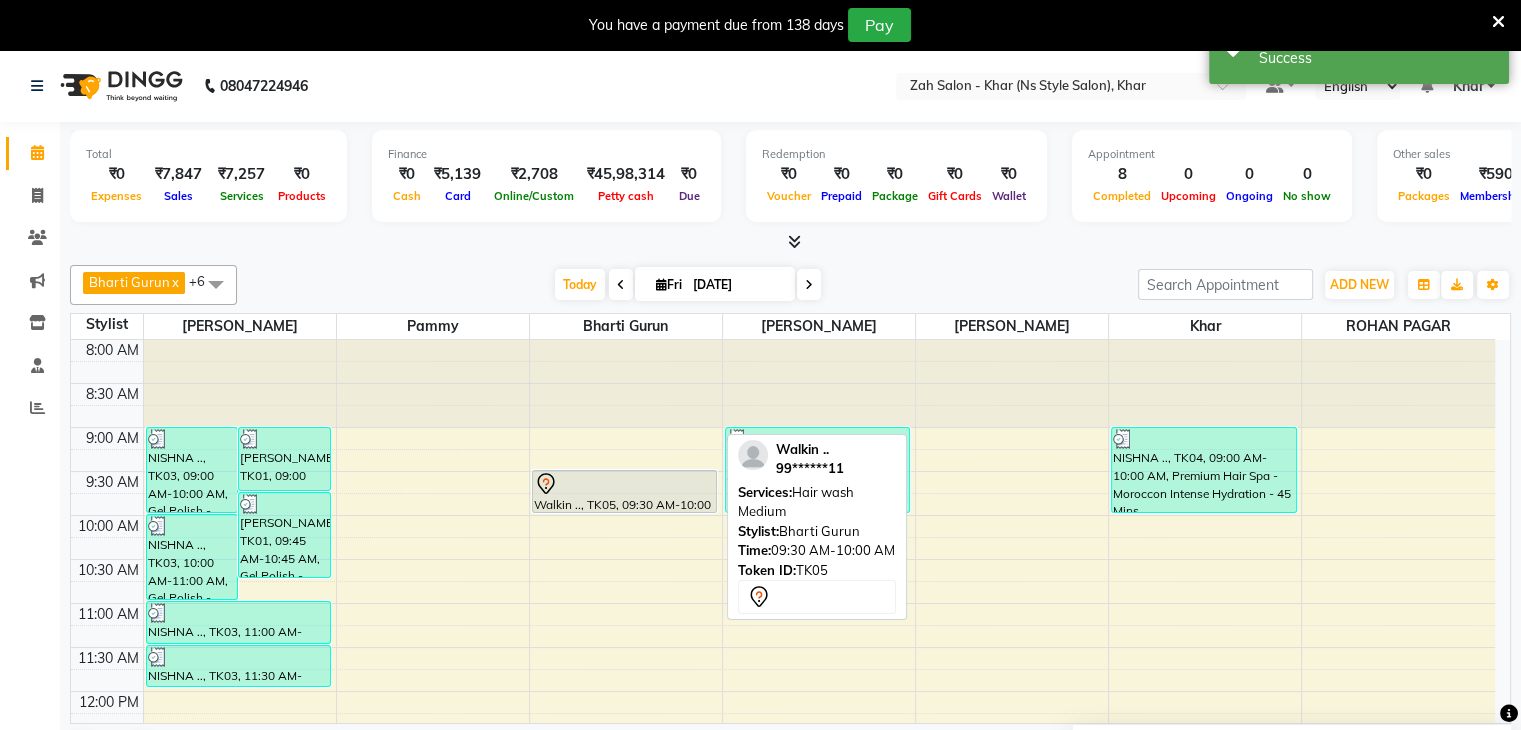 click on "Walkin .., TK05, 09:30 AM-10:00 AM, Hair wash Medium" at bounding box center (624, 491) 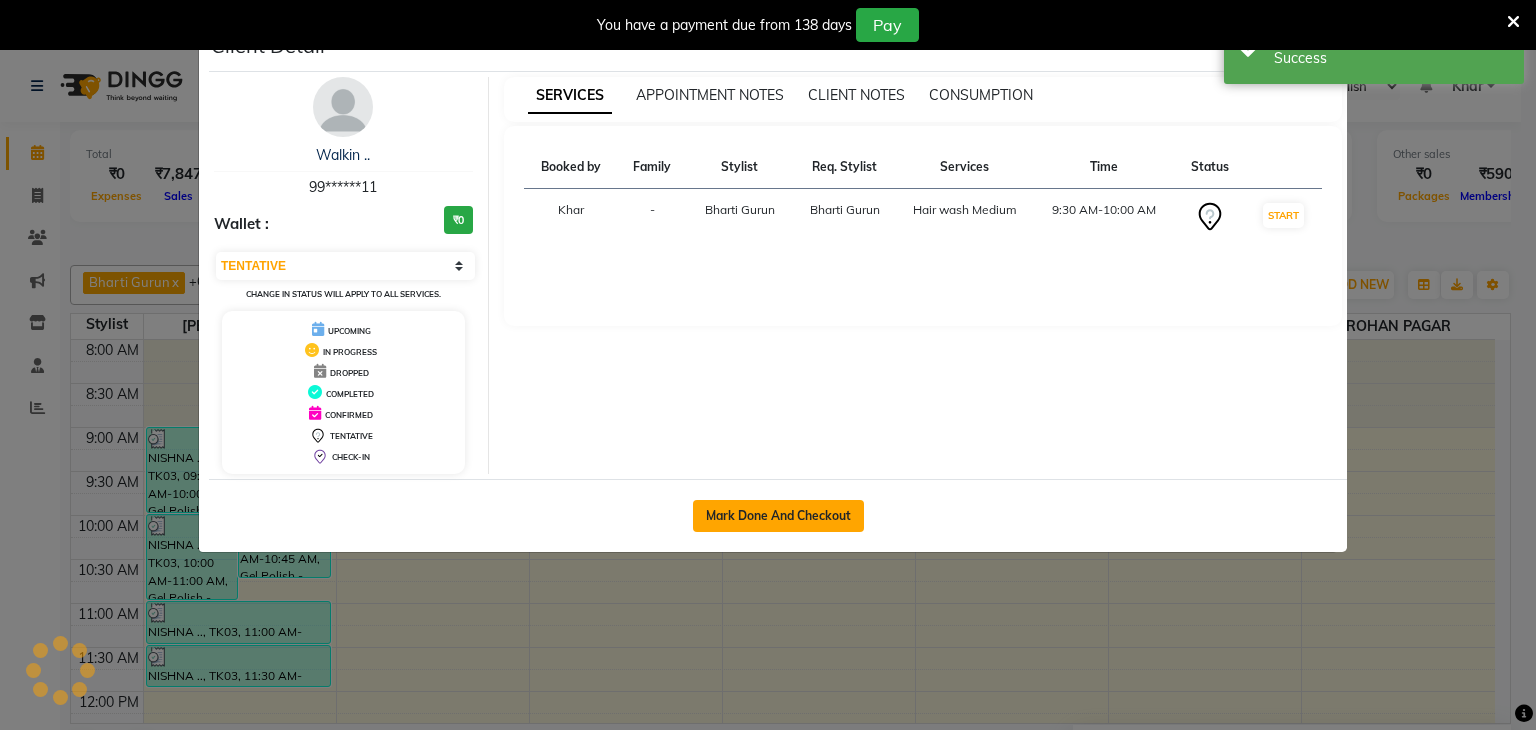 click on "Mark Done And Checkout" 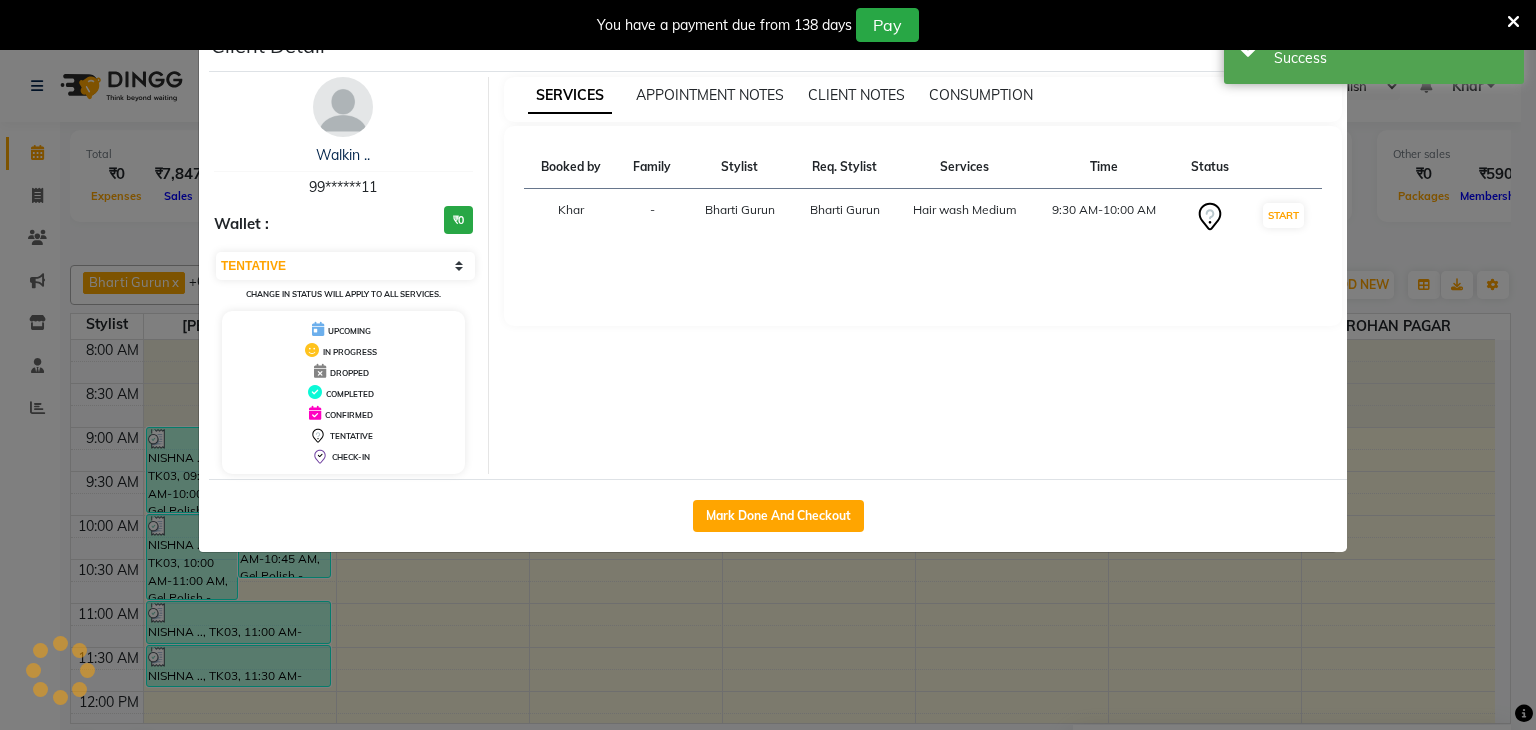 select on "5619" 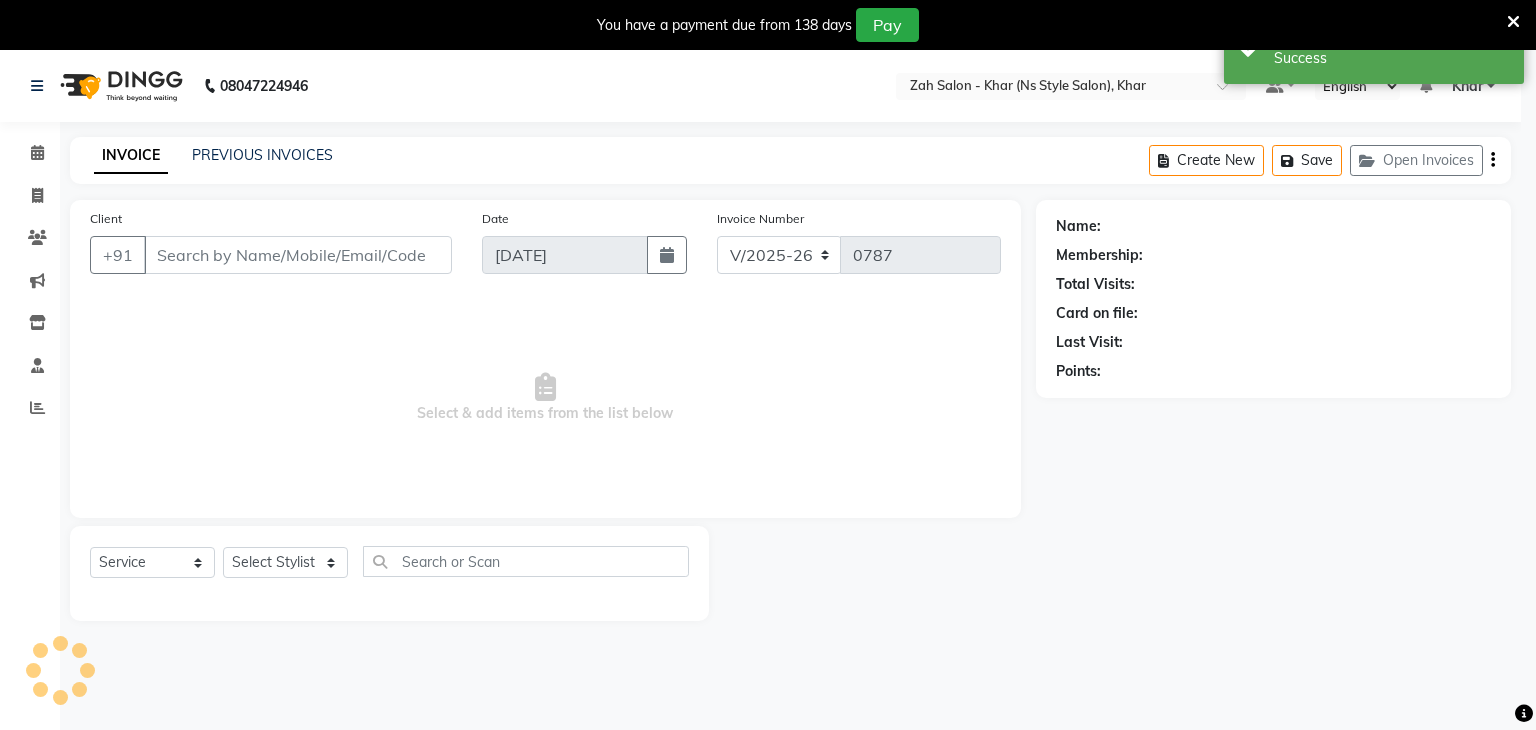 select on "3" 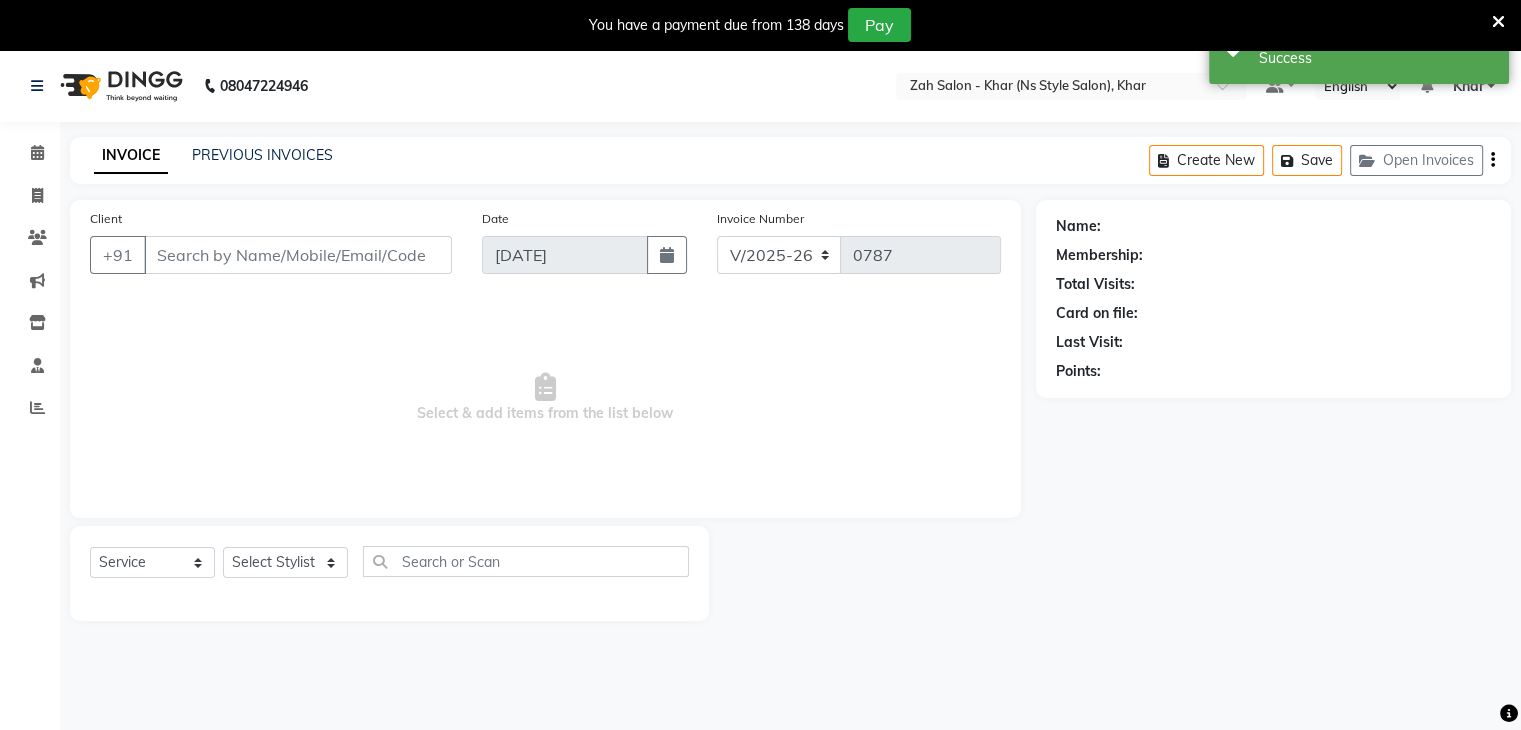 type on "99******11" 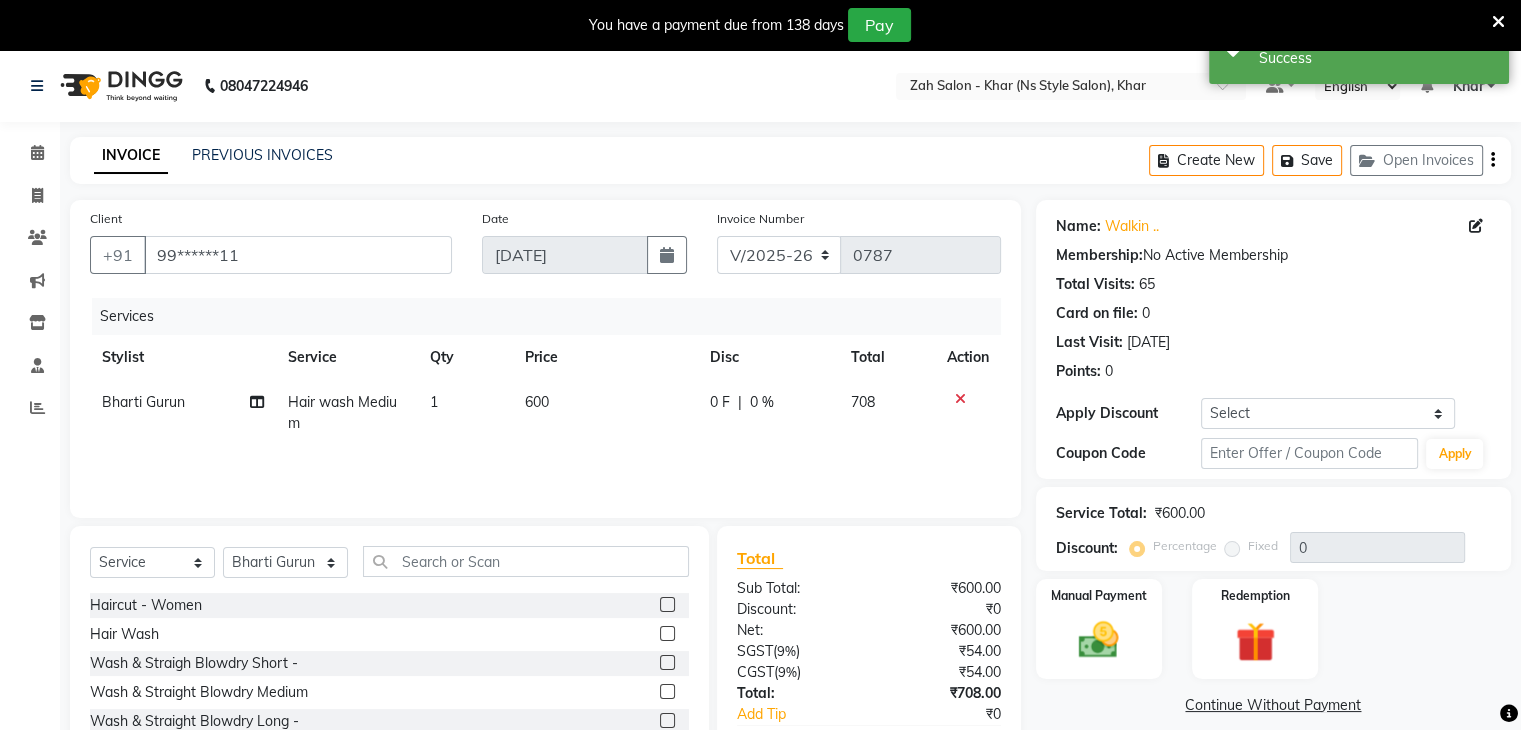 scroll, scrollTop: 122, scrollLeft: 0, axis: vertical 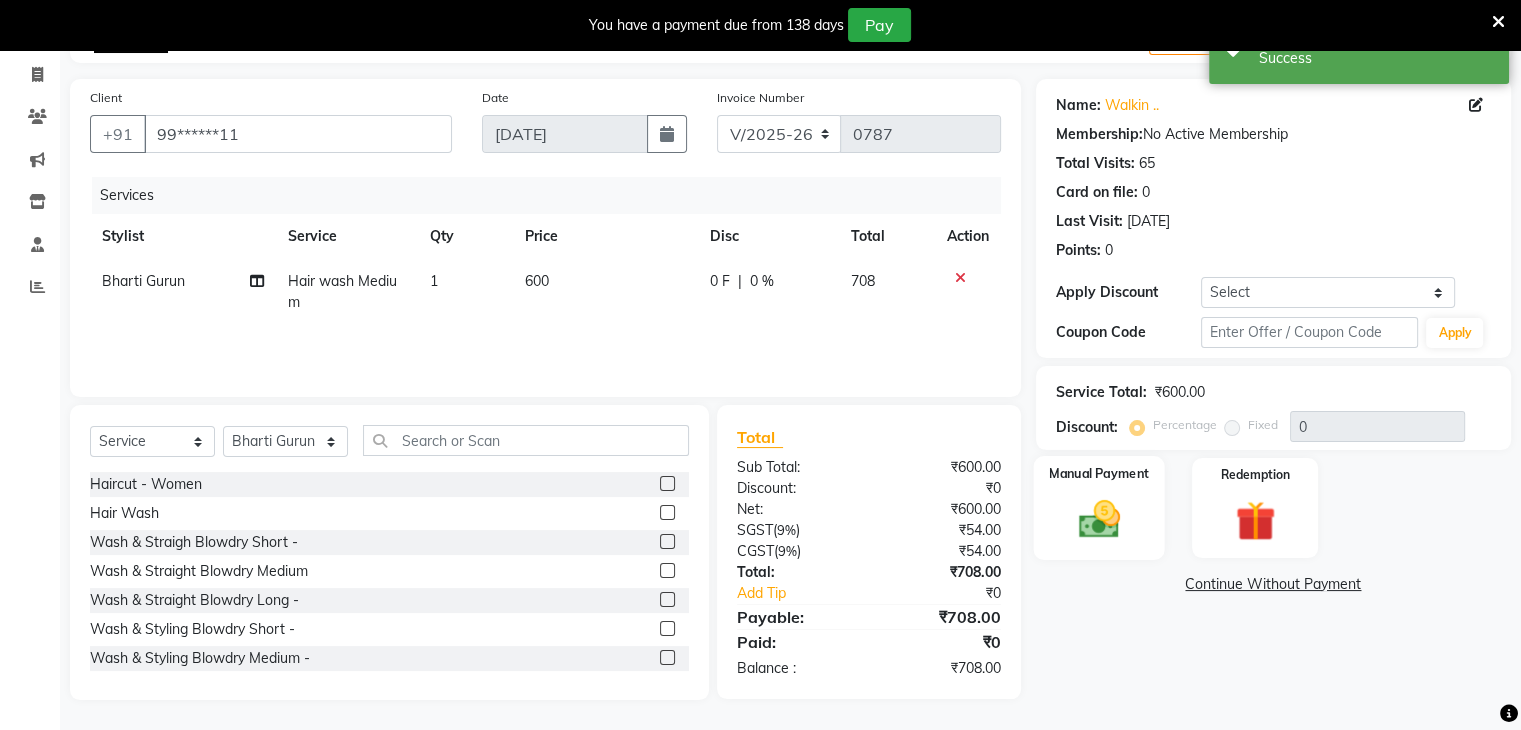 click on "Manual Payment" 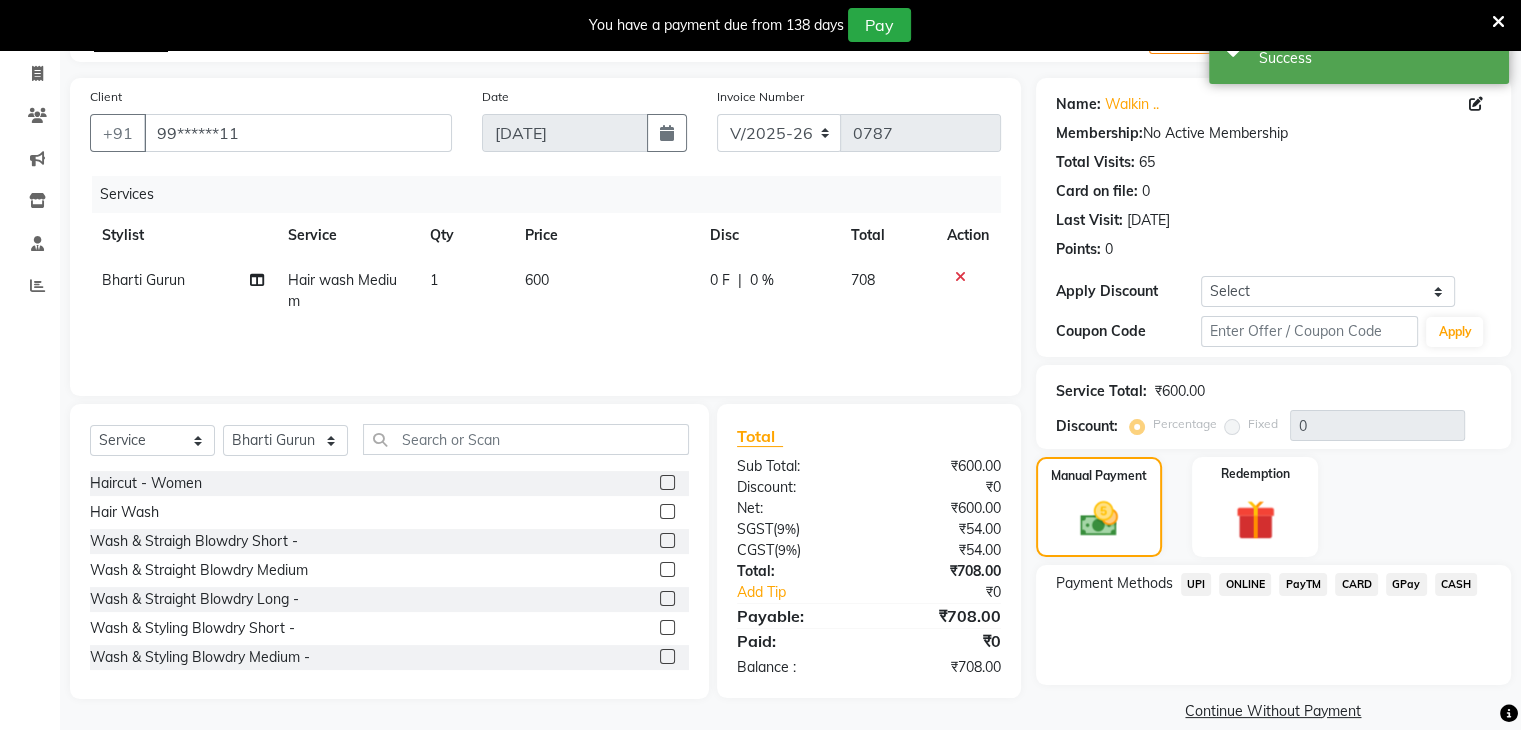click on "UPI" 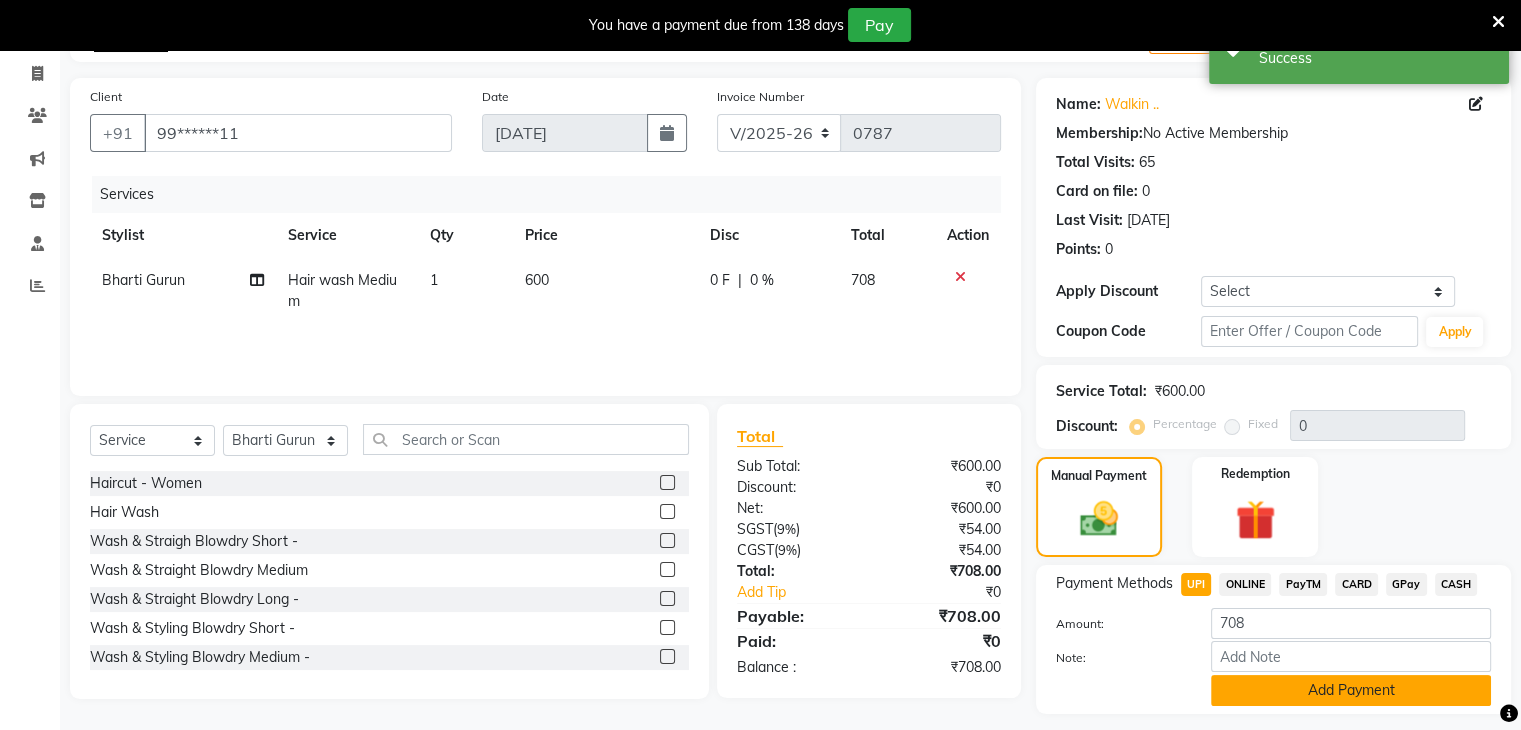 click on "Add Payment" 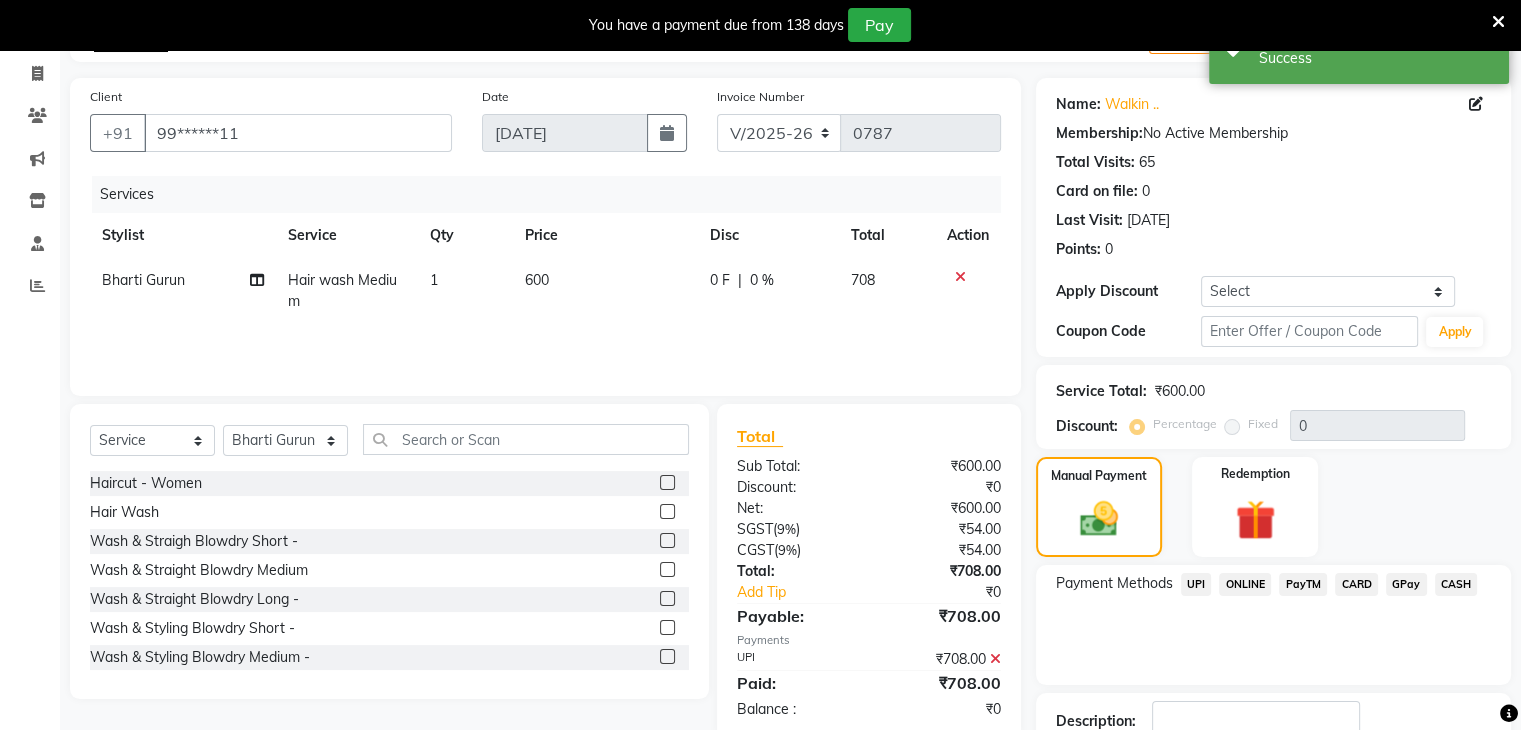 drag, startPoint x: 1512, startPoint y: 663, endPoint x: 1535, endPoint y: 665, distance: 23.086792 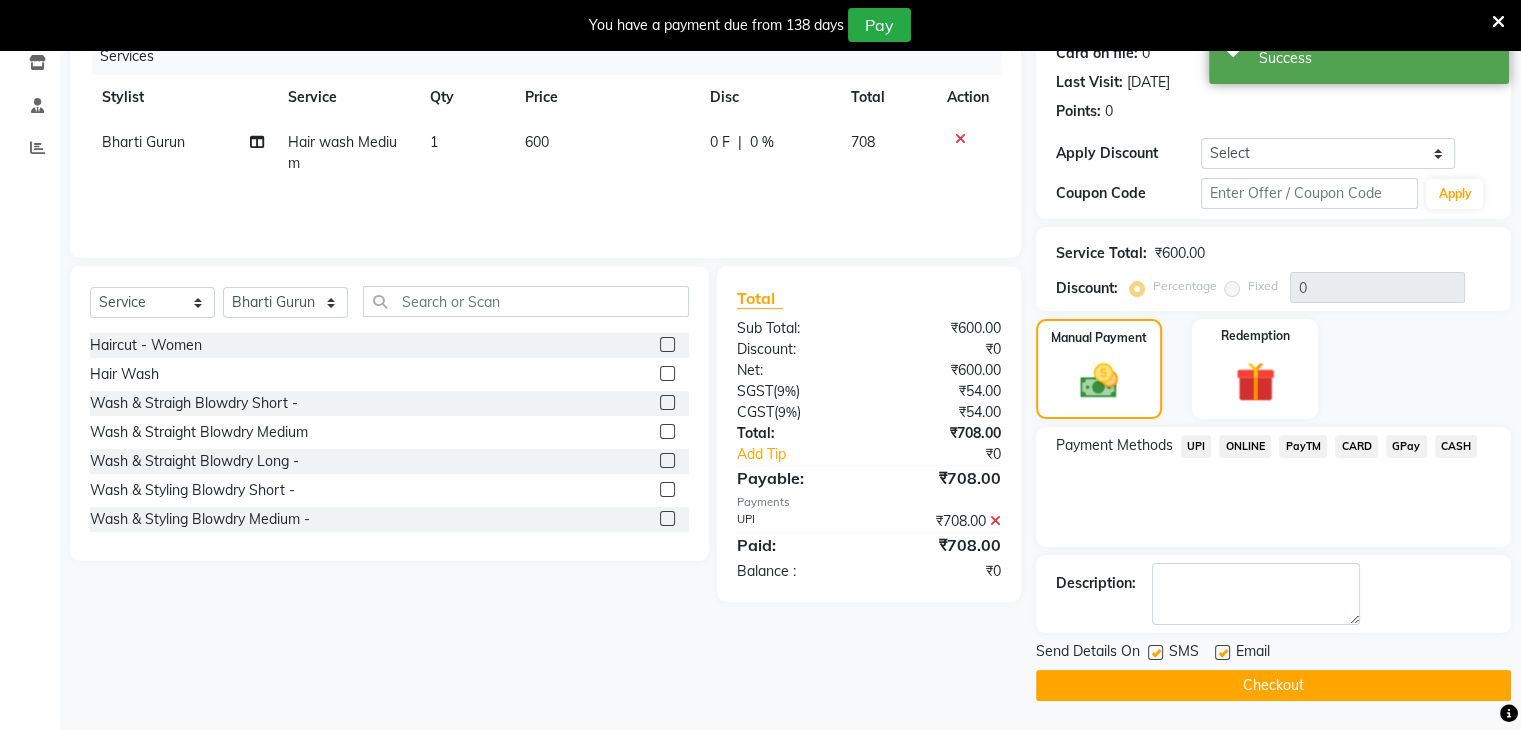 click on "Checkout" 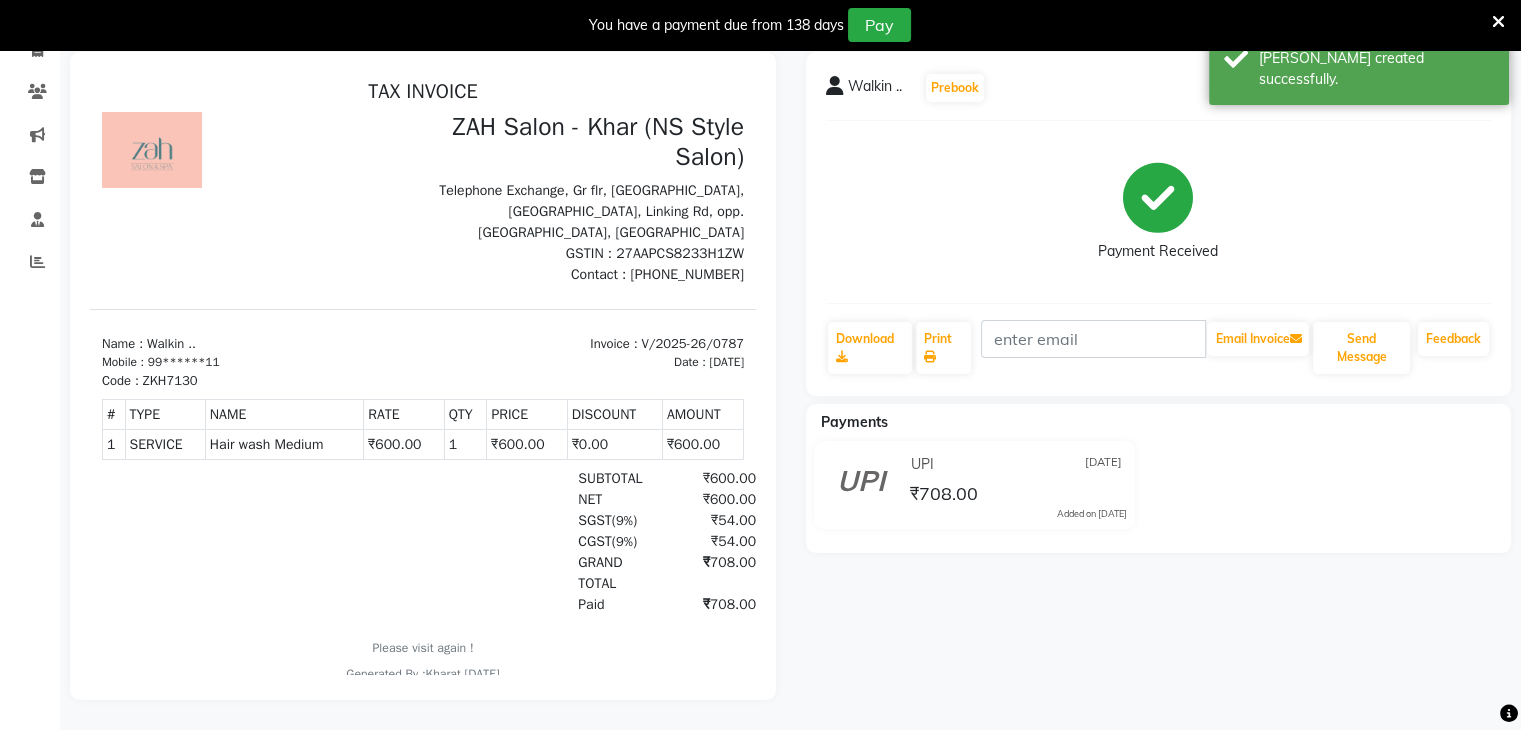 scroll, scrollTop: 0, scrollLeft: 0, axis: both 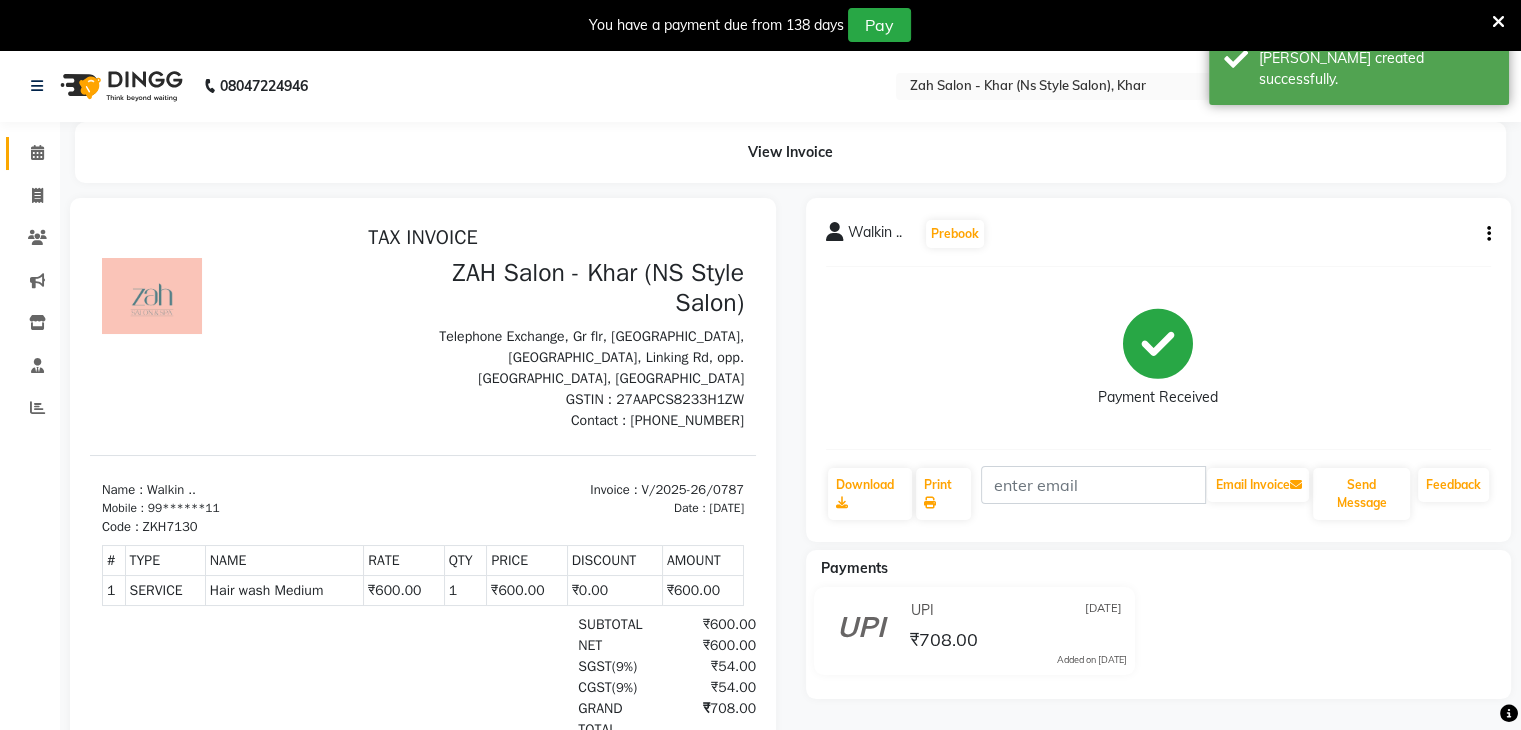click 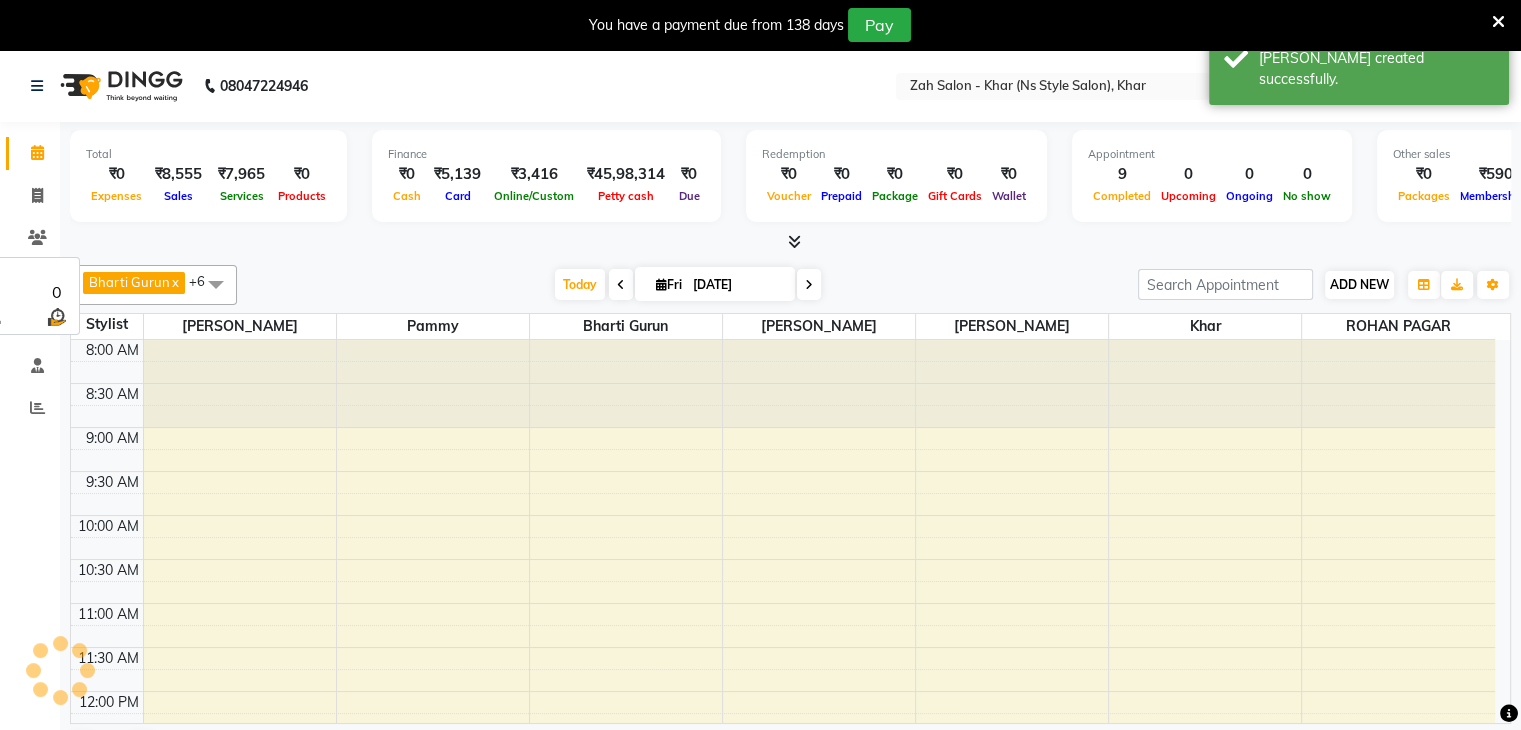 scroll, scrollTop: 0, scrollLeft: 0, axis: both 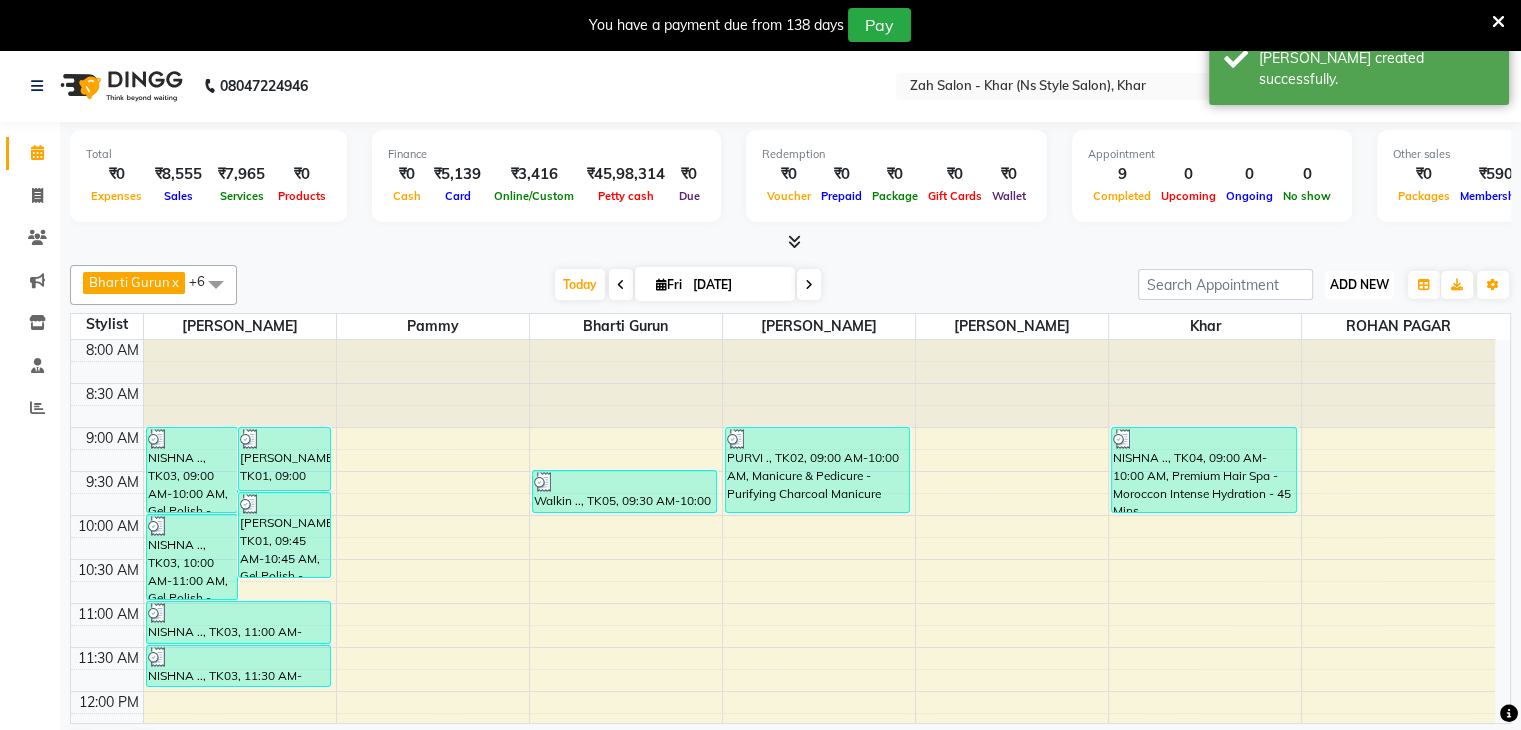 click on "ADD NEW" at bounding box center (1359, 284) 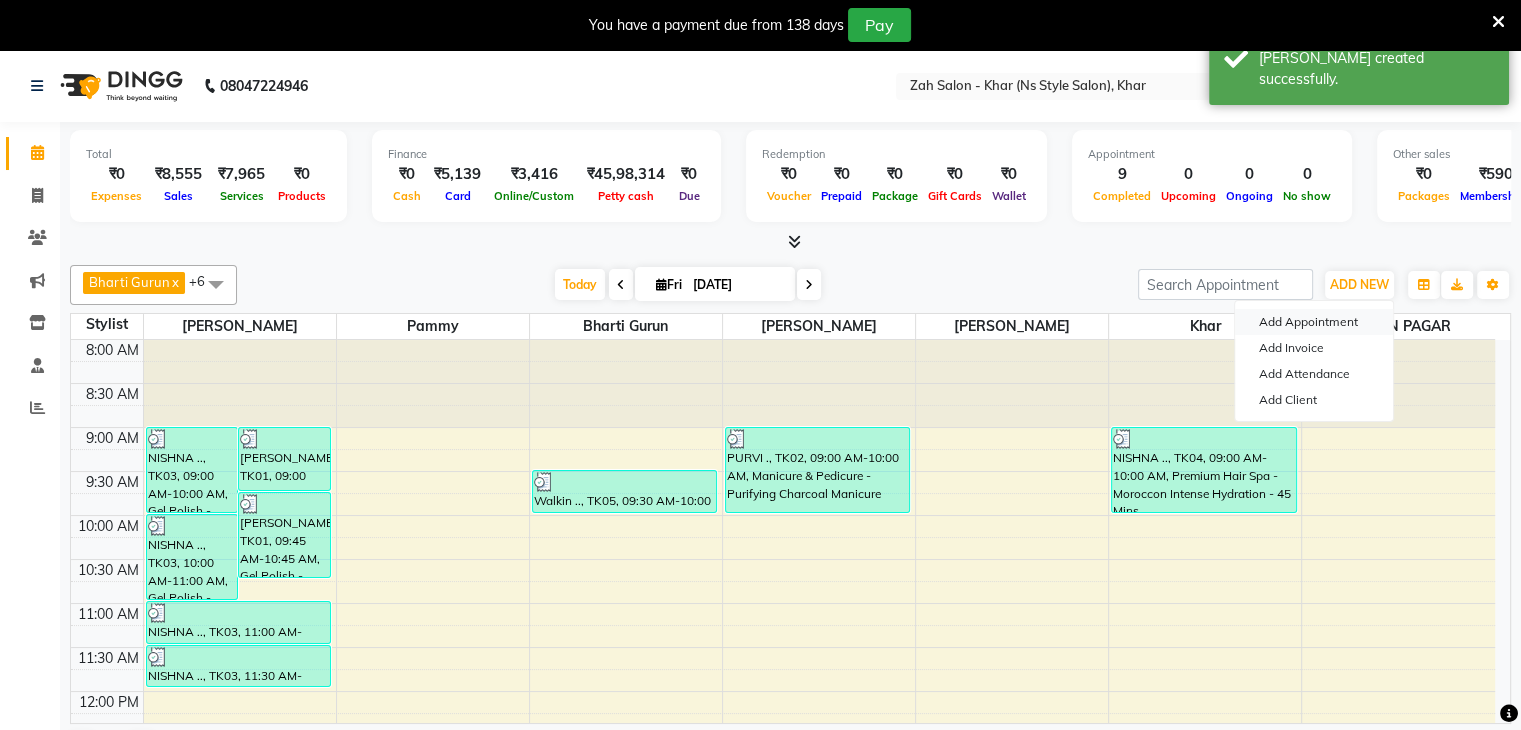 click on "Add Appointment" at bounding box center [1314, 322] 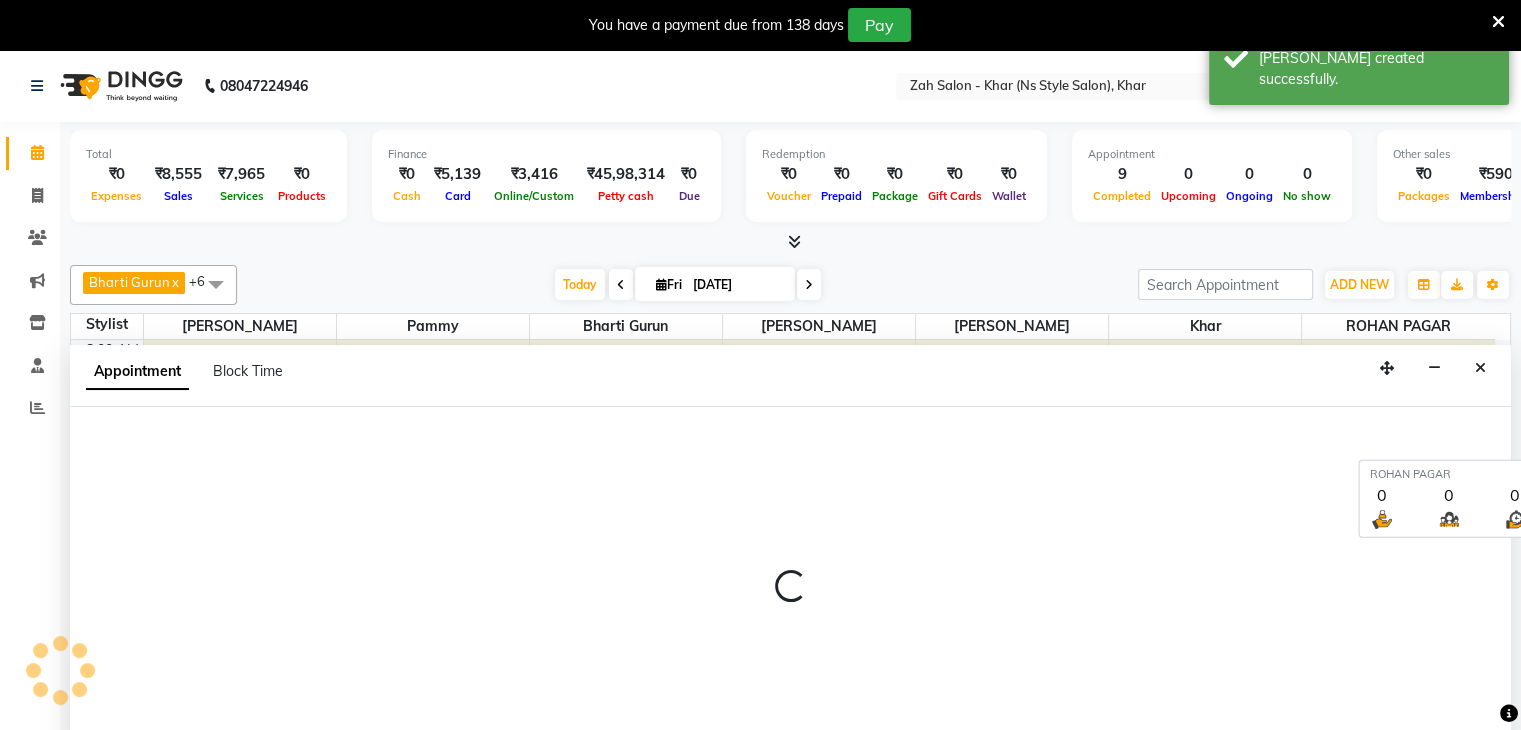 select on "540" 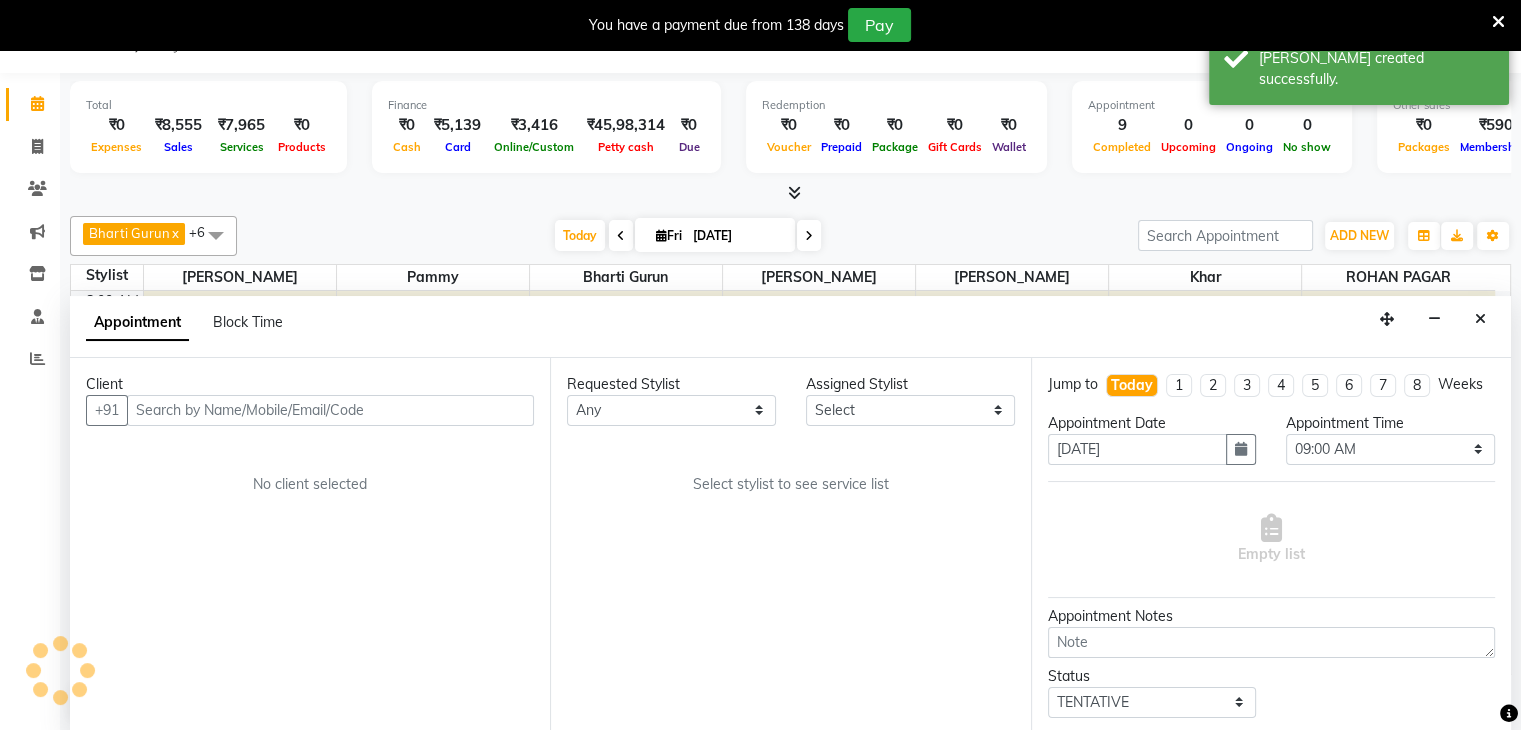 scroll, scrollTop: 51, scrollLeft: 0, axis: vertical 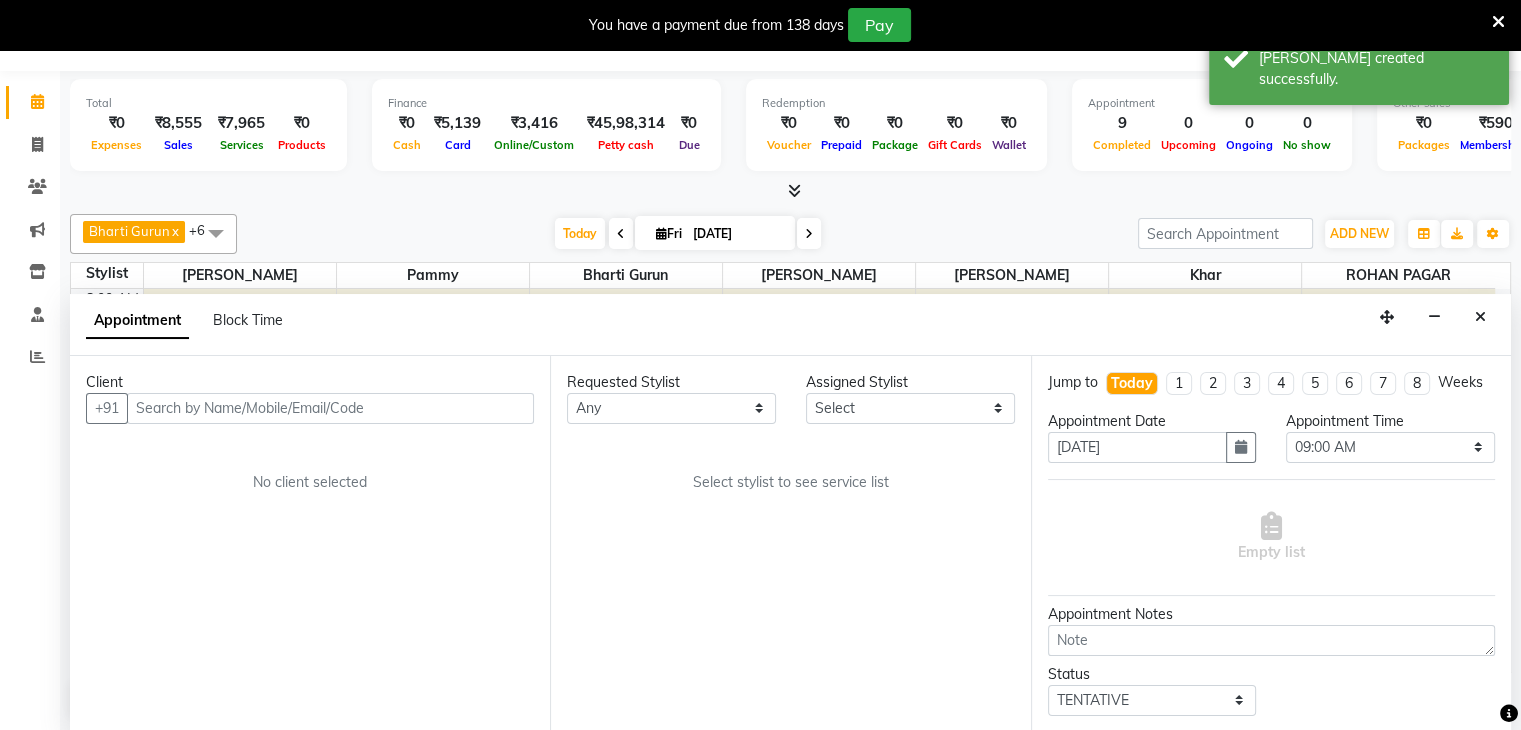 click at bounding box center [330, 408] 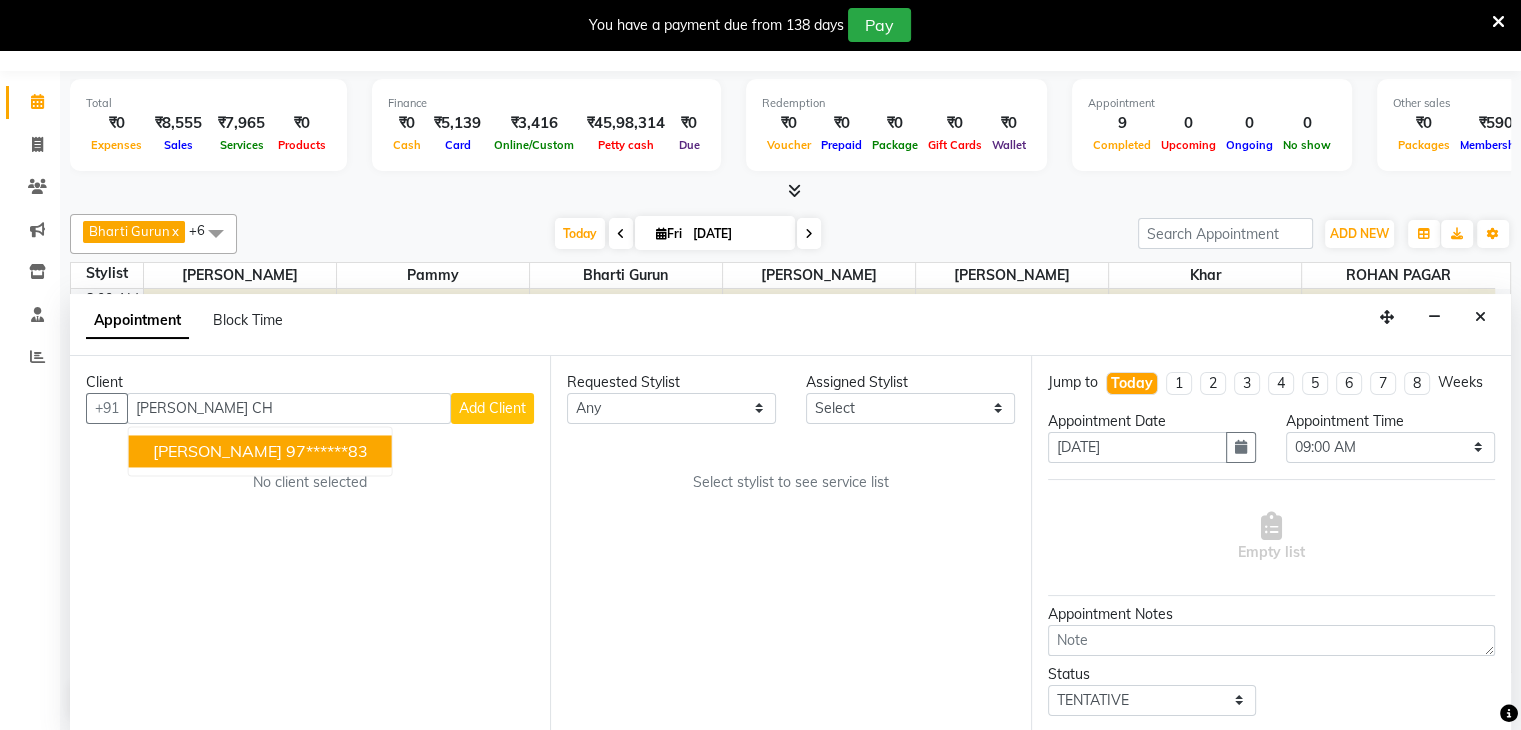 click on "[PERSON_NAME]" at bounding box center (217, 451) 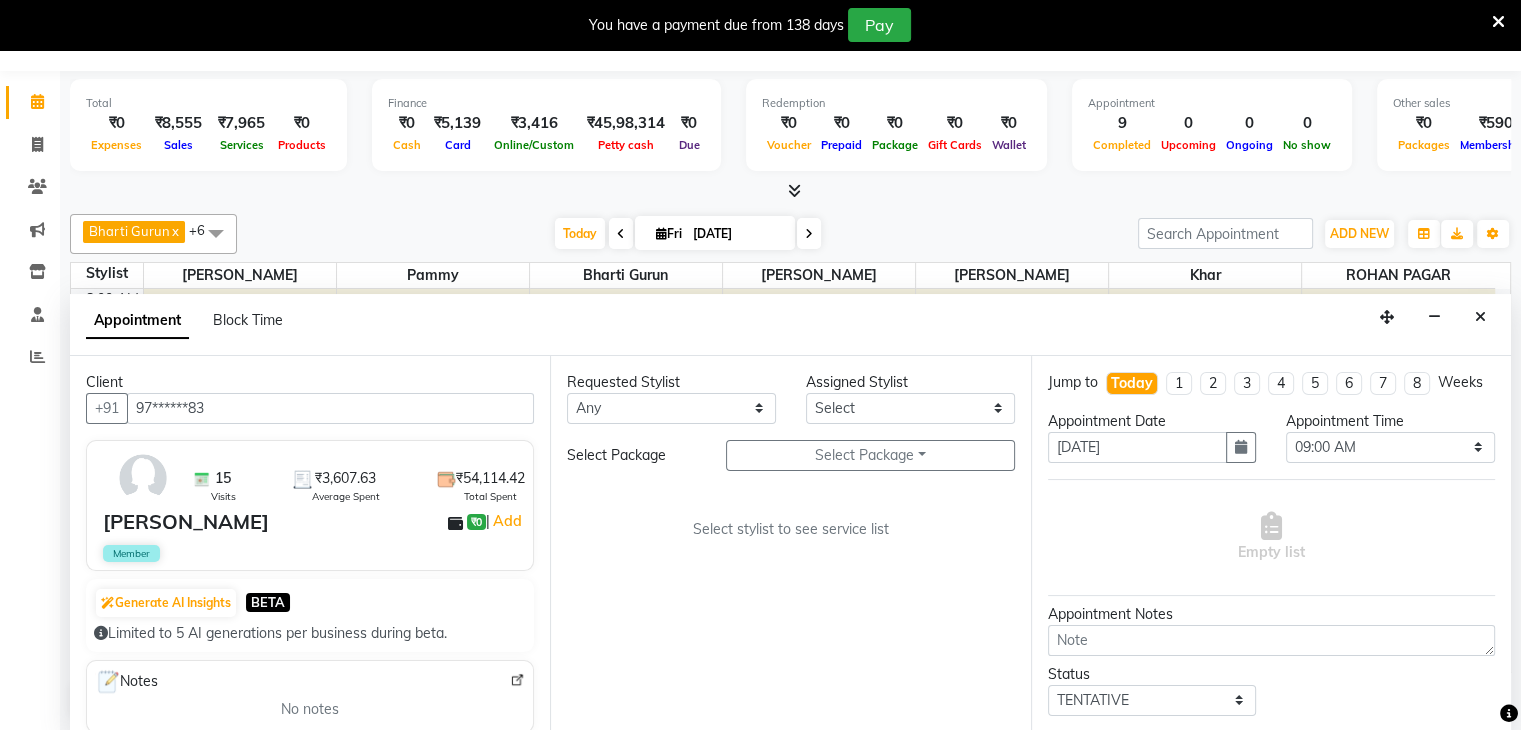 click on "97******83" at bounding box center [330, 408] 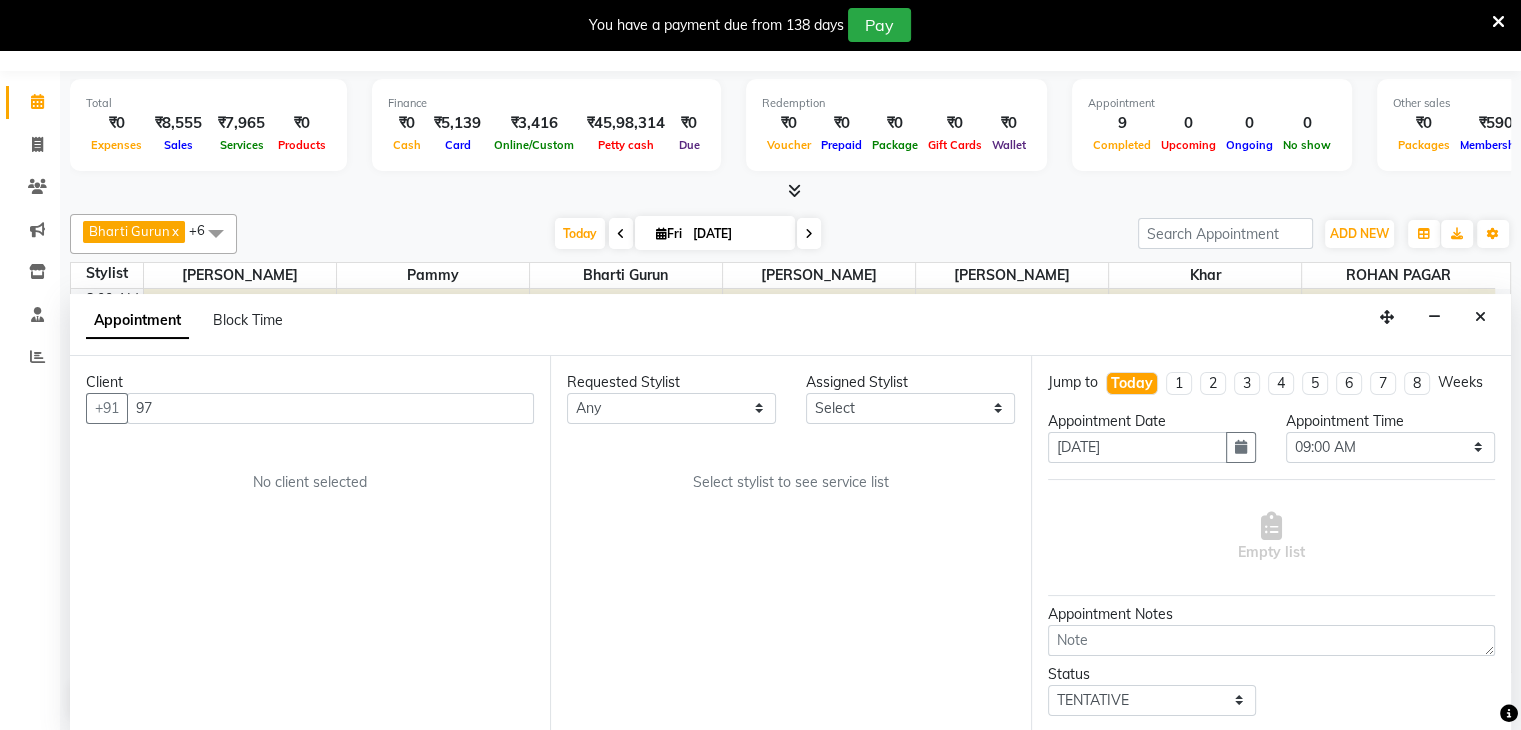 type on "9" 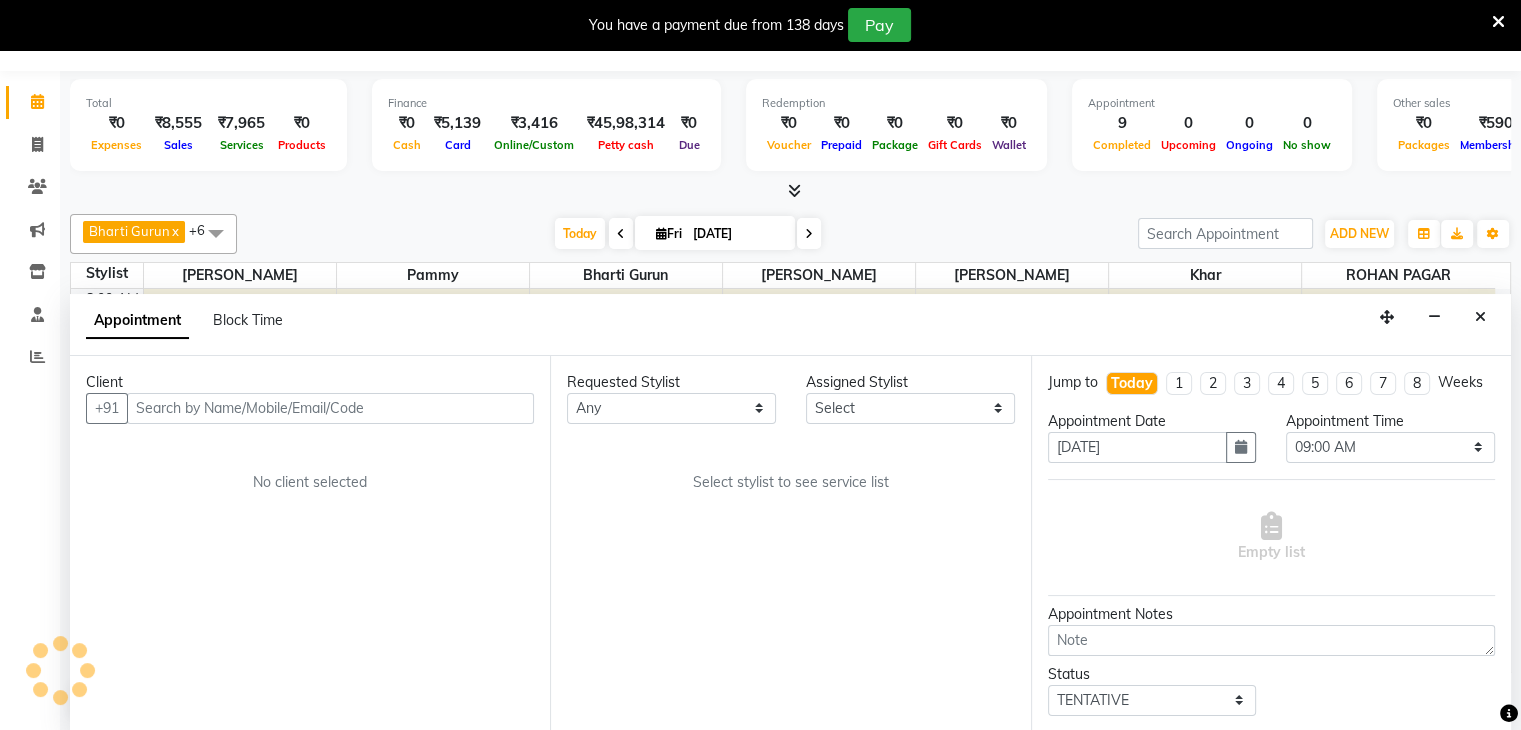 click at bounding box center (330, 408) 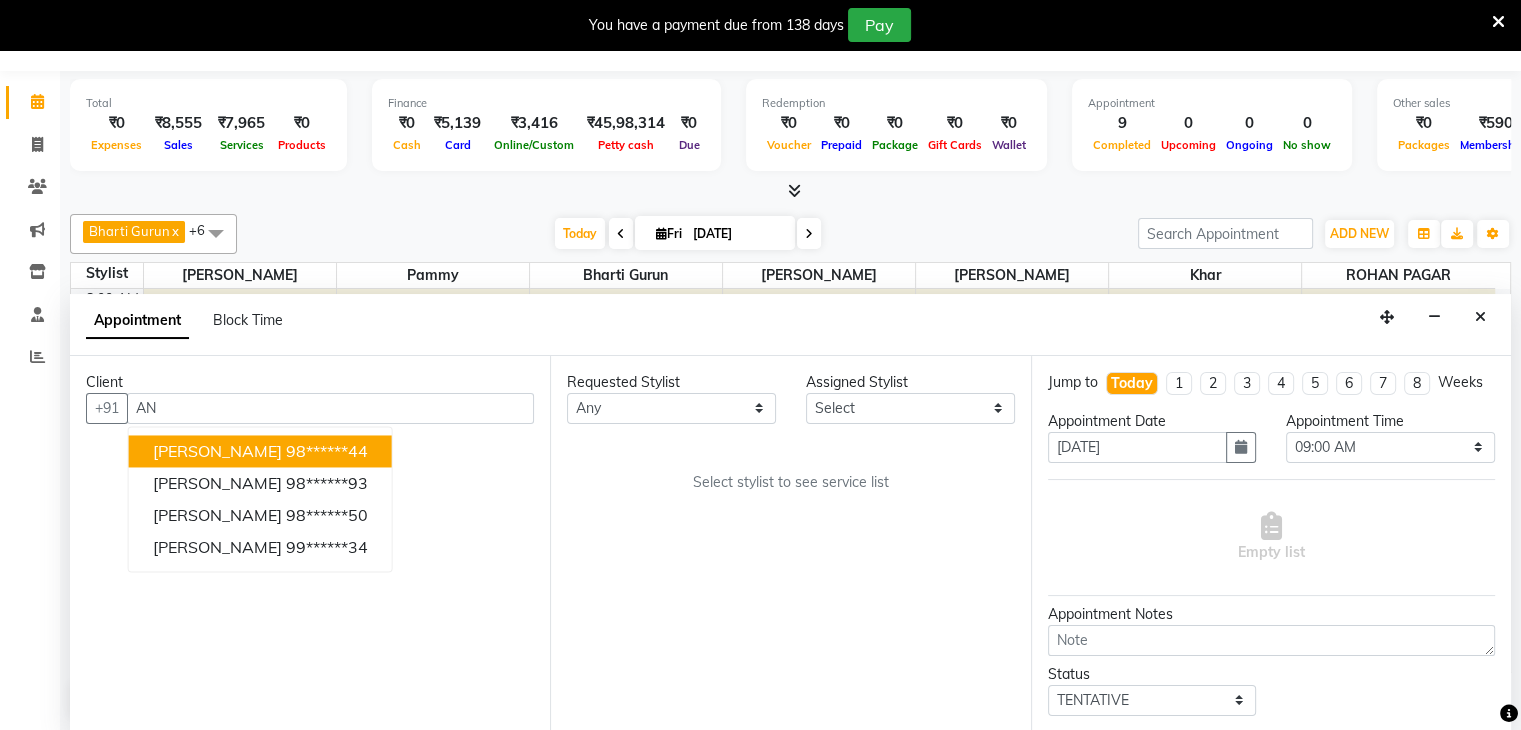 type on "A" 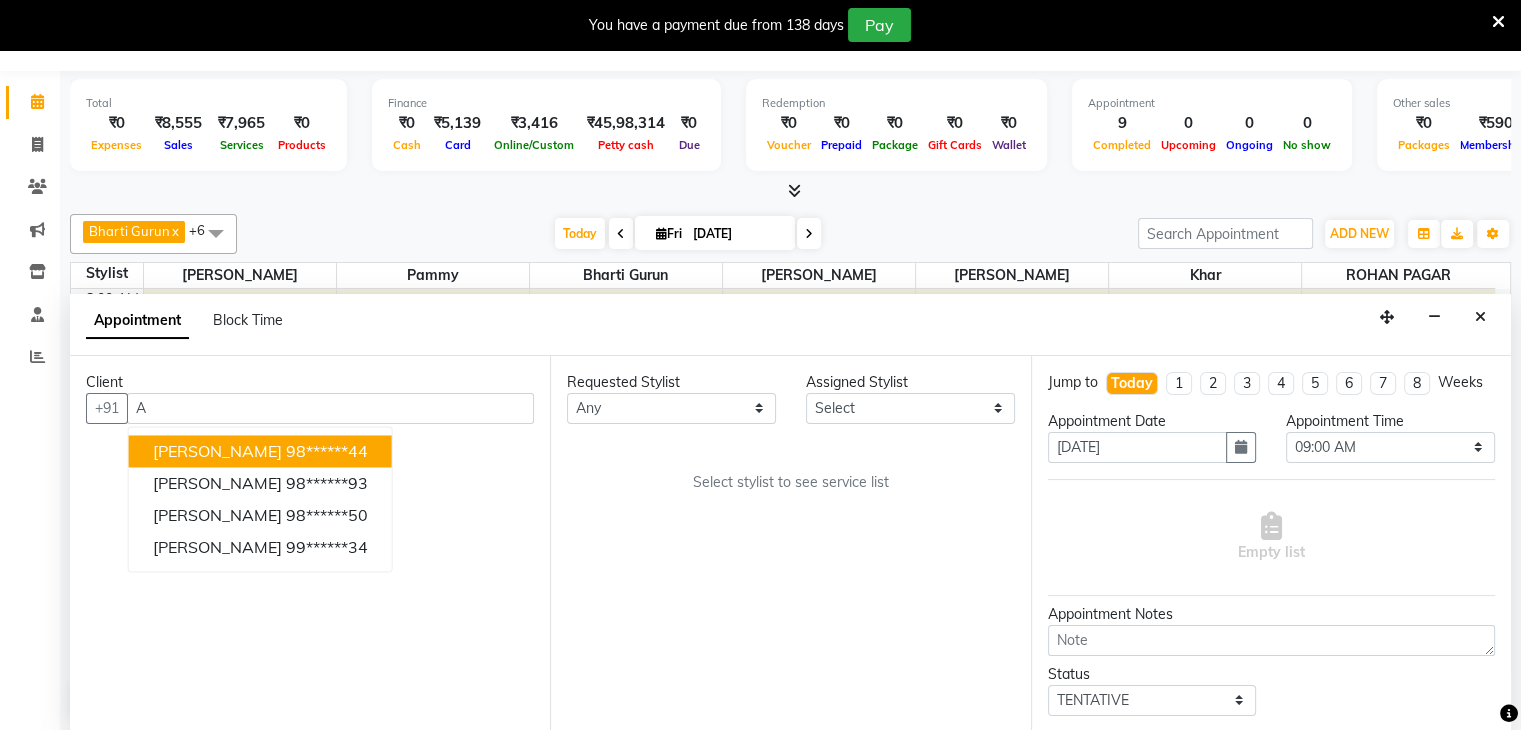 type 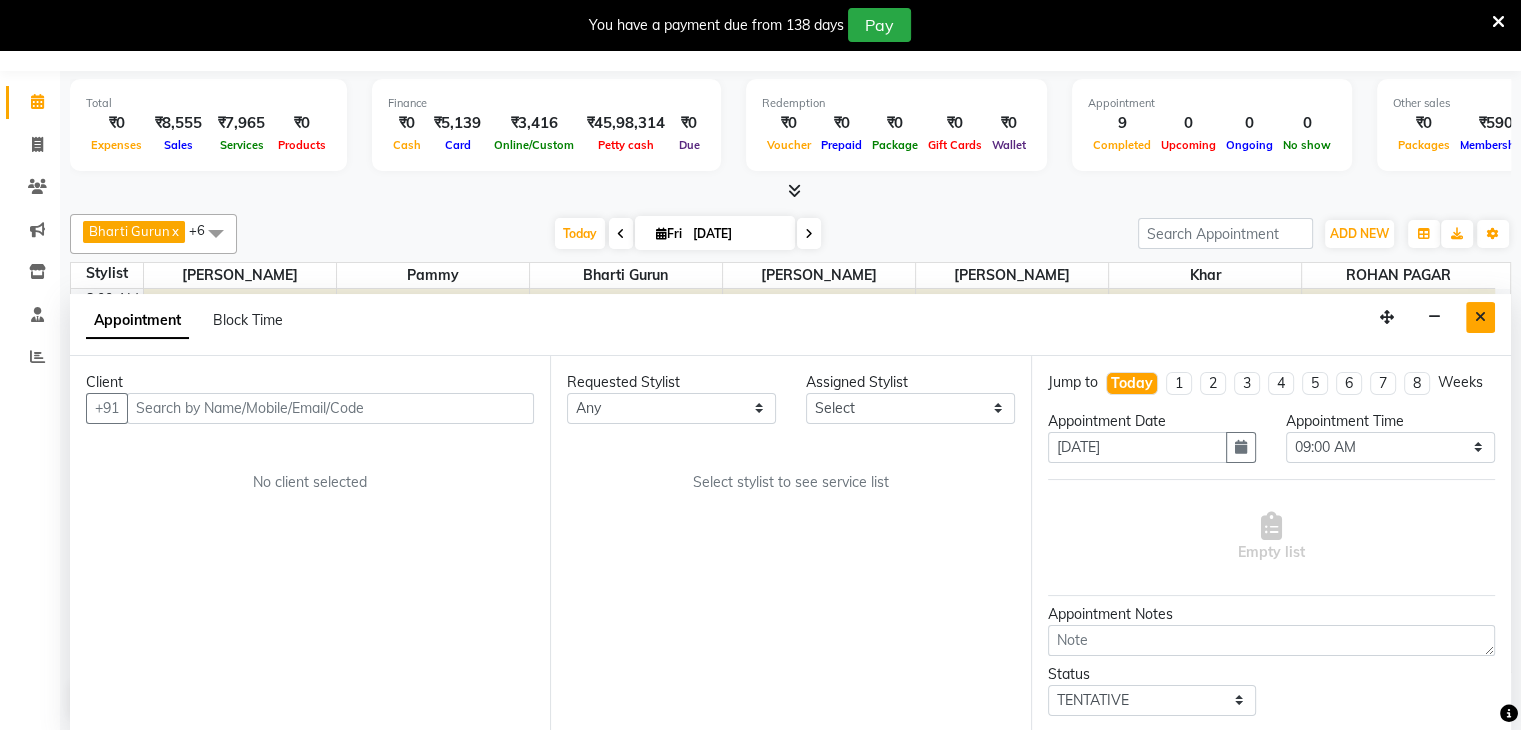click at bounding box center [1480, 317] 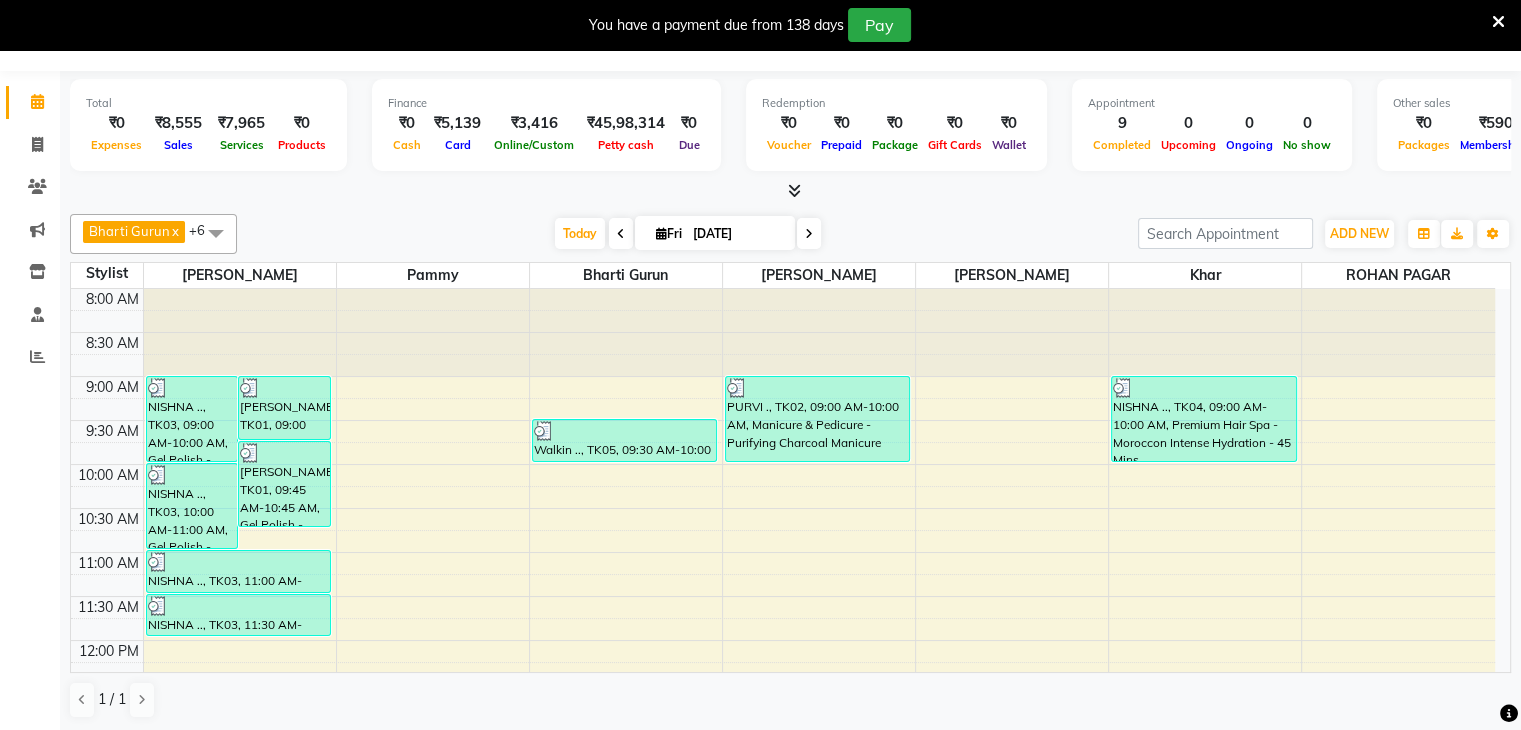 scroll, scrollTop: 336, scrollLeft: 0, axis: vertical 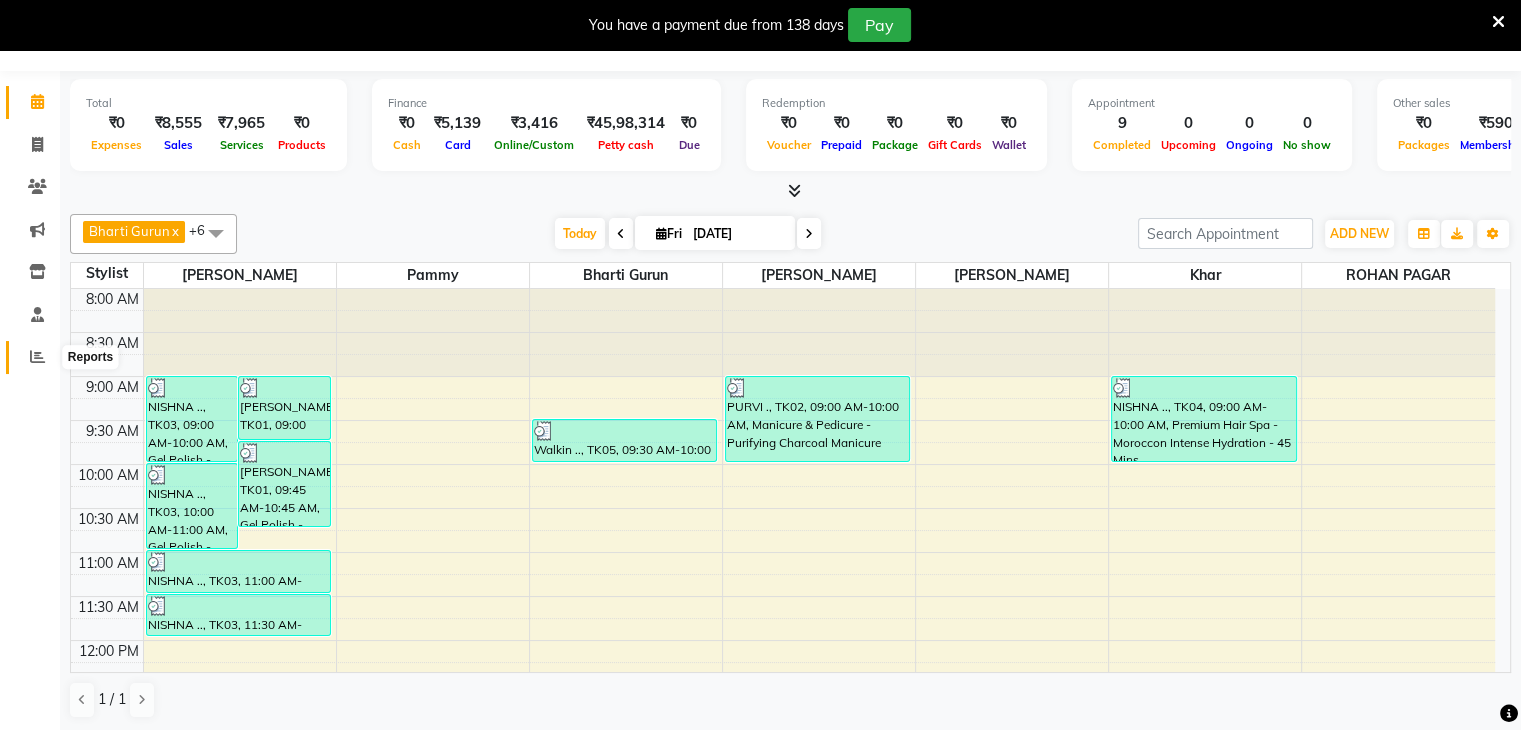 click 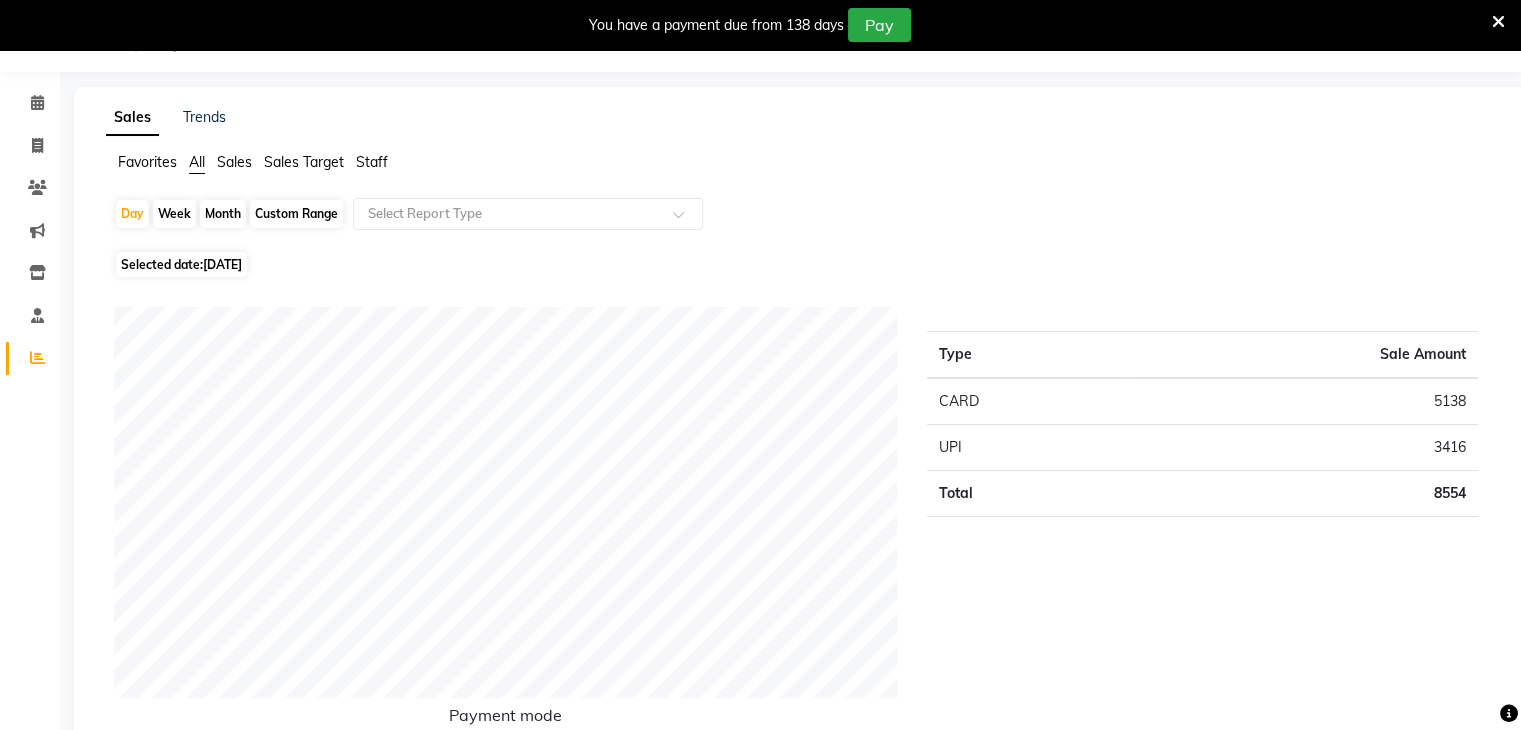 scroll, scrollTop: 51, scrollLeft: 0, axis: vertical 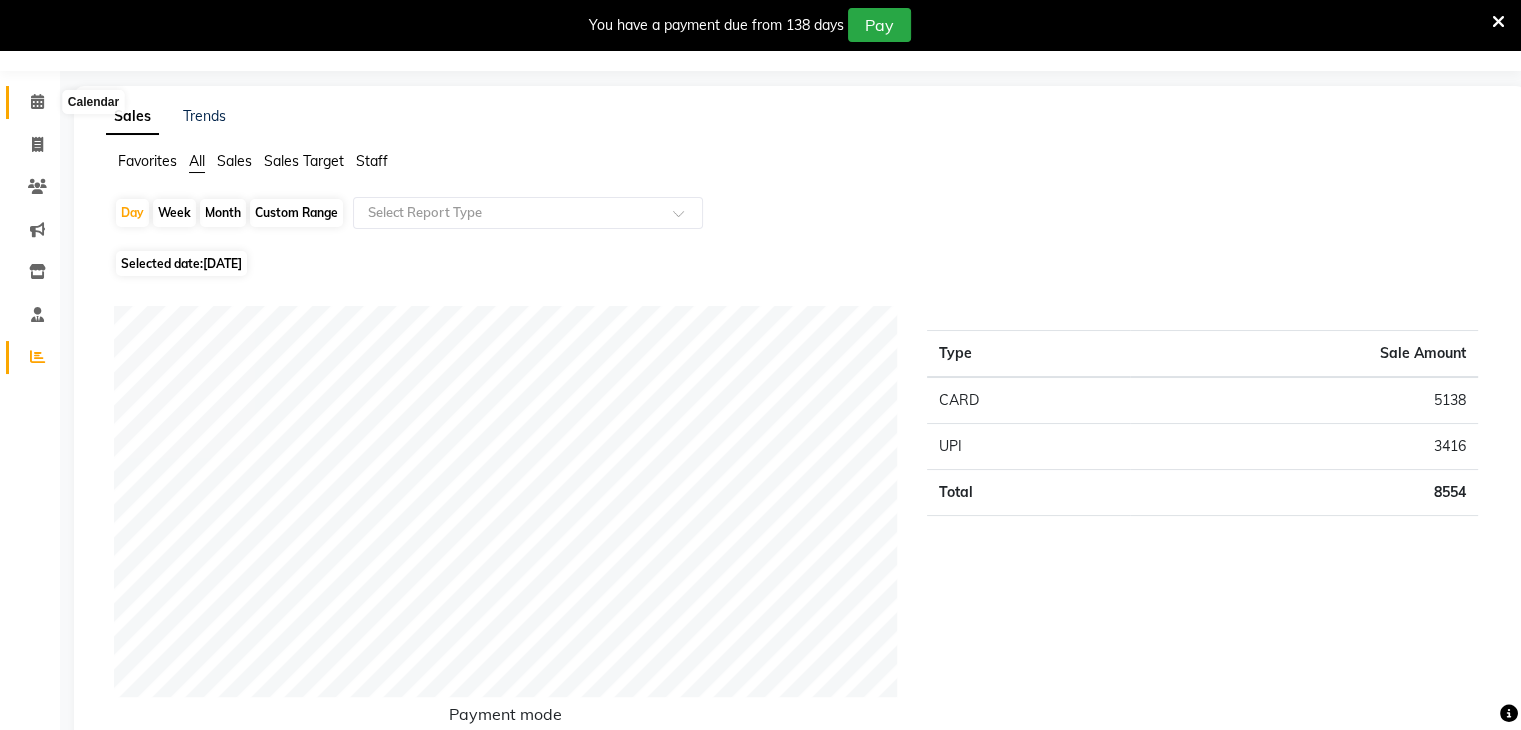 click 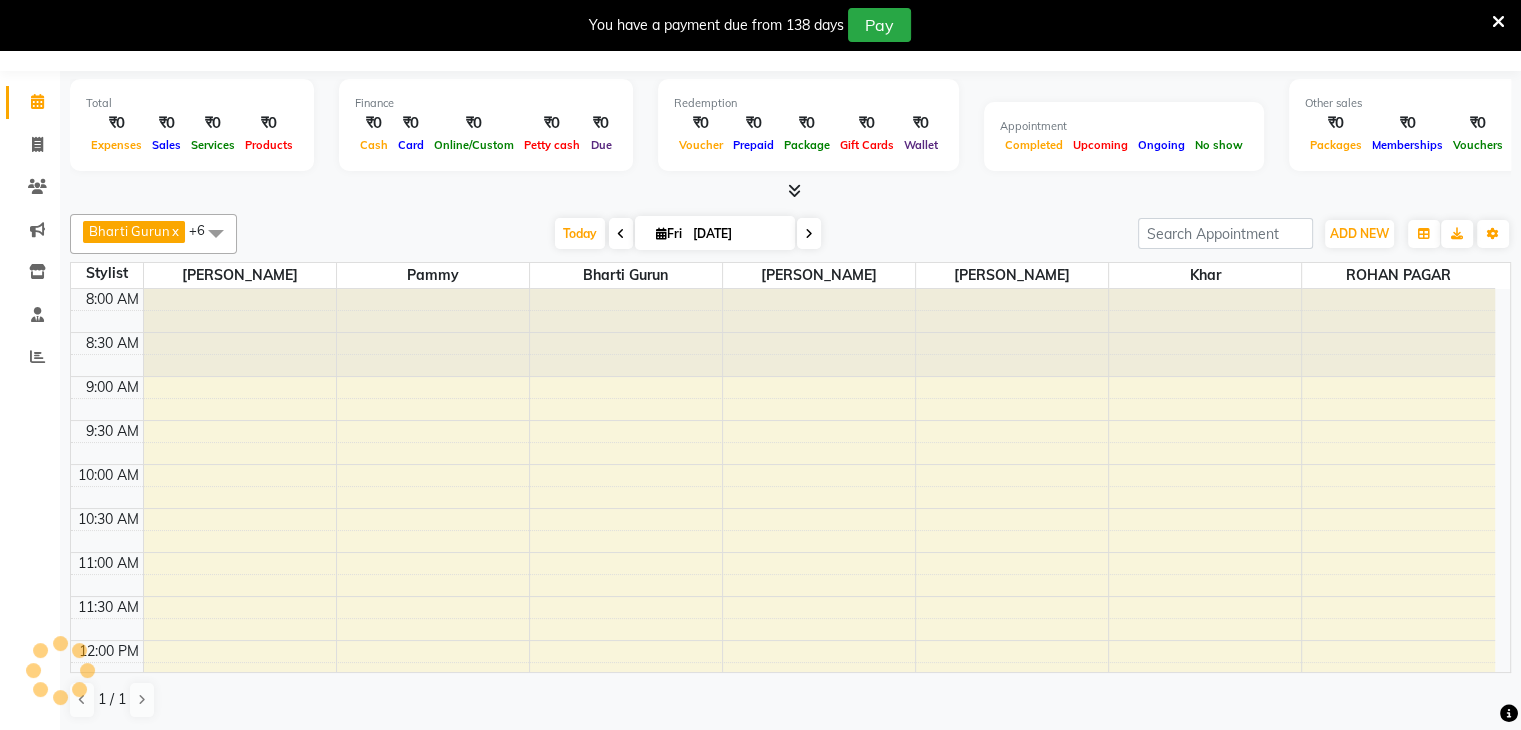 scroll, scrollTop: 50, scrollLeft: 0, axis: vertical 